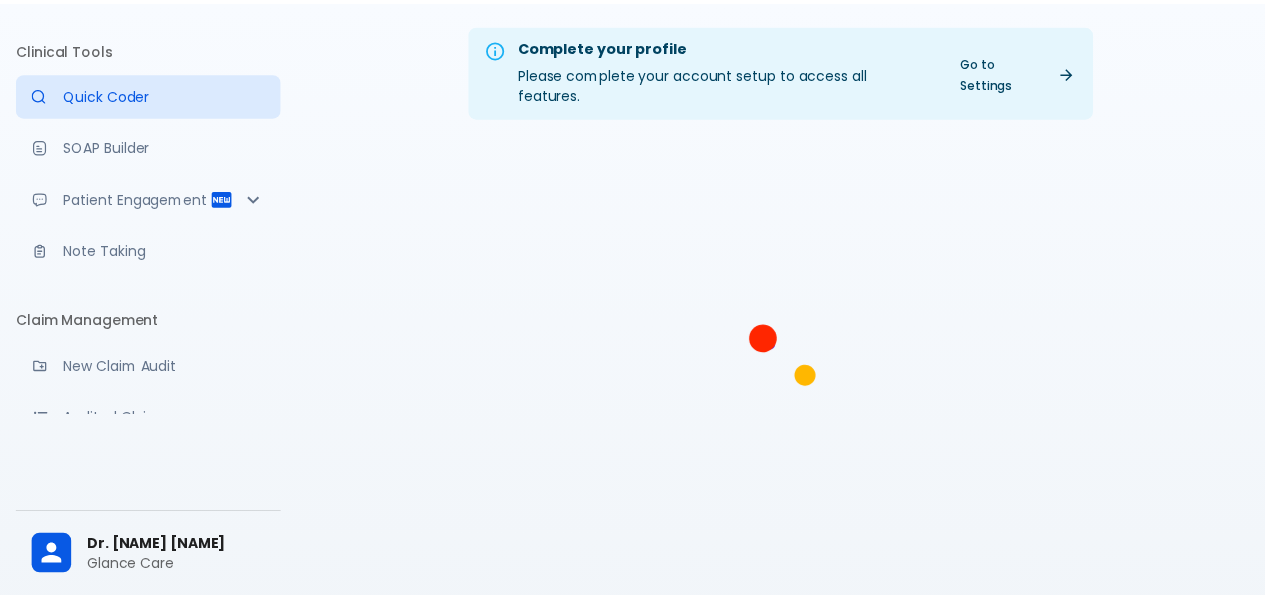 scroll, scrollTop: 0, scrollLeft: 0, axis: both 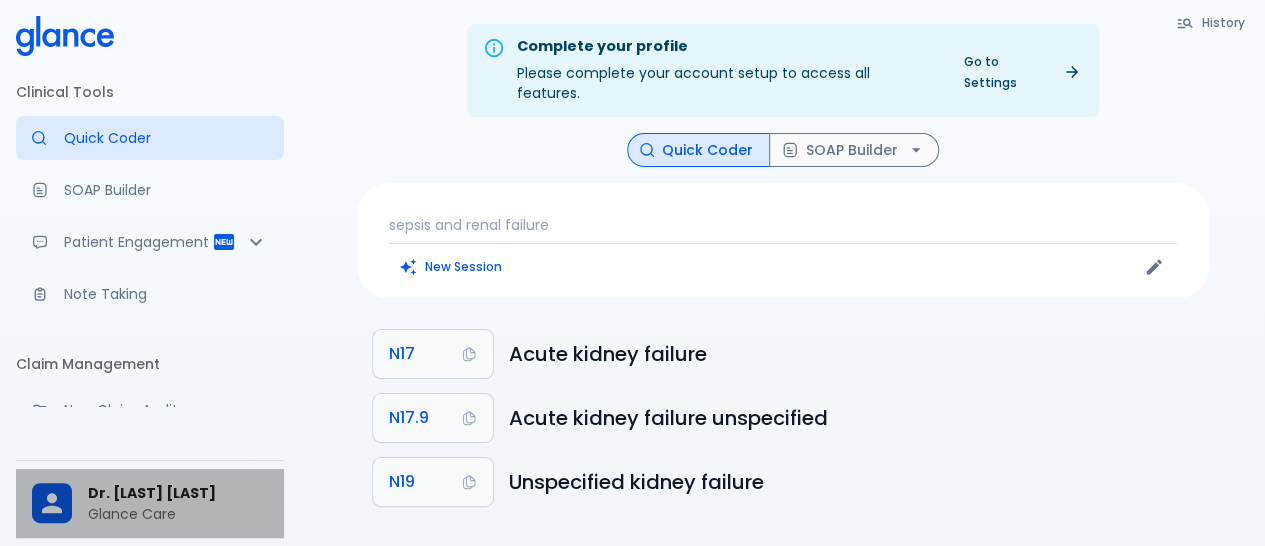 click on "Dr. [LAST] [LAST]" at bounding box center (178, 493) 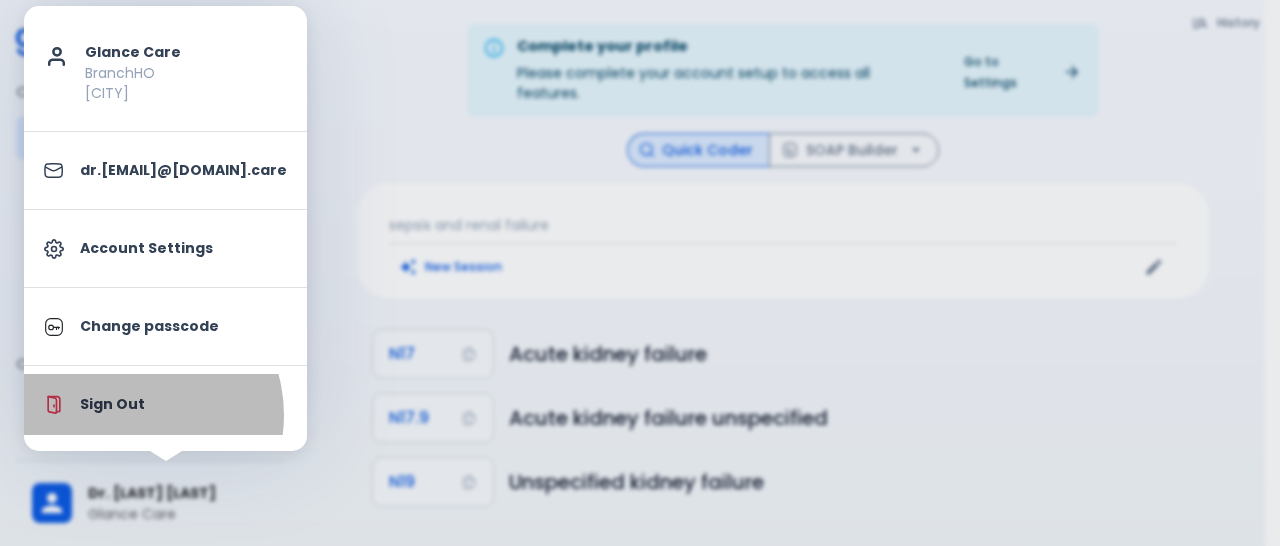 click on "Sign Out" at bounding box center (165, 404) 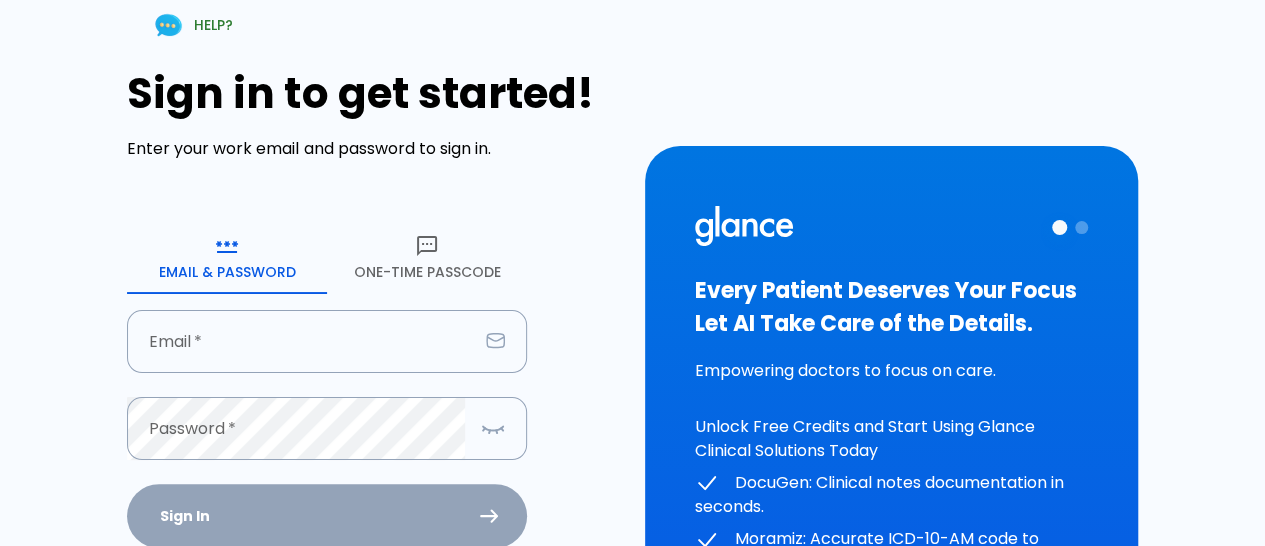 scroll, scrollTop: 18, scrollLeft: 0, axis: vertical 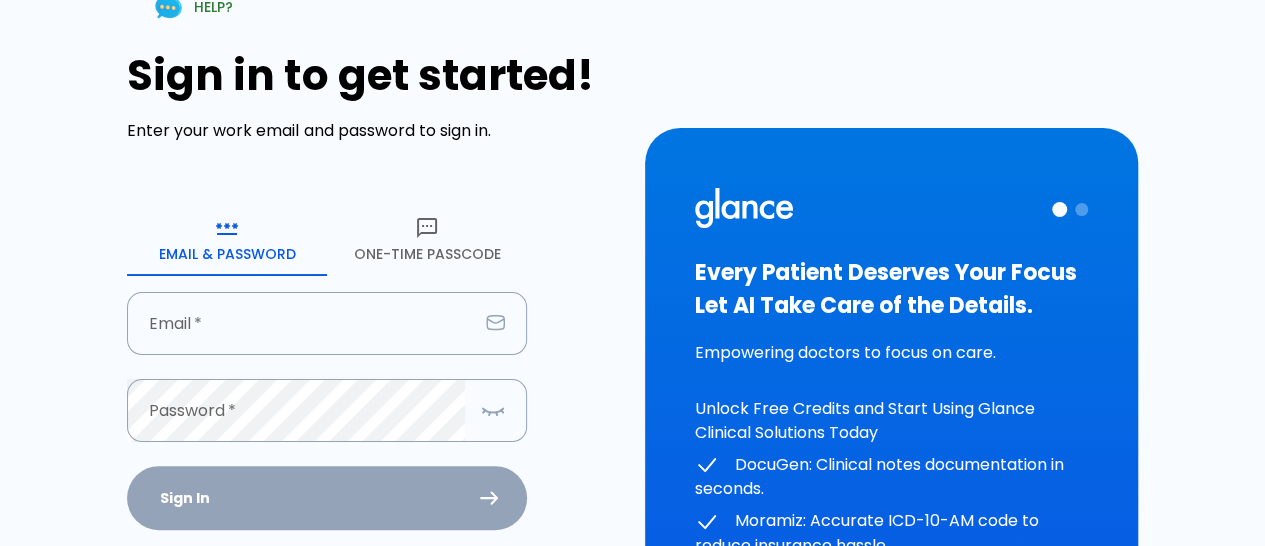 click on "Sign in to get started! Enter your work email and password to sign in. Email & Password One-Time Passcode Email * Email * Password * Password * Sign In Don't have an account? Forgot Password ?" at bounding box center [373, 373] 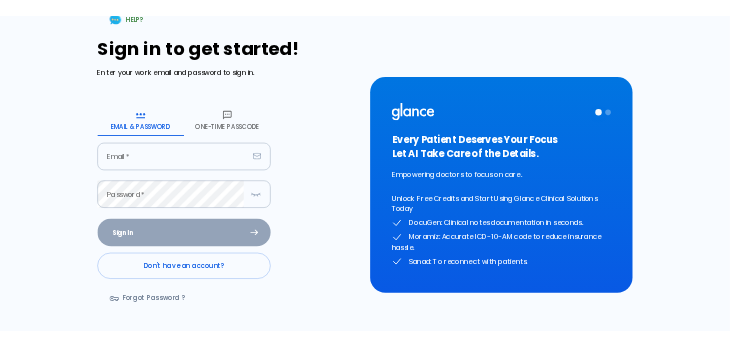 scroll, scrollTop: 0, scrollLeft: 0, axis: both 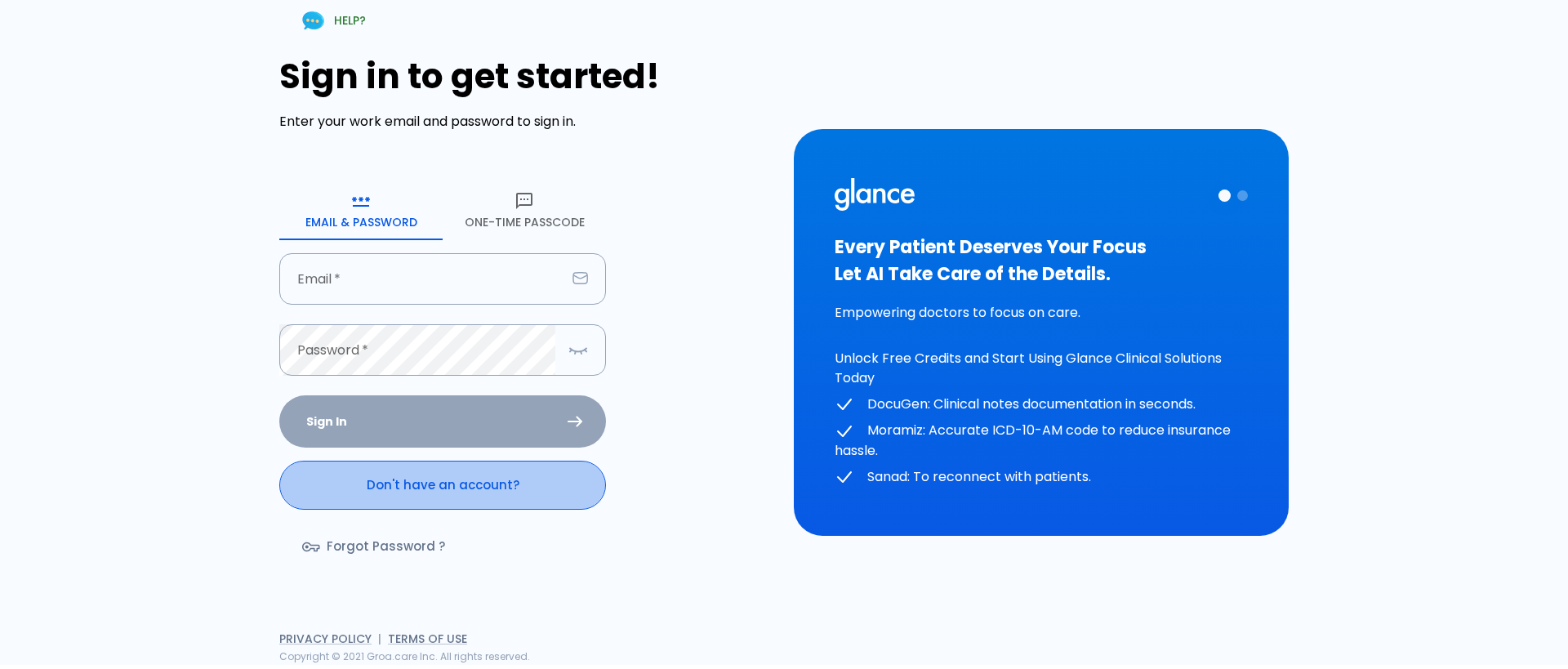 click on "Don't have an account?" at bounding box center (443, 485) 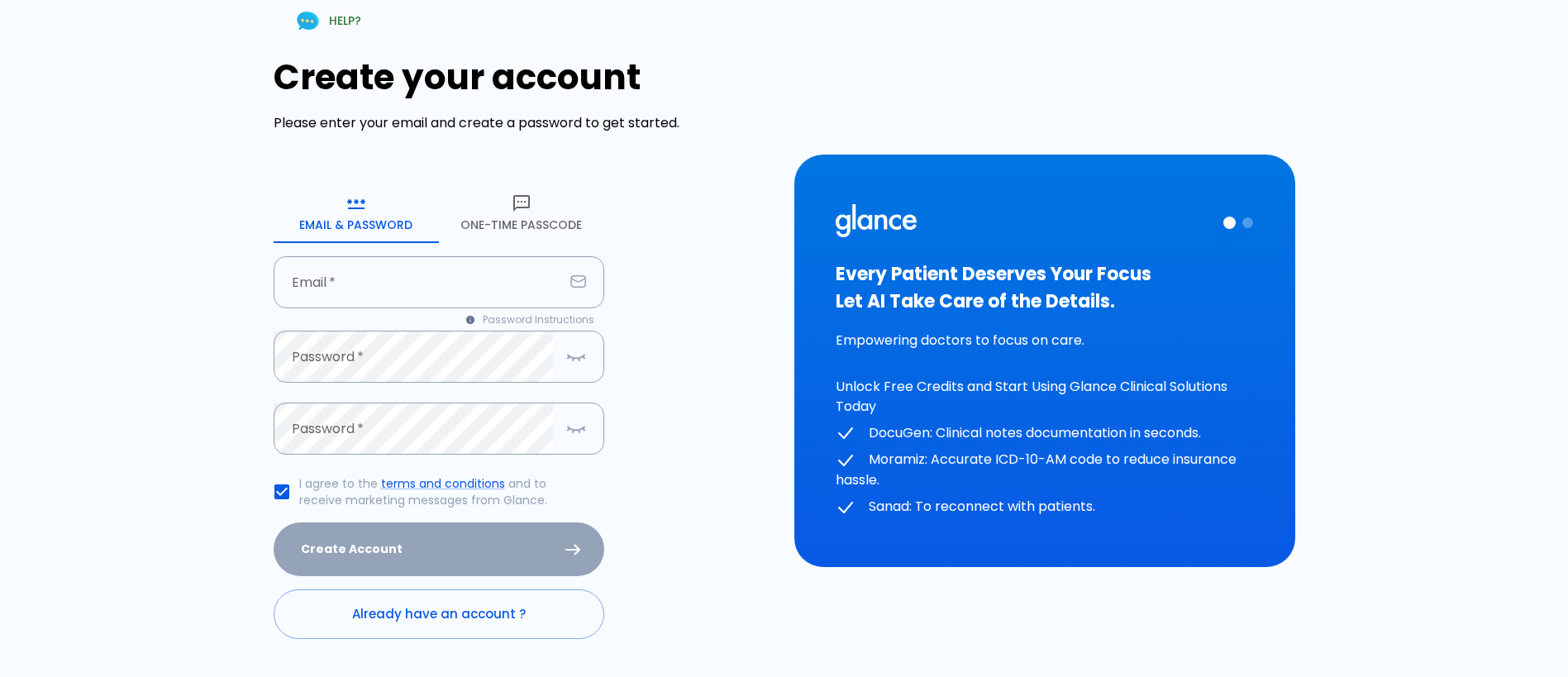 click on "One-Time Passcode" at bounding box center [522, 213] 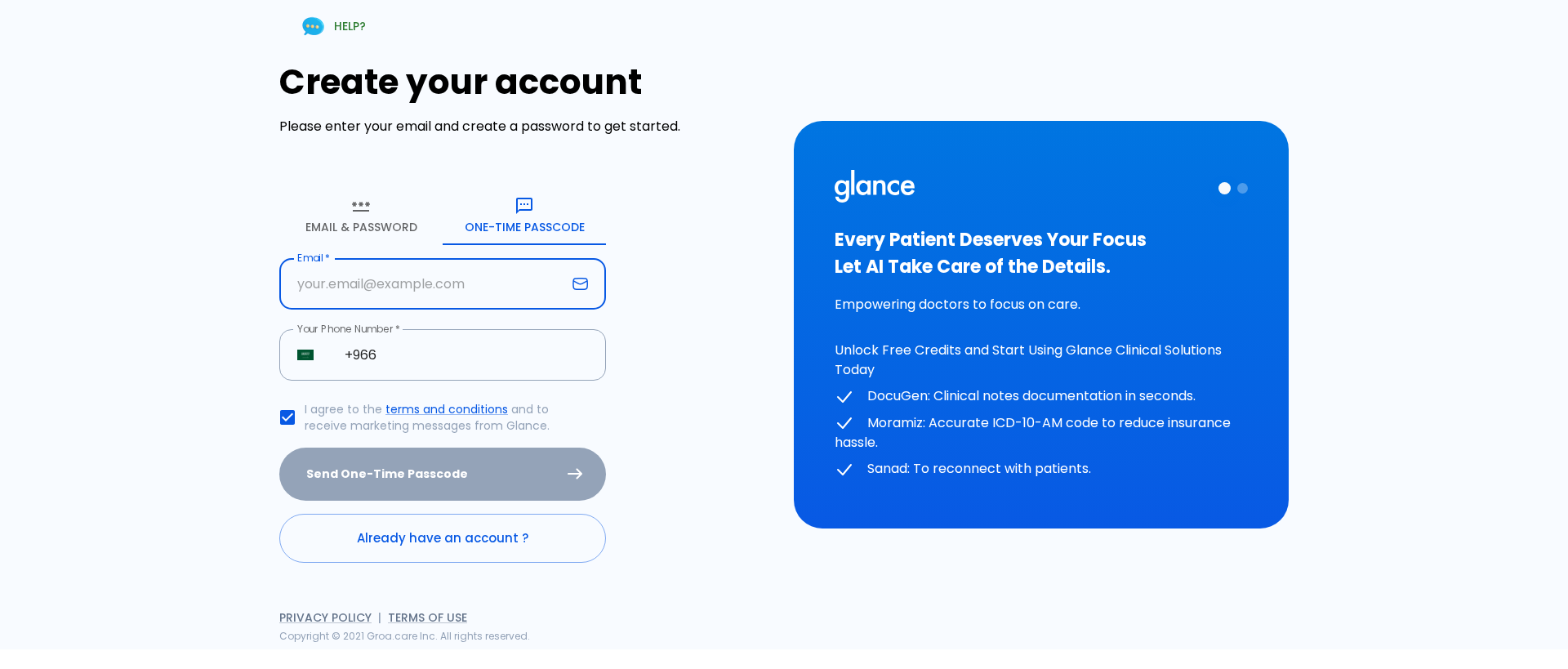 click at bounding box center (422, 283) 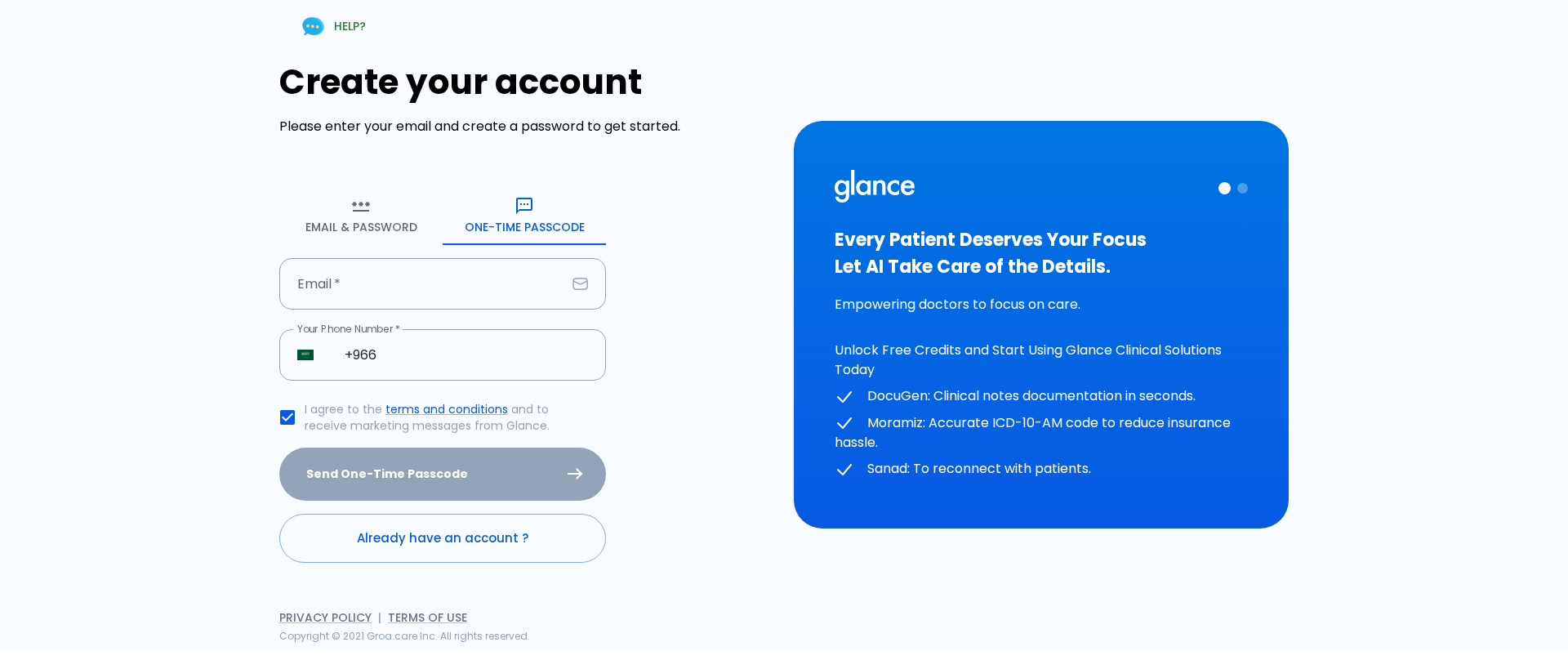click on "HELP? Create your account Please enter your email and create a password to get started. Email & Password One-Time Passcode Email   * Email  * Your Phone Number   * ​ SA +966 Your Phone Number  * I agree to the   terms and conditions   and to receive marketing messages from Glance. Send One-Time Passcode Already have an account ? Privacy Policy | Terms of Use Copyright © 2021 Groa.care Inc. All rights reserved. Every Patient Deserves Your Focus  Let AI Take Care of the Details. Empowering doctors to focus on care. Unlock Free Credits and Start Using Glance Clinical Solutions Today DocuGen: Clinical notes documentation in seconds. Moramiz: Accurate ICD-10-AM code to reduce insurance hassle. Sanad: To reconnect with patients." at bounding box center (784, 324) 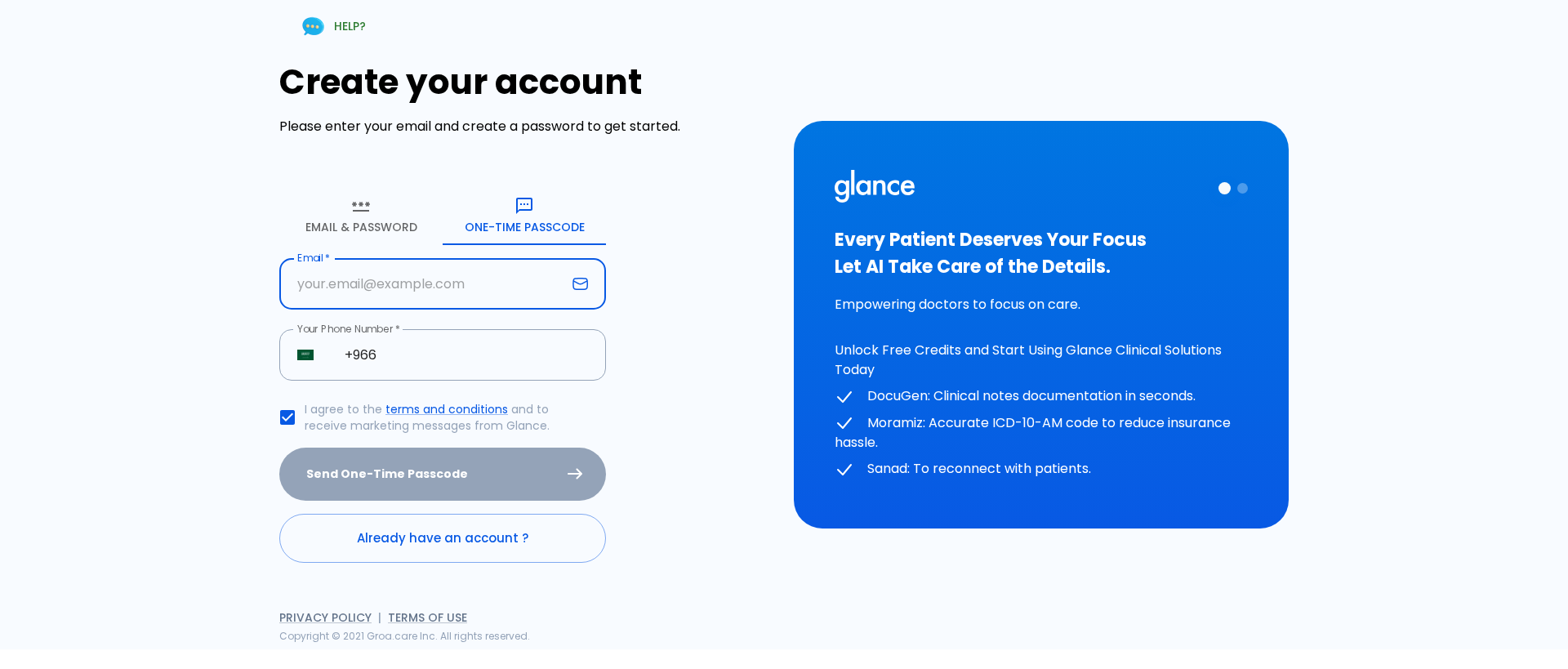 click at bounding box center [422, 283] 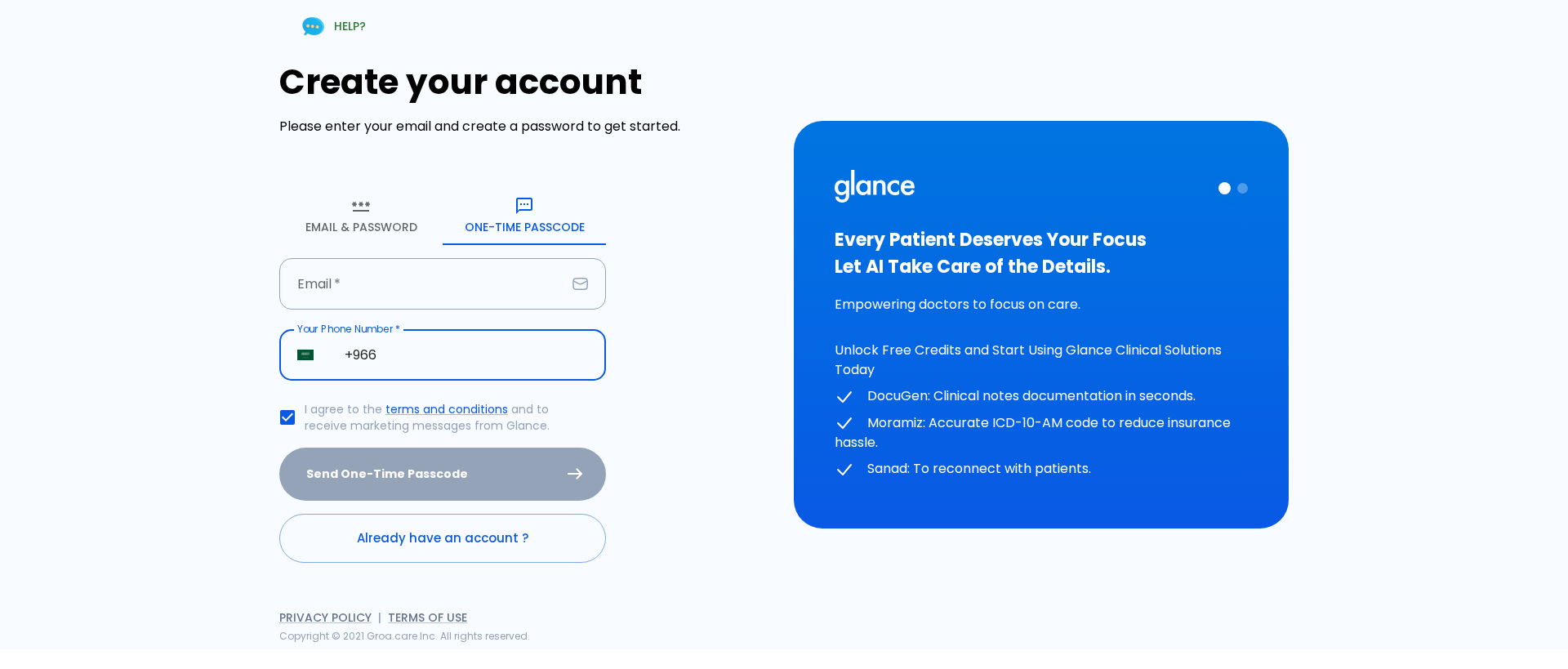 click on "+966" at bounding box center (466, 355) 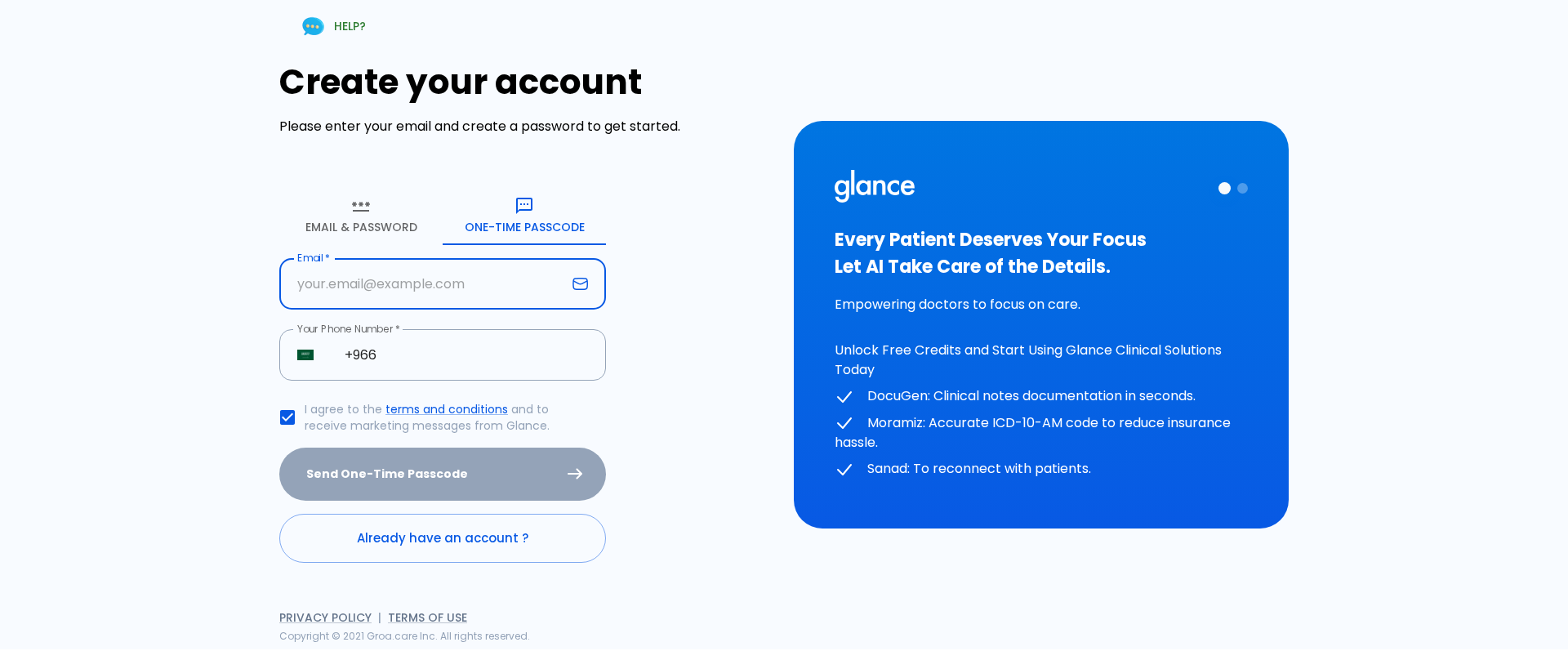 click at bounding box center [422, 283] 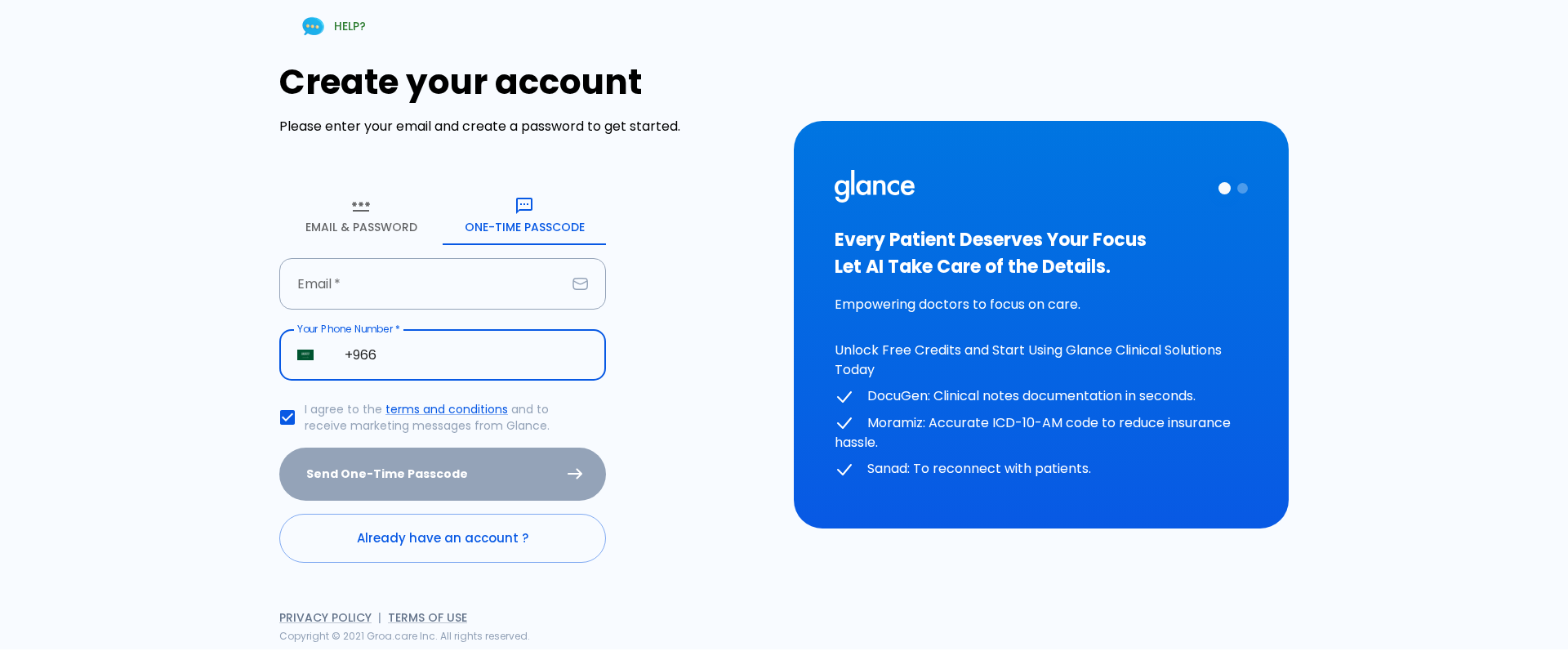 click on "+966" at bounding box center [466, 355] 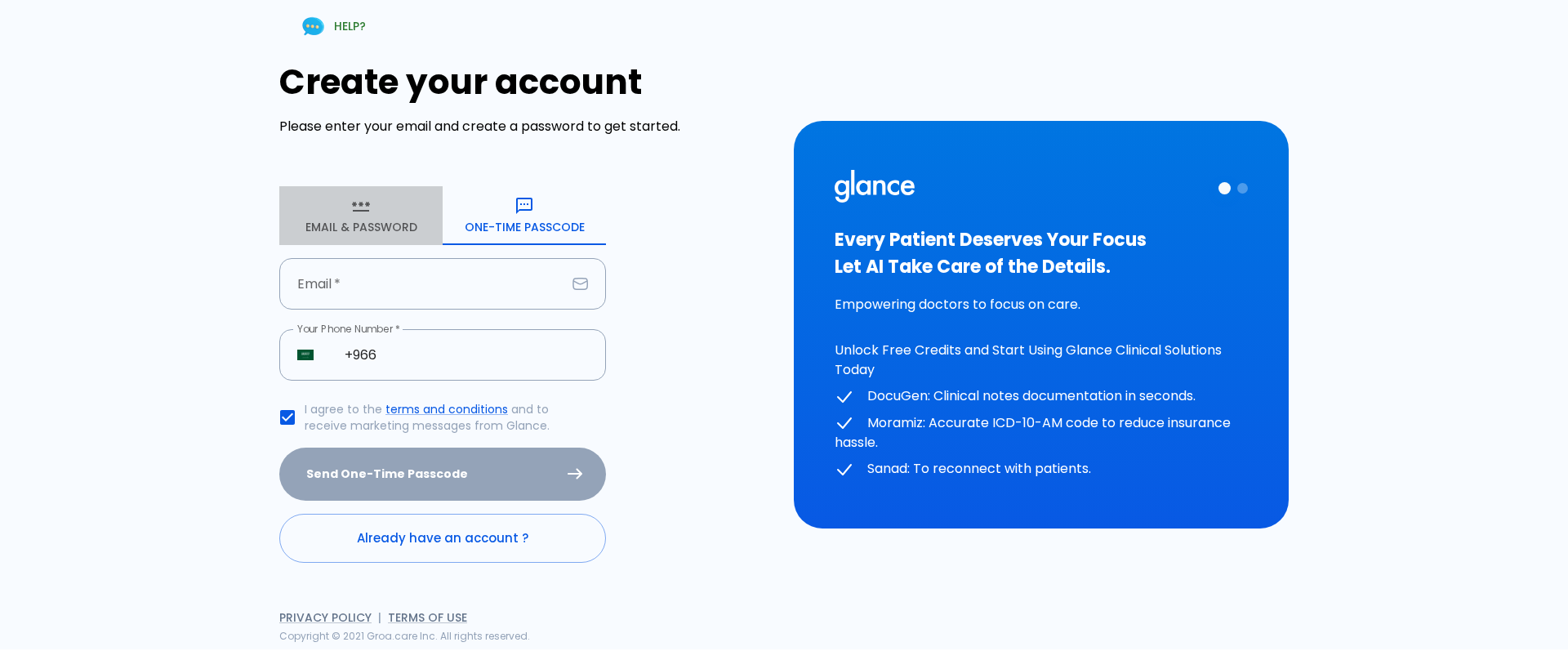 click on "Email & Password" at bounding box center [361, 216] 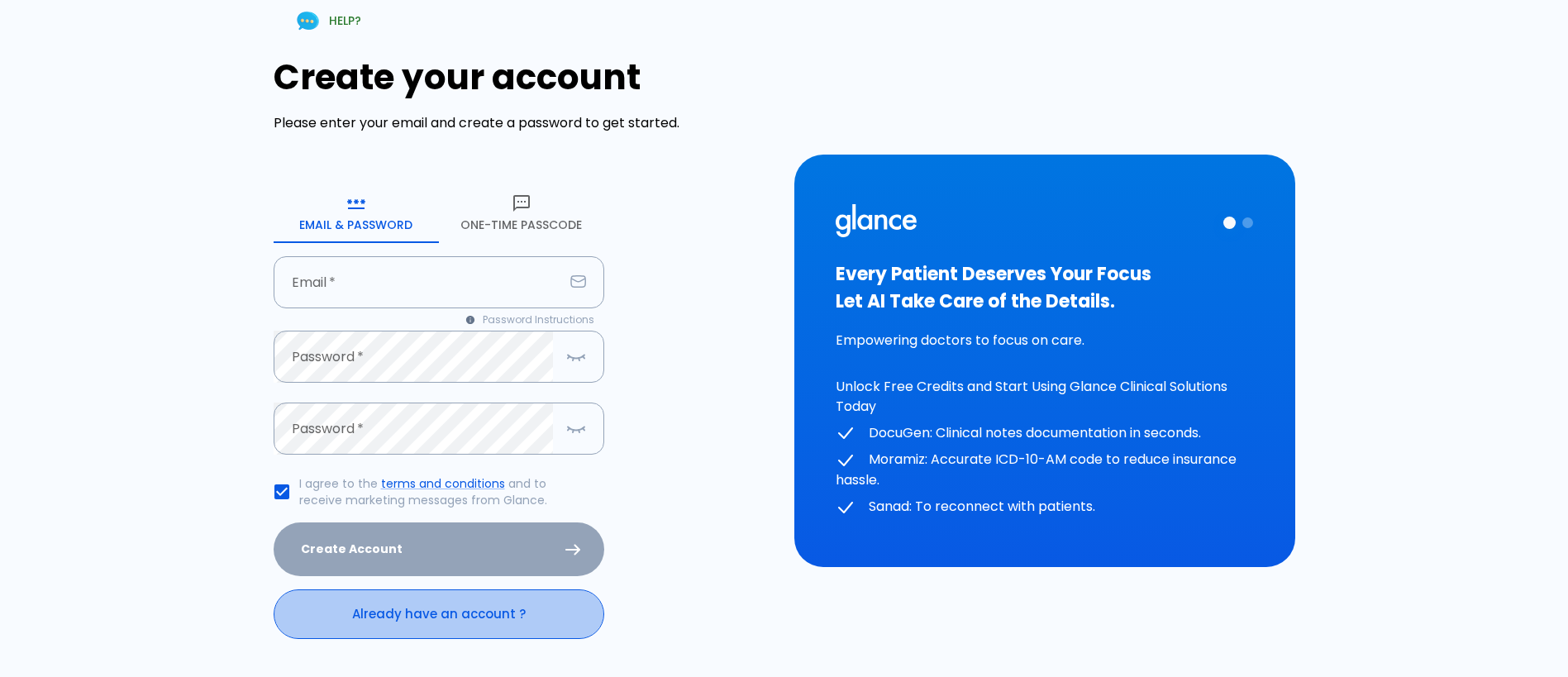 click on "Already have an account ?" at bounding box center [439, 614] 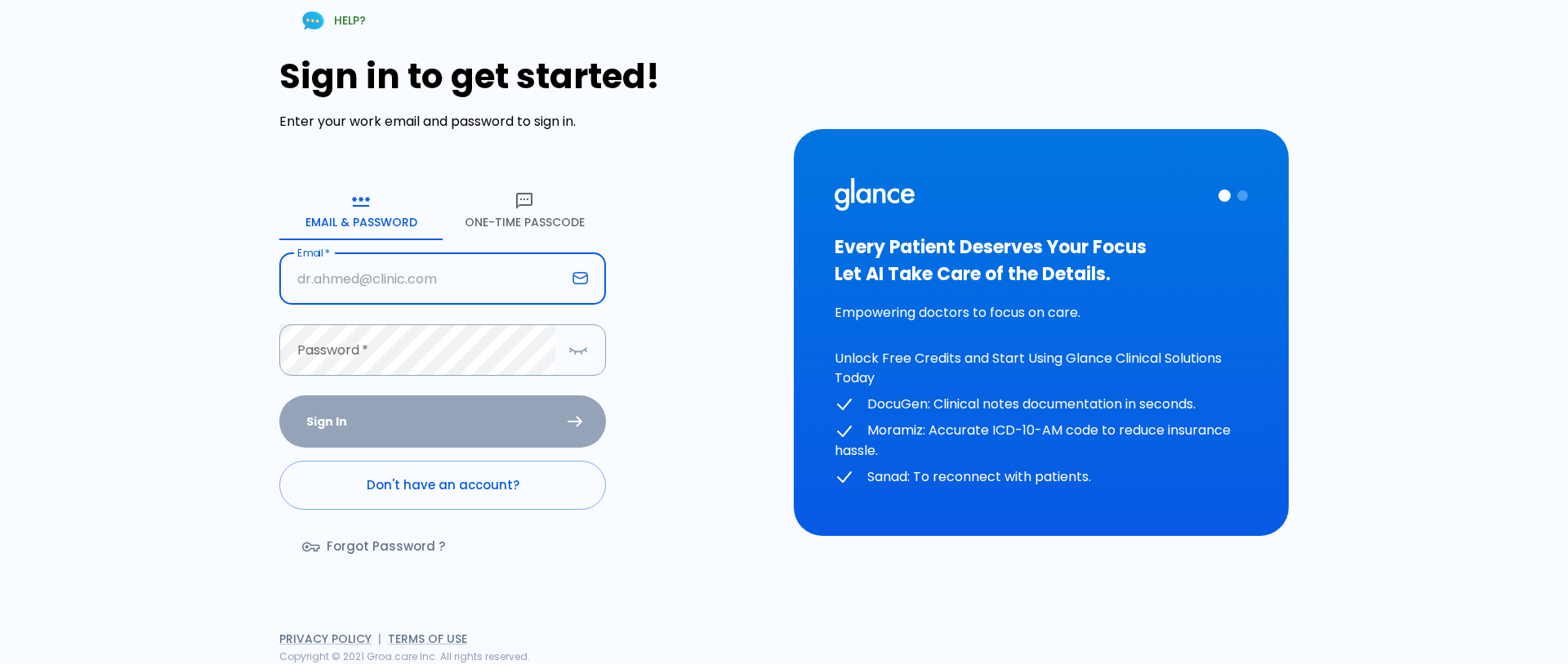 click at bounding box center (422, 279) 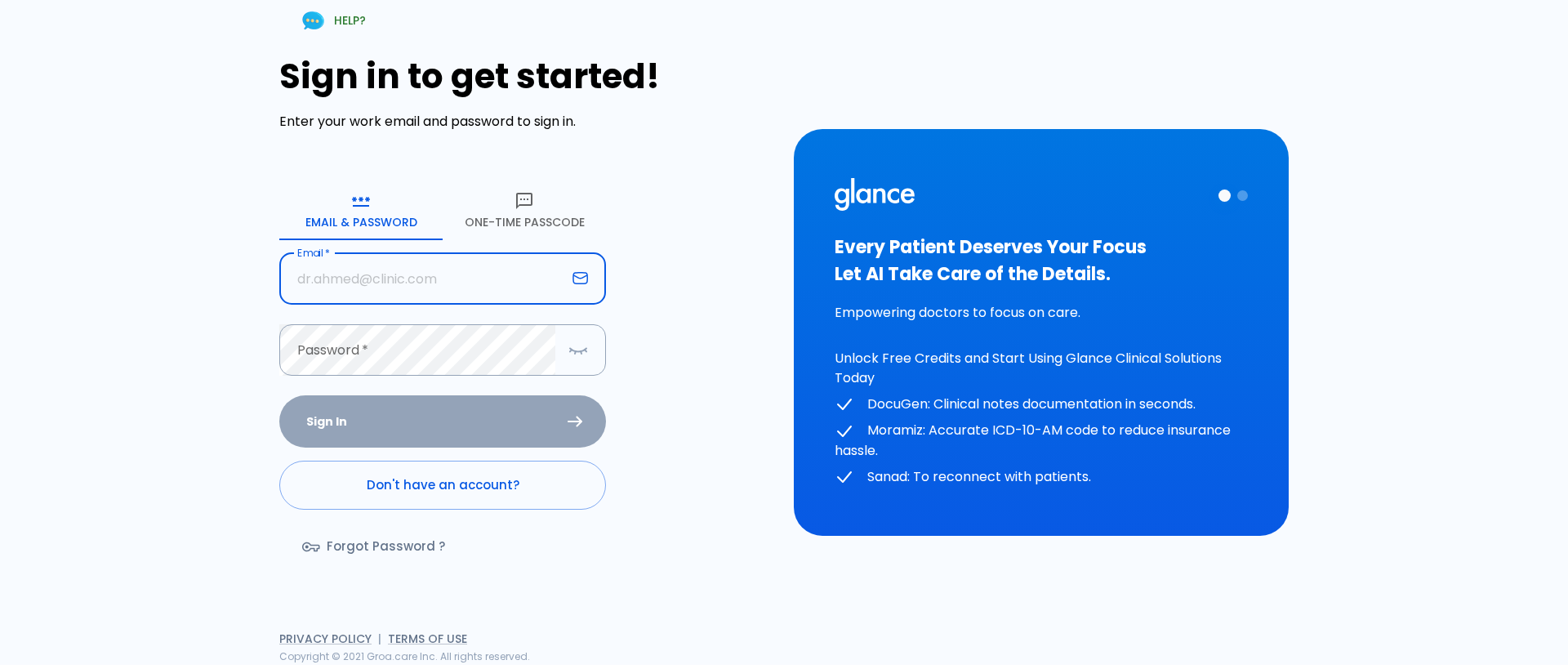 type on "Dr.jahhaaf@glance.care" 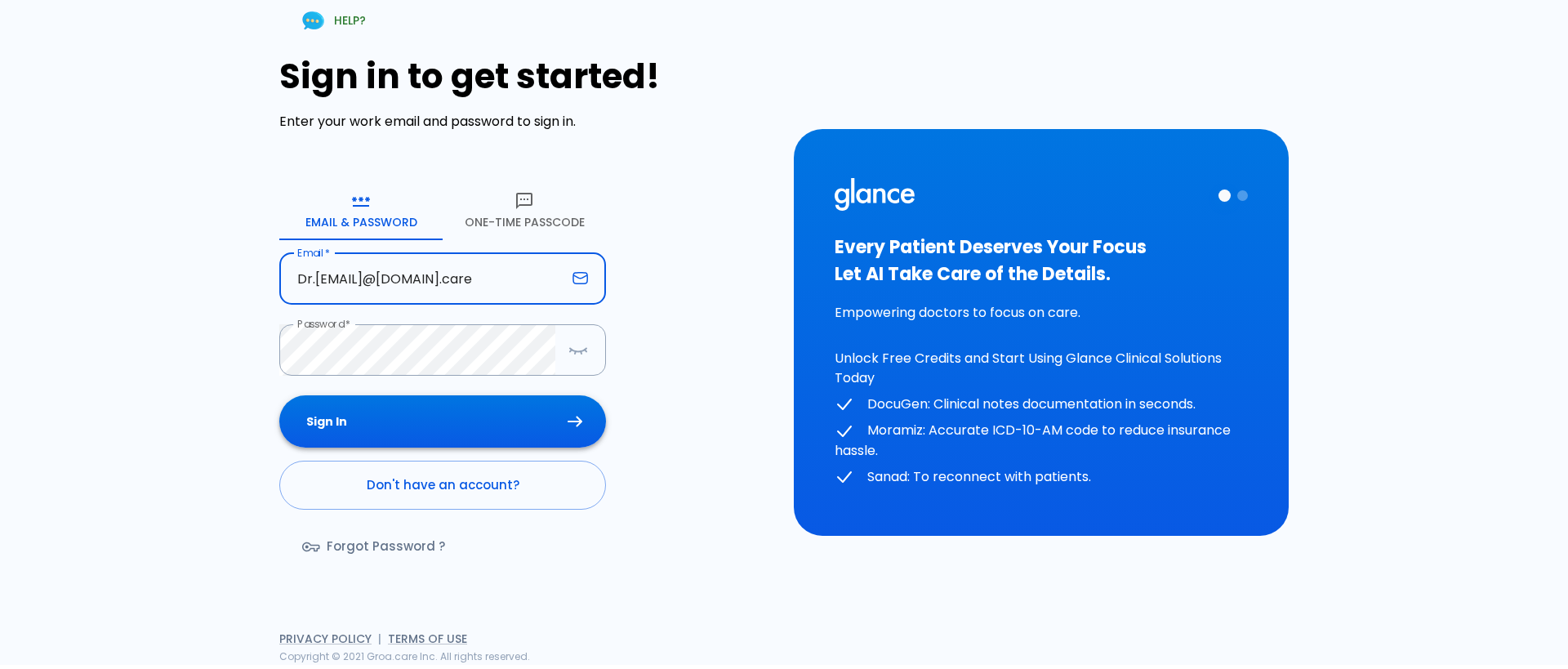 click on "Sign In" at bounding box center (443, 421) 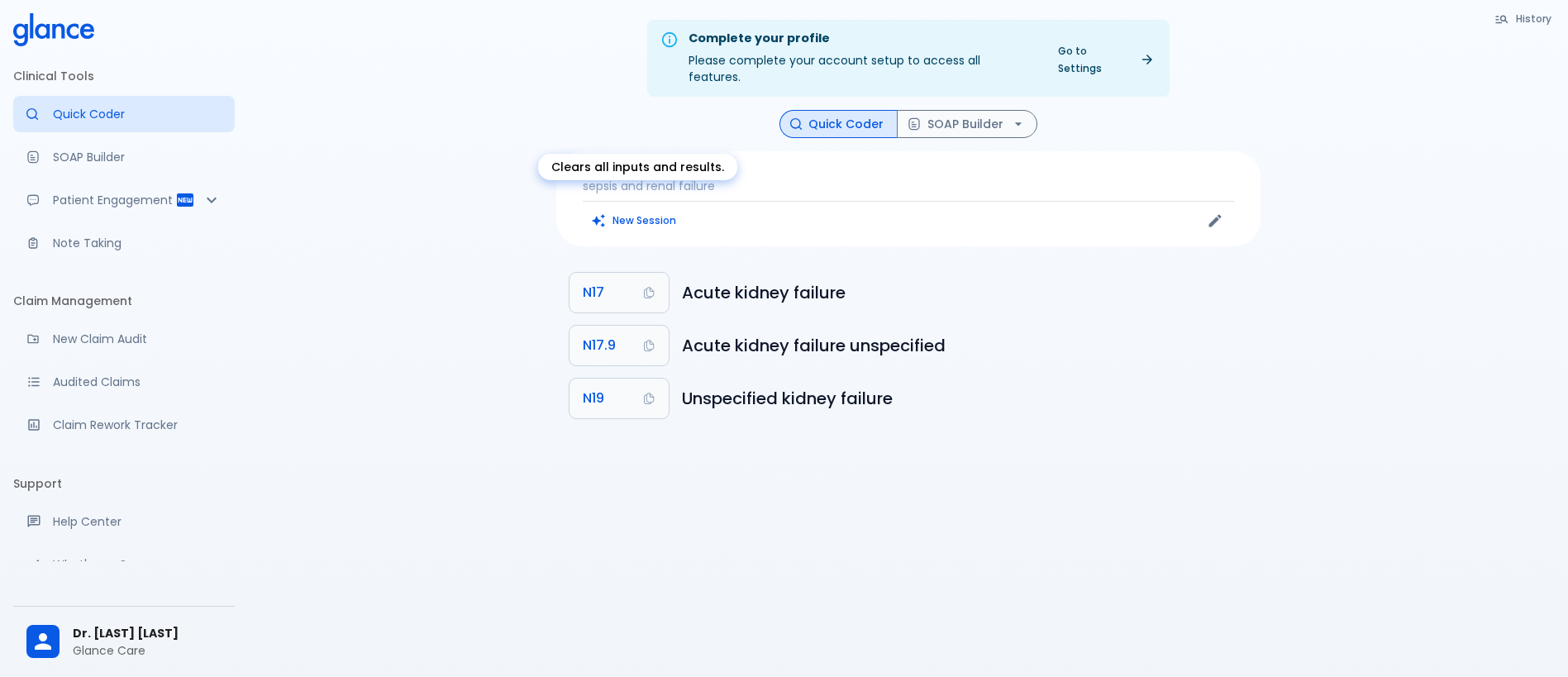 click on "New Session" at bounding box center [634, 220] 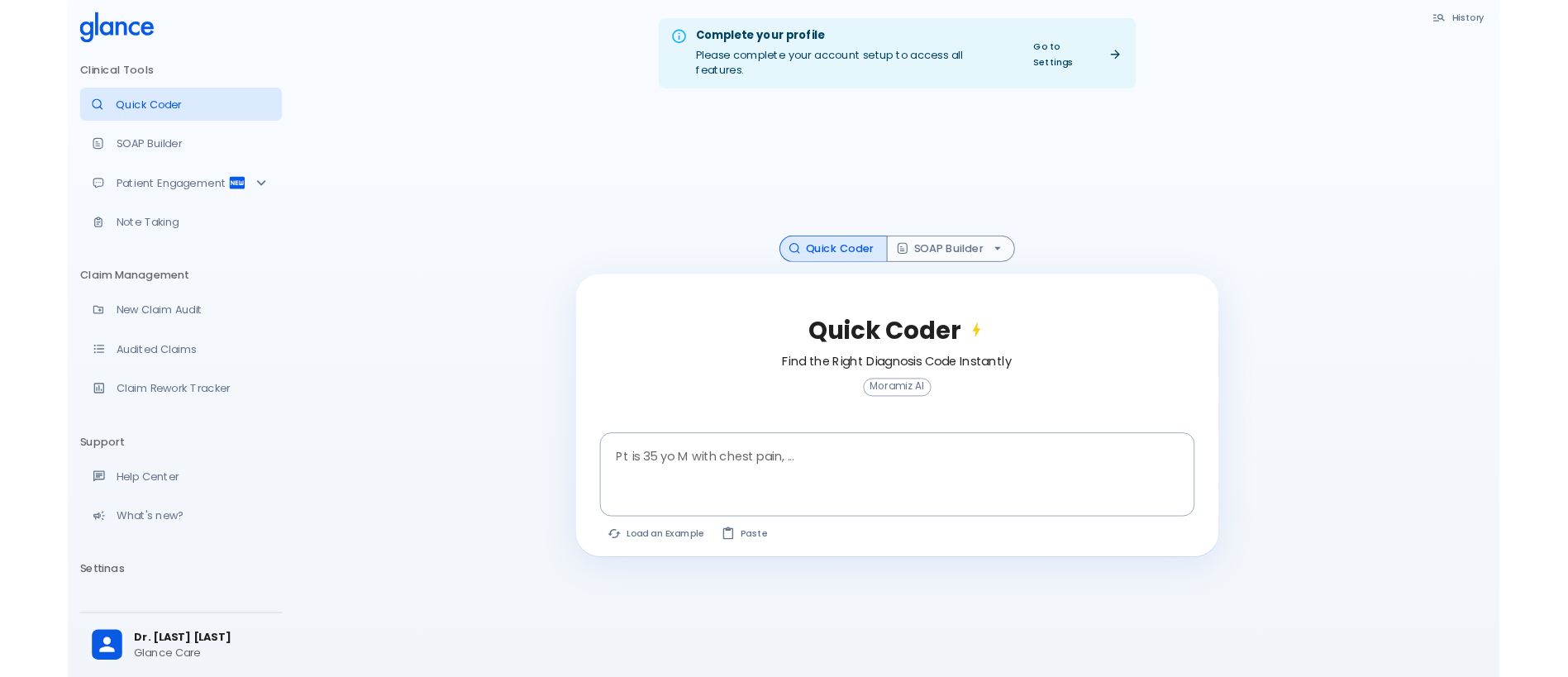 scroll, scrollTop: 0, scrollLeft: 0, axis: both 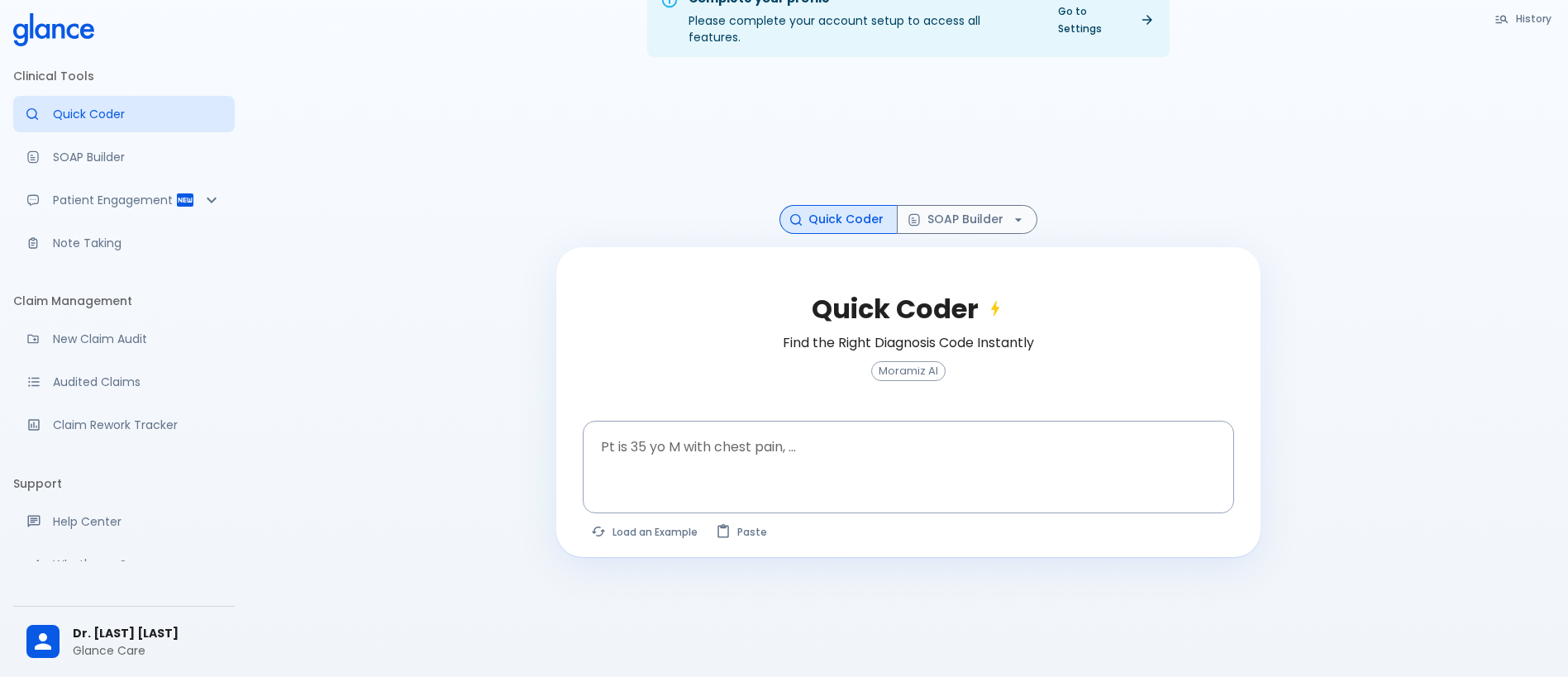 click on "Complete your profile Please complete your account setup to access all features. Go to Settings History Quick Coder SOAP Builder   Quick Coder Find the Right Diagnosis Code Instantly Moramiz AI Pt is 35 yo M with chest pain, ... x Pt is 35 yo M with chest pain, ... The query was updated. Click  Find Codes  to refresh results. Load an Example Paste" at bounding box center (908, 318) 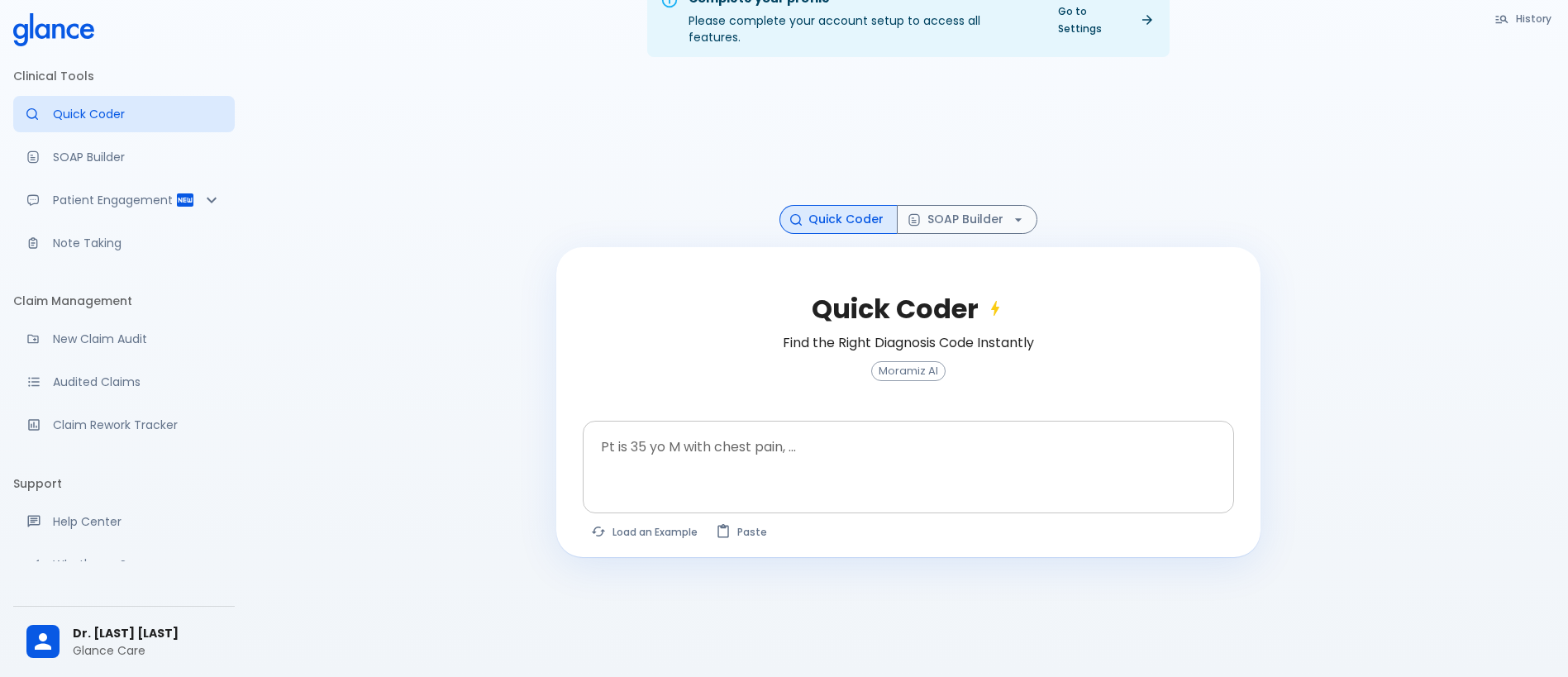 click at bounding box center (908, 454) 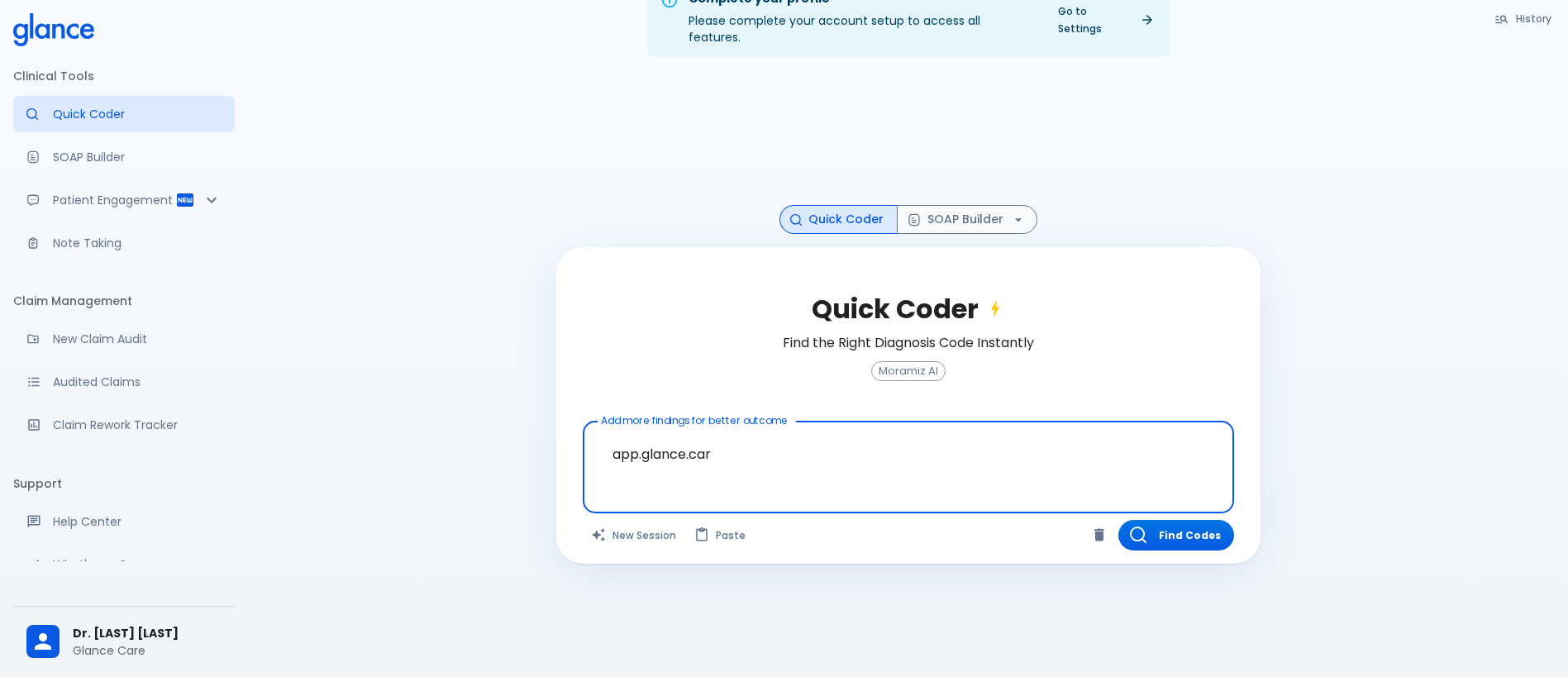 type on "app.glance.care" 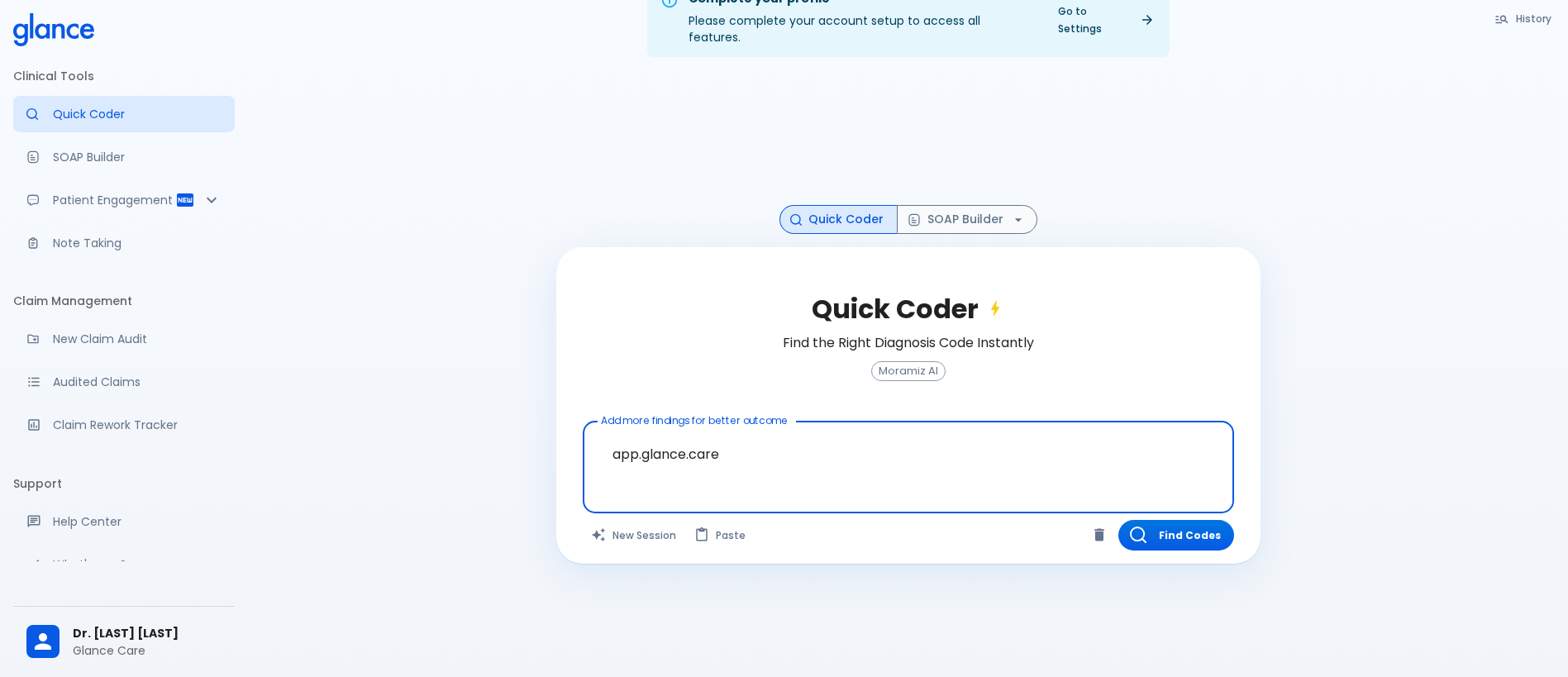 click on "app.glance.care" at bounding box center [908, 454] 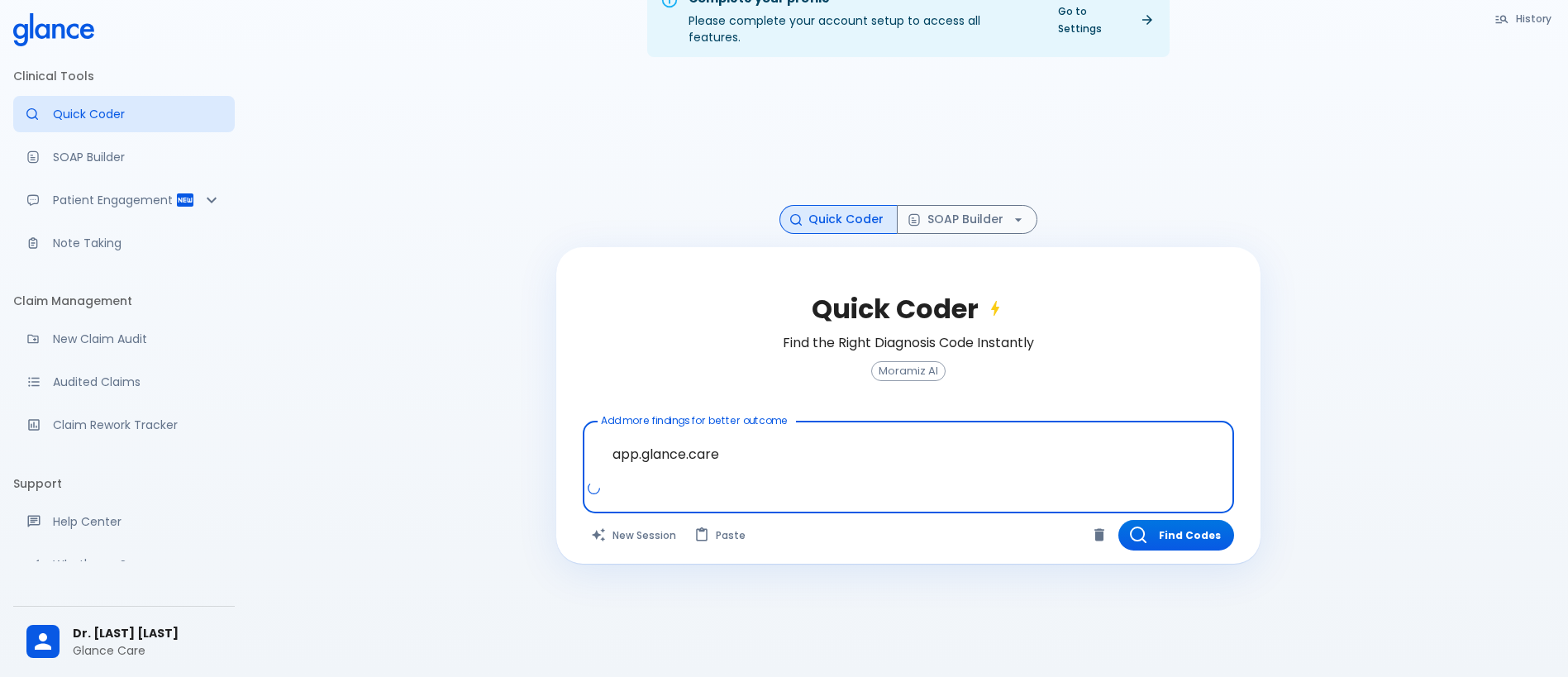 type 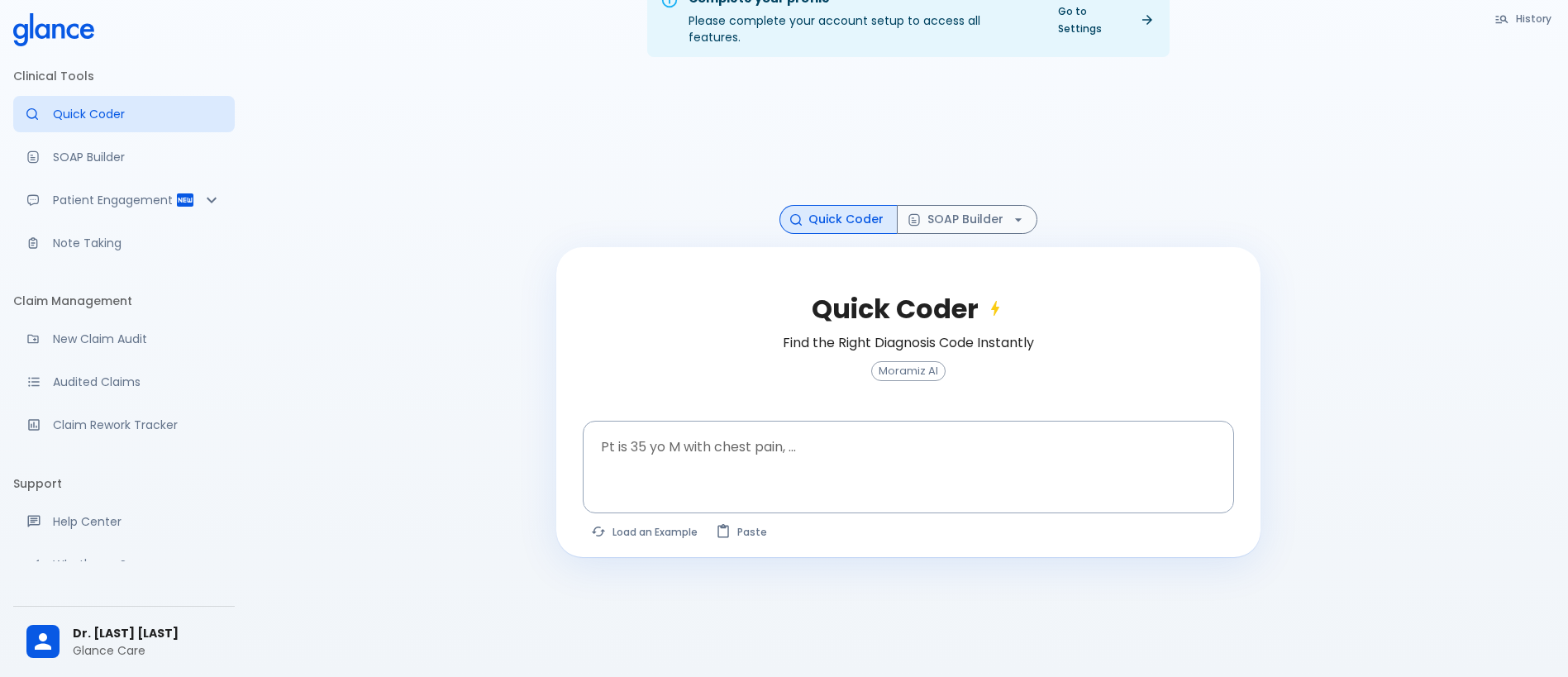 click on "Quick Coder SOAP Builder" at bounding box center (908, 219) 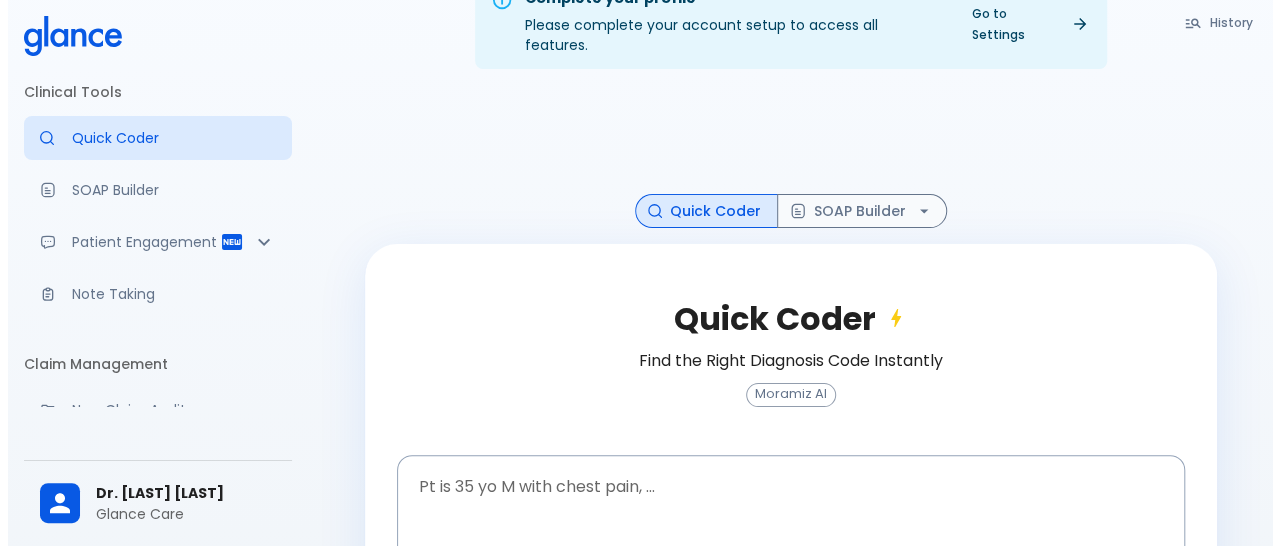 scroll, scrollTop: 124, scrollLeft: 0, axis: vertical 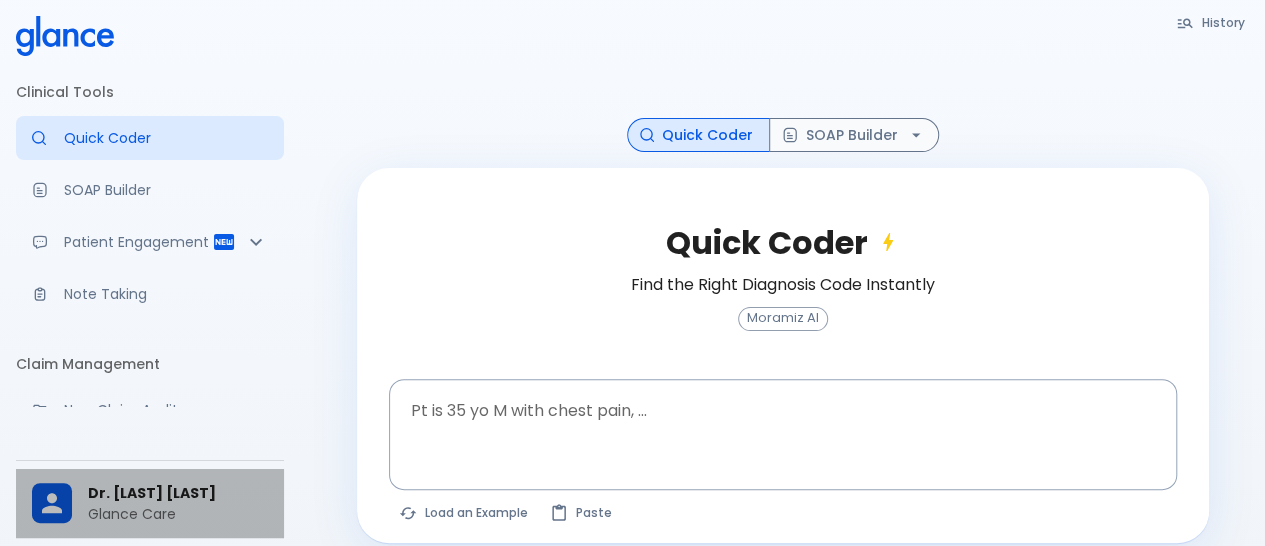 click on "Dr. [LAST] [LAST]" at bounding box center [178, 493] 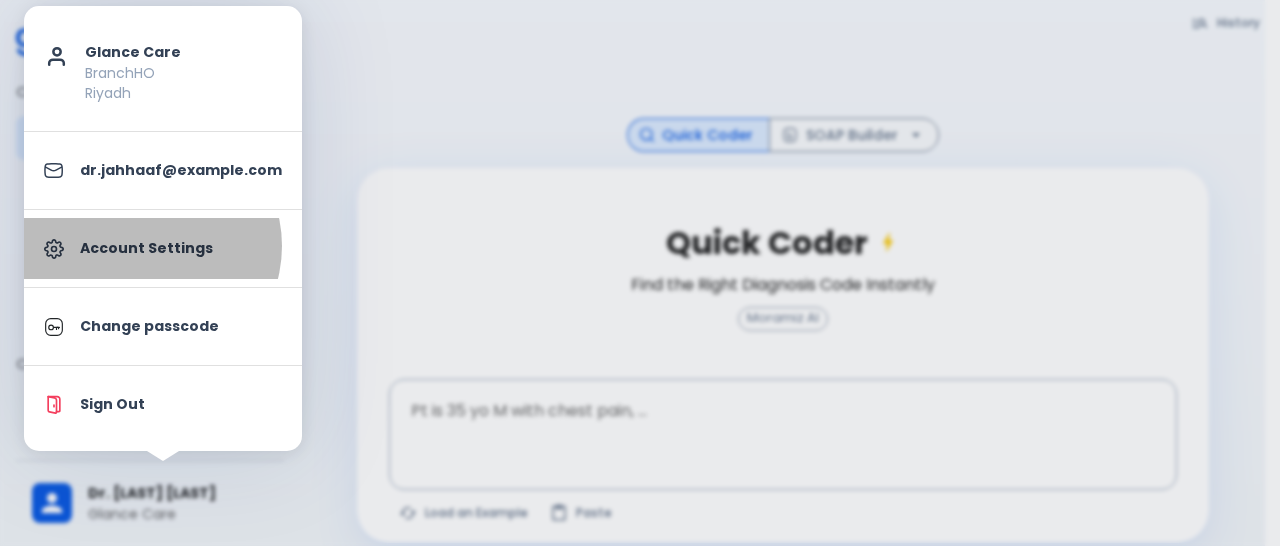 click on "Account Settings" at bounding box center (181, 248) 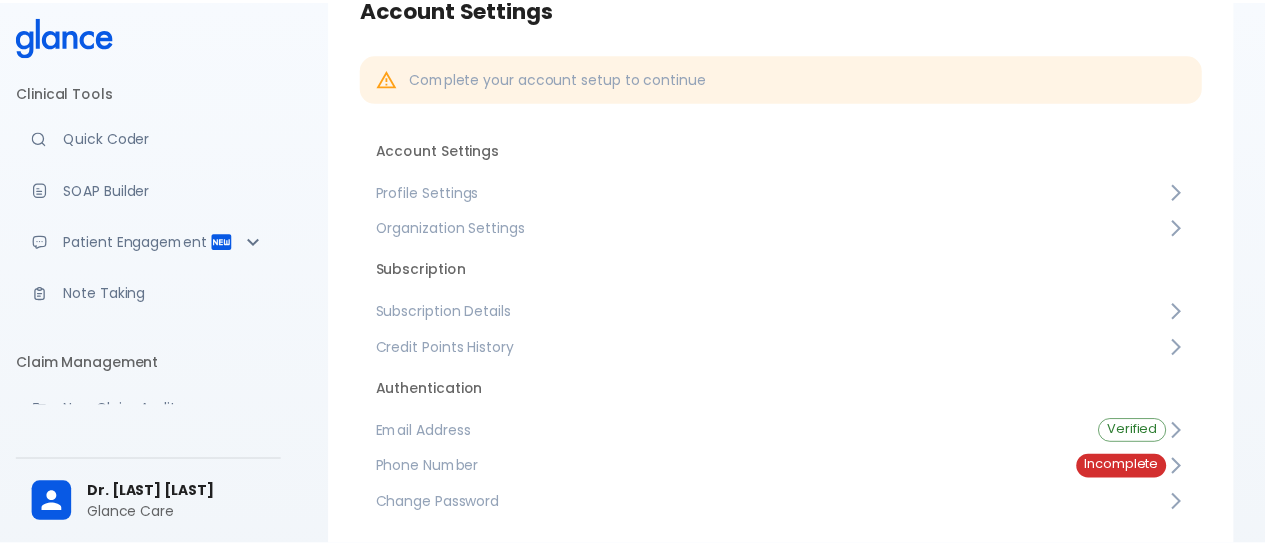 scroll, scrollTop: 48, scrollLeft: 0, axis: vertical 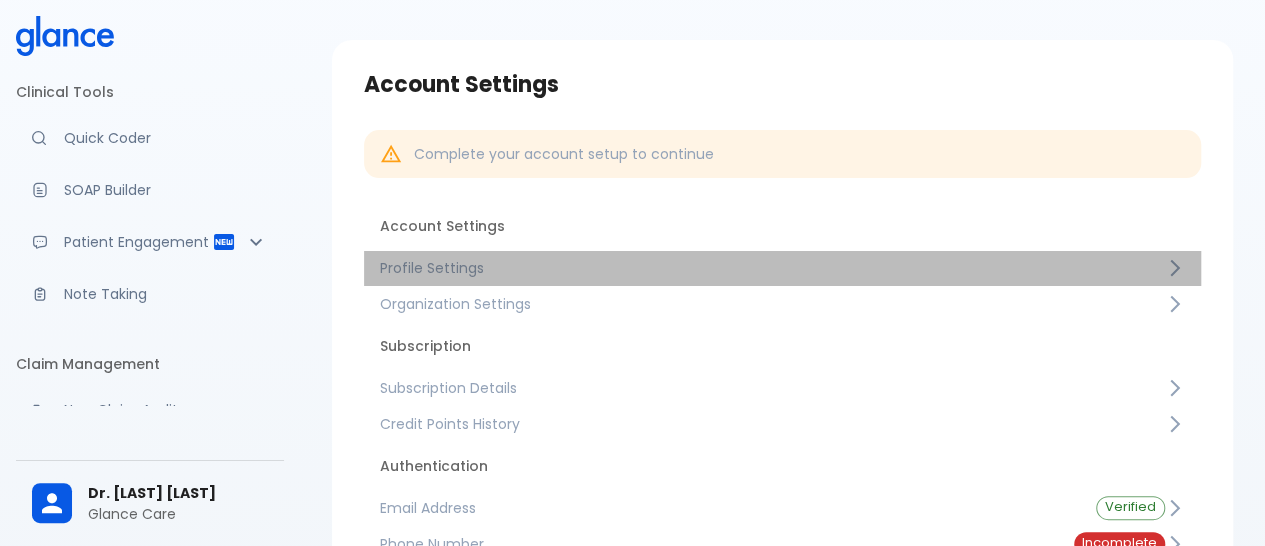 click on "Profile Settings" at bounding box center [772, 268] 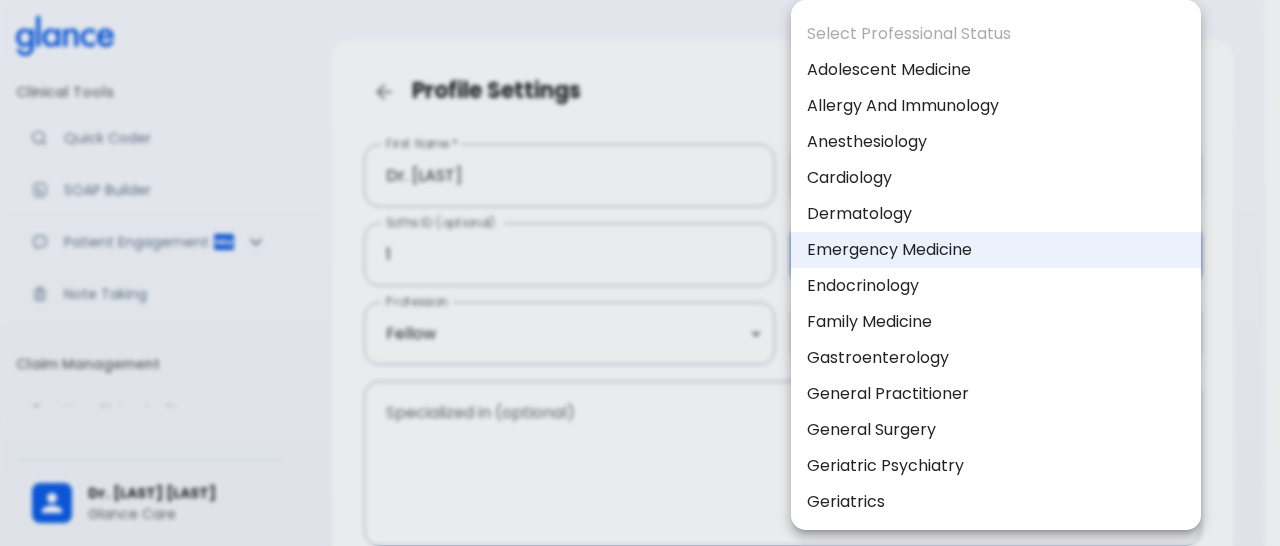 click on "↧  pull to refresh  ↧ Clinical Tools Quick Coder SOAP Builder Patient Engagement Note Taking Claim Management New Claim Audit Audited Claims Claim Rework Tracker Support Help Center What's new? Settings Your Settings Dr. [LAST] [LAST] Glance Care Profile Settings First Name   * Dr. [LAST] First Name  * Last Name   * [LAST] Last Name  * Scfhs ID (optional) 1 Scfhs ID (optional) Speciality   (optional) Emergency Medicine Emergency medicine Speciality (optional) Profession Fellow fellow Profession Medical School (optional) Medical School (optional) Specialized in (optional) x Specialized in (optional) Cancel Save Changes
Select Professional Status Adolescent Medicine Allergy And Immunology Anesthesiology Cardiology Dermatology Emergency Medicine Endocrinology Family Medicine Gastroenterology General Practitioner General Surgery Geriatric Psychiatry Geriatrics Hematology Infectious Disease Intensive Care Medicine Internal Medicine Maternal-fetal Medicine Nephrology" at bounding box center (640, 351) 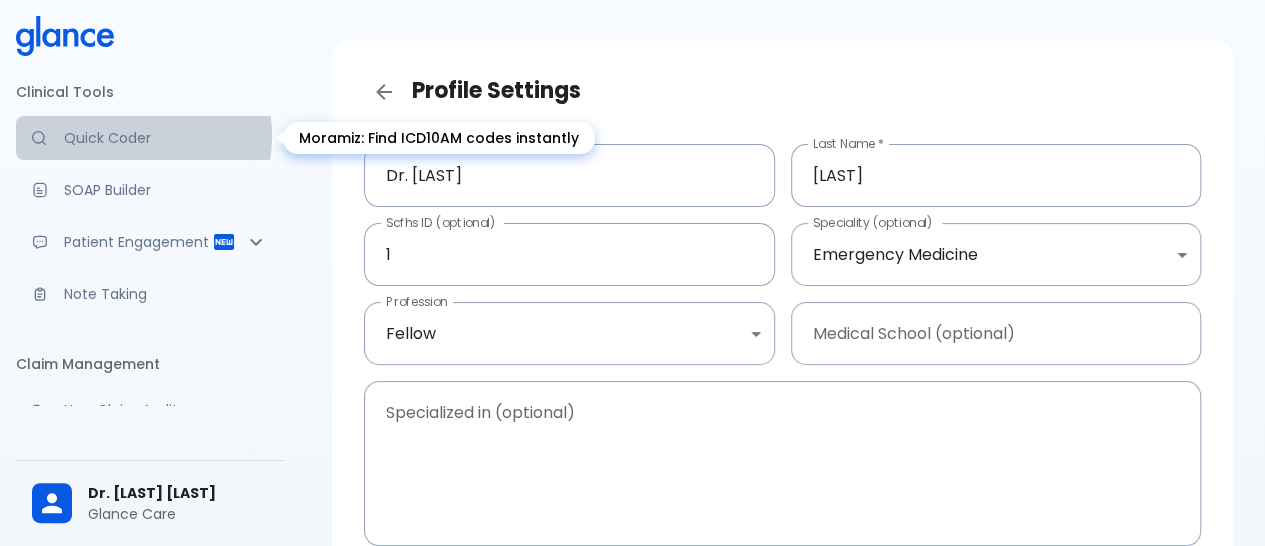click on "Quick Coder" at bounding box center [166, 138] 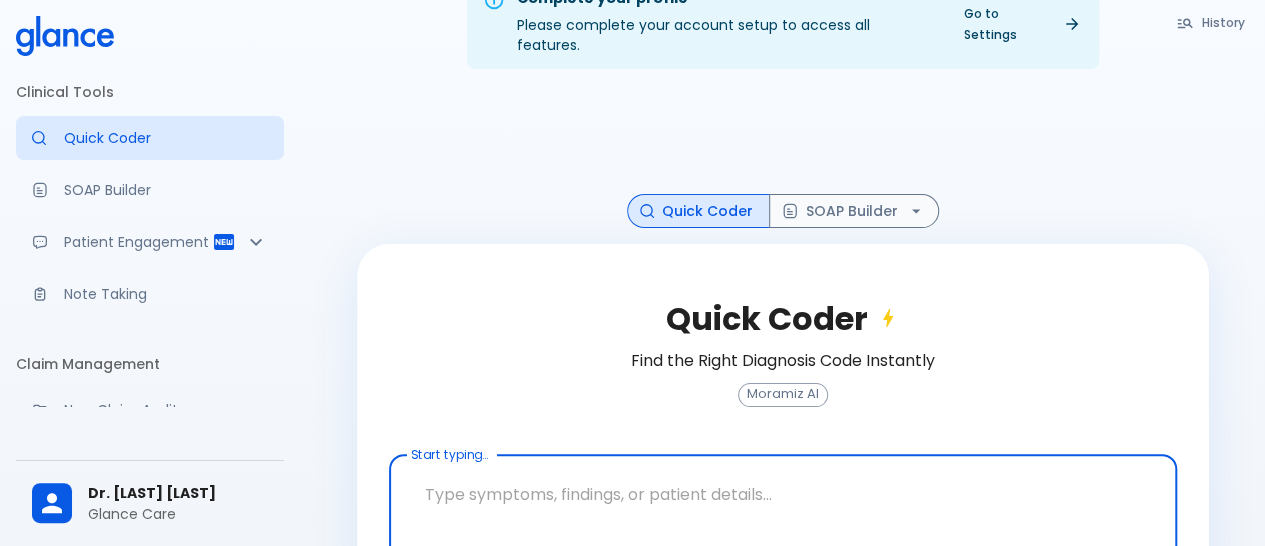scroll, scrollTop: 124, scrollLeft: 0, axis: vertical 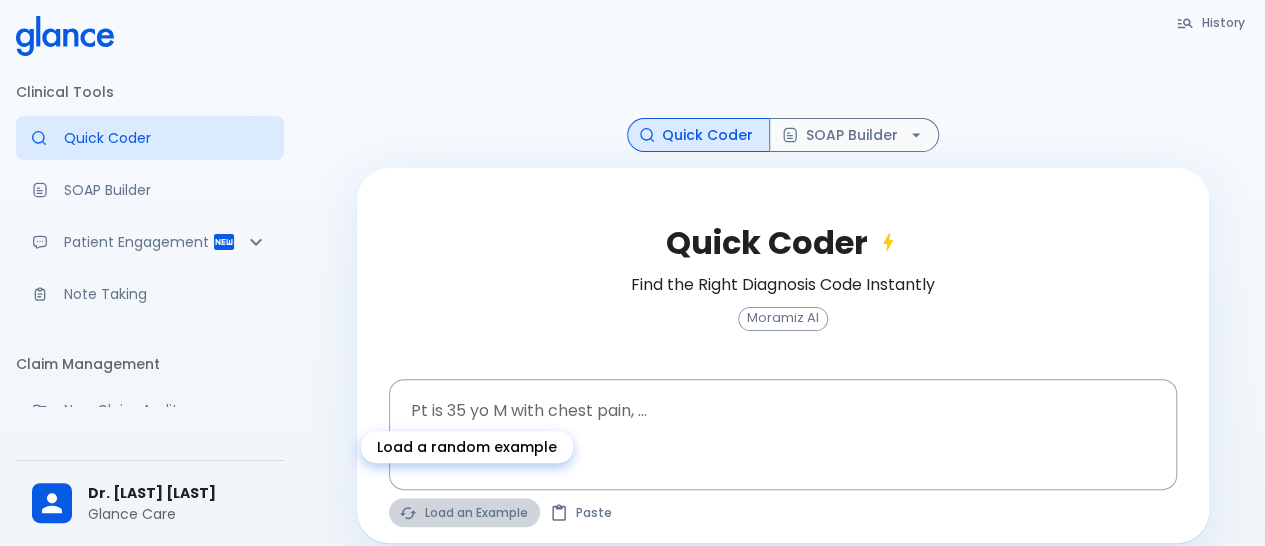 click on "Load an Example" at bounding box center [464, 512] 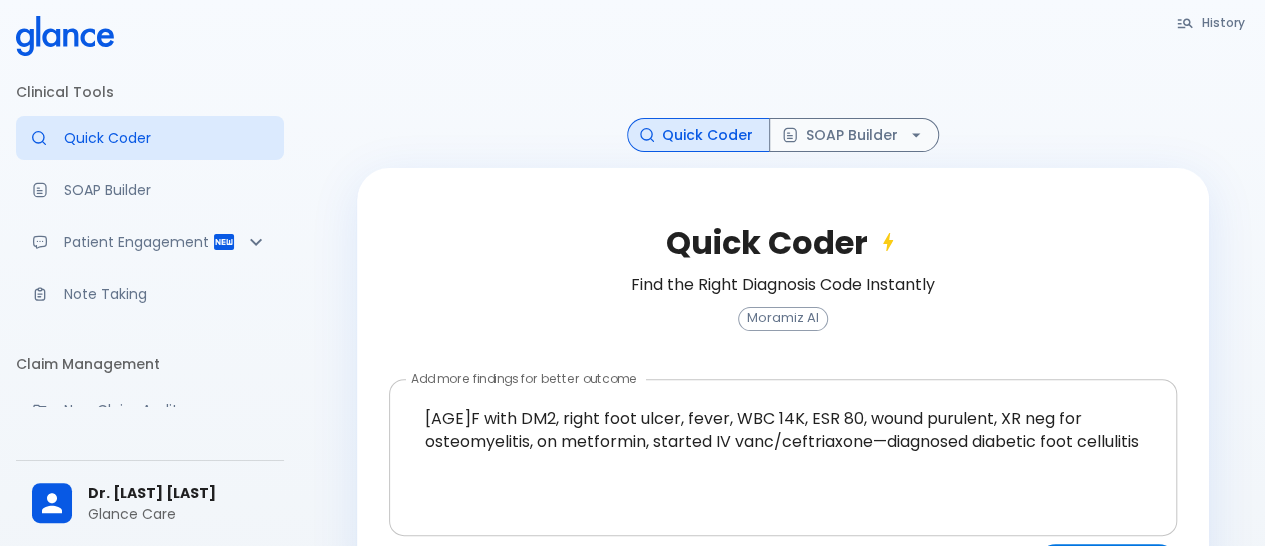 scroll, scrollTop: 178, scrollLeft: 0, axis: vertical 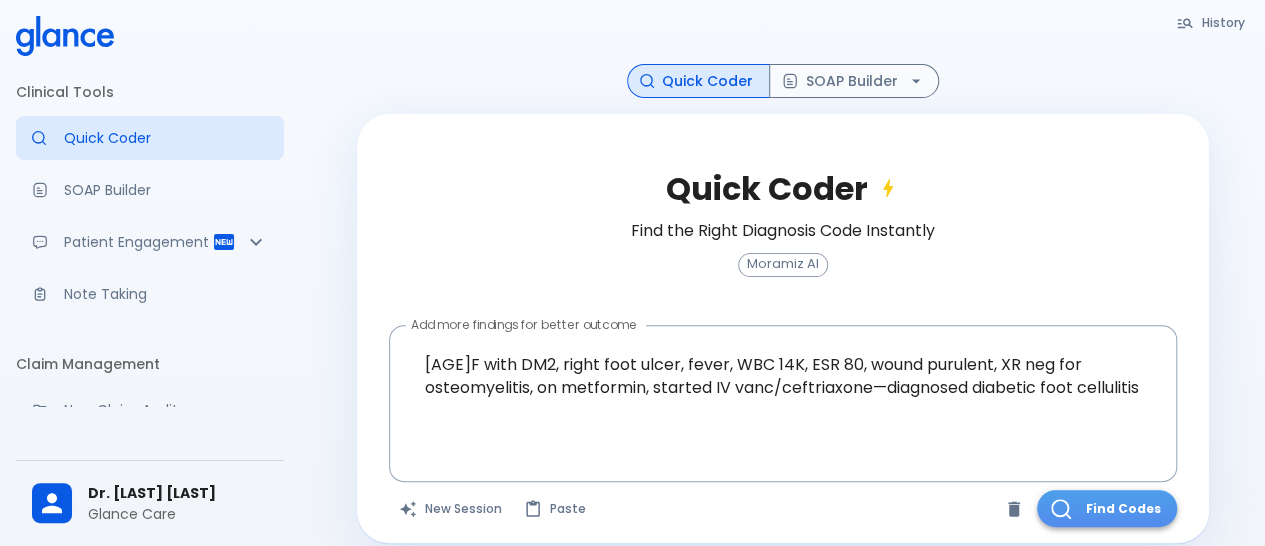 click on "Find Codes" at bounding box center (1107, 508) 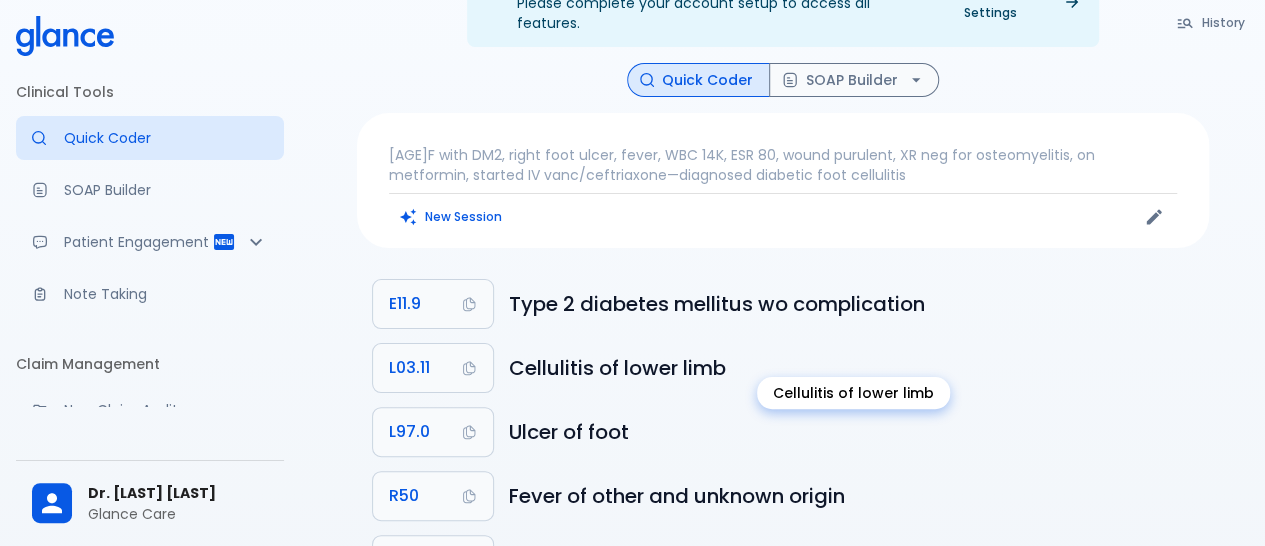 scroll, scrollTop: 70, scrollLeft: 0, axis: vertical 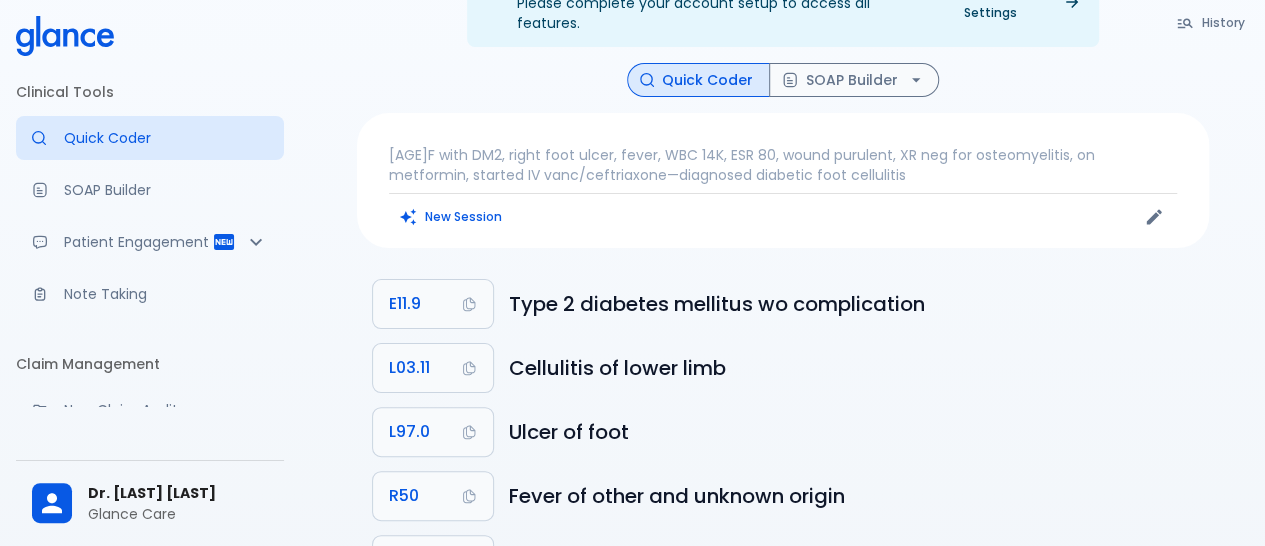click on "[AGE]F with DM2, right foot ulcer, fever, WBC 14K, ESR 80, wound purulent, XR neg for osteomyelitis, on metformin, started IV vanc/ceftriaxone—diagnosed diabetic foot cellulitis" at bounding box center (783, 165) 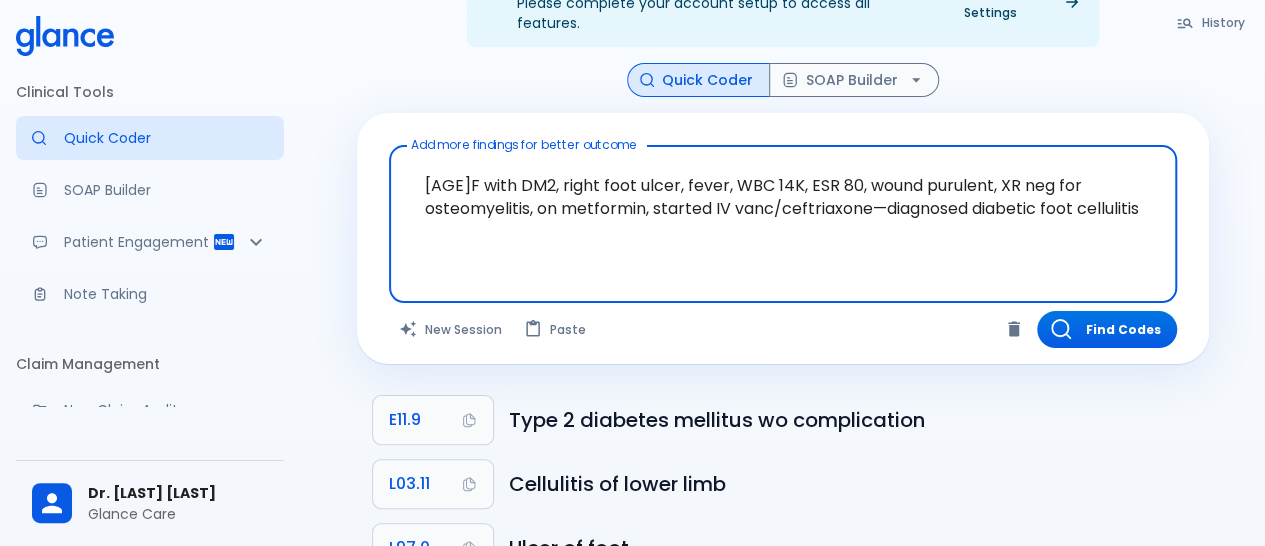 drag, startPoint x: 416, startPoint y: 157, endPoint x: 653, endPoint y: 169, distance: 237.3036 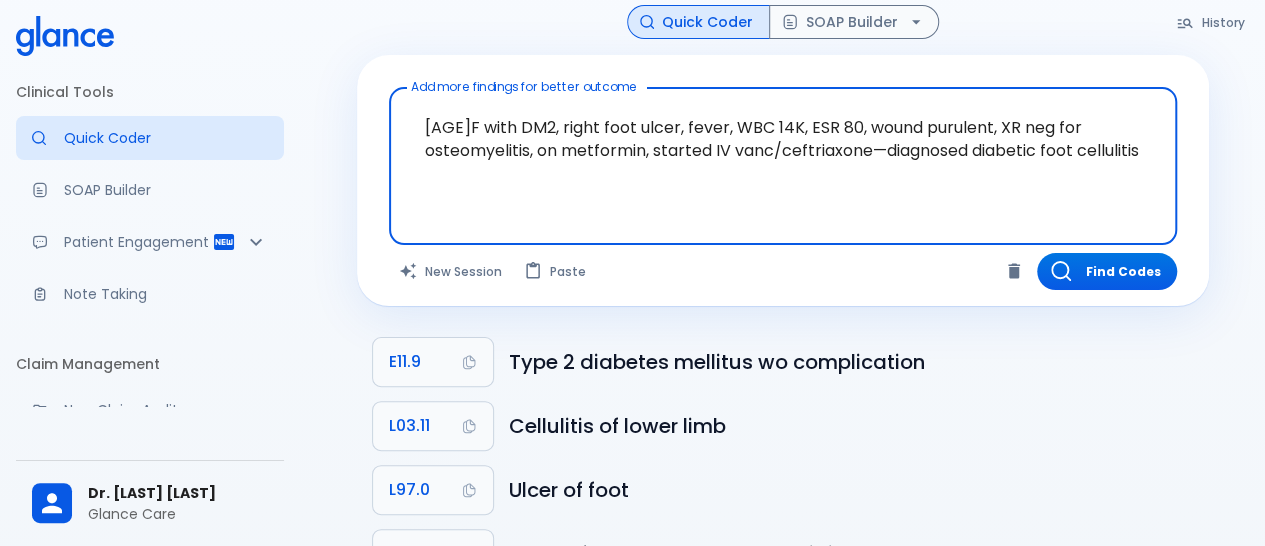 scroll, scrollTop: 44, scrollLeft: 0, axis: vertical 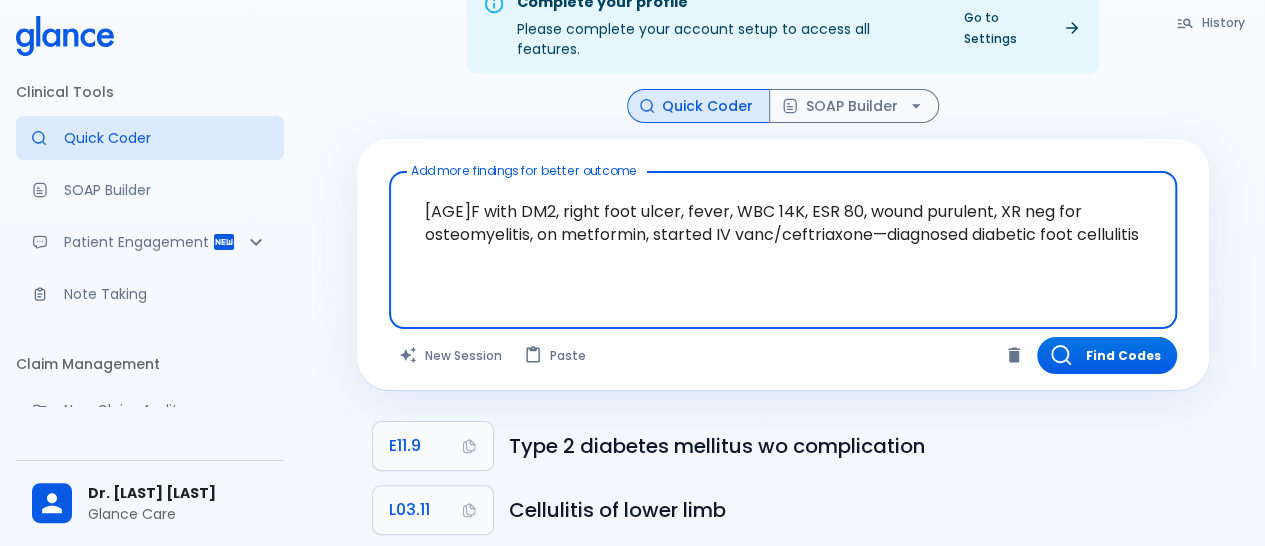 click on "[AGE]F with DM2, right foot ulcer, fever, WBC 14K, ESR 80, wound purulent, XR neg for osteomyelitis, on metformin, started IV vanc/ceftriaxone—diagnosed diabetic foot cellulitis" at bounding box center [783, 234] 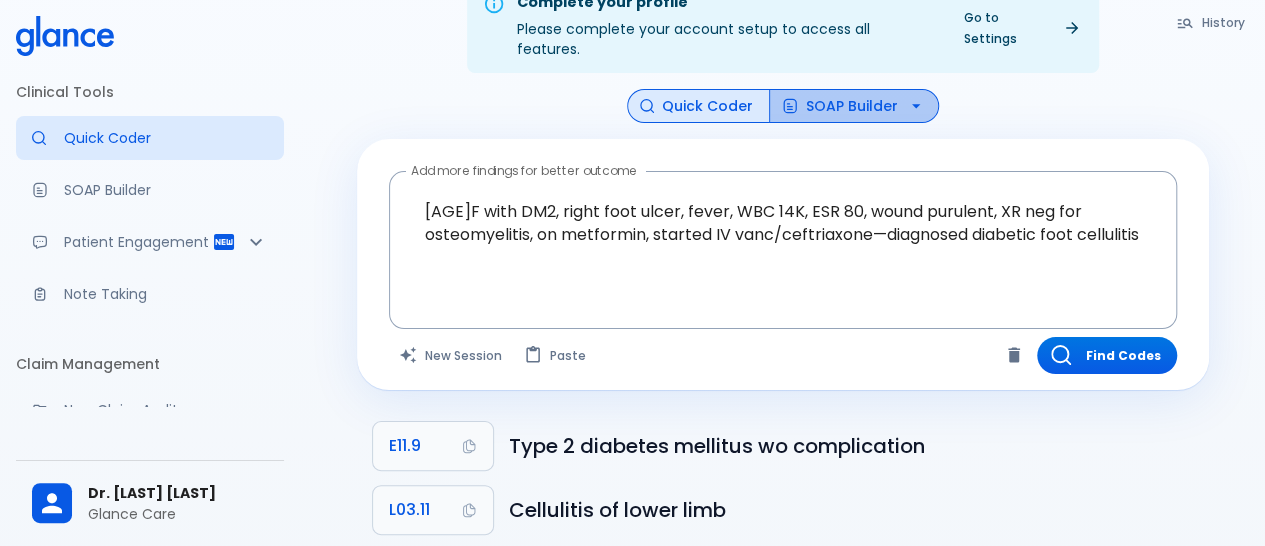 click on "SOAP Builder" at bounding box center (854, 106) 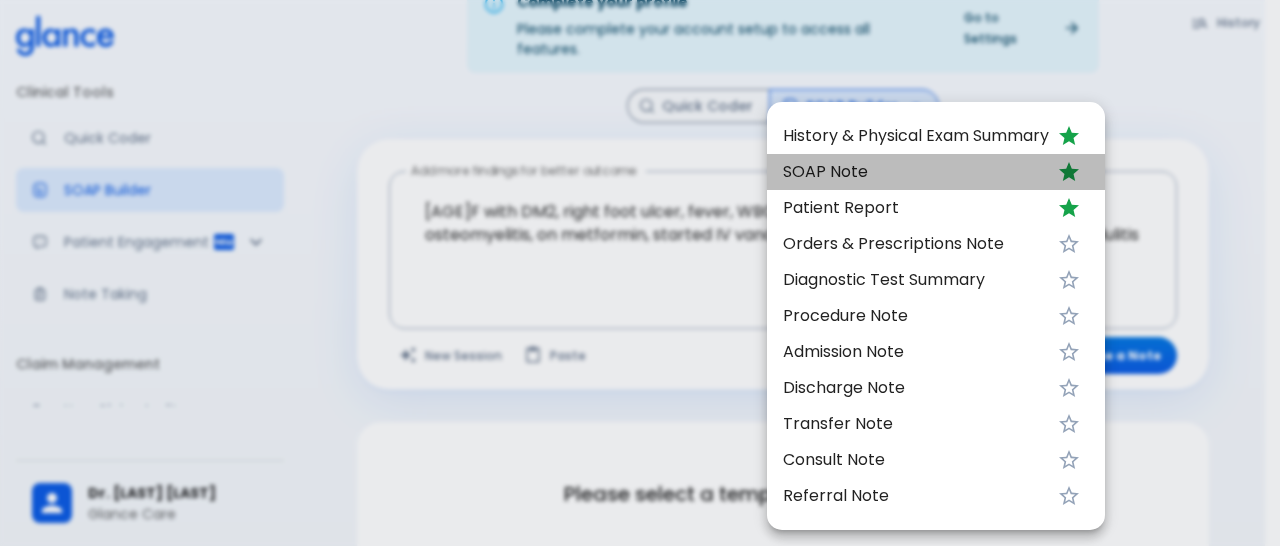 click on "SOAP Note" at bounding box center [916, 172] 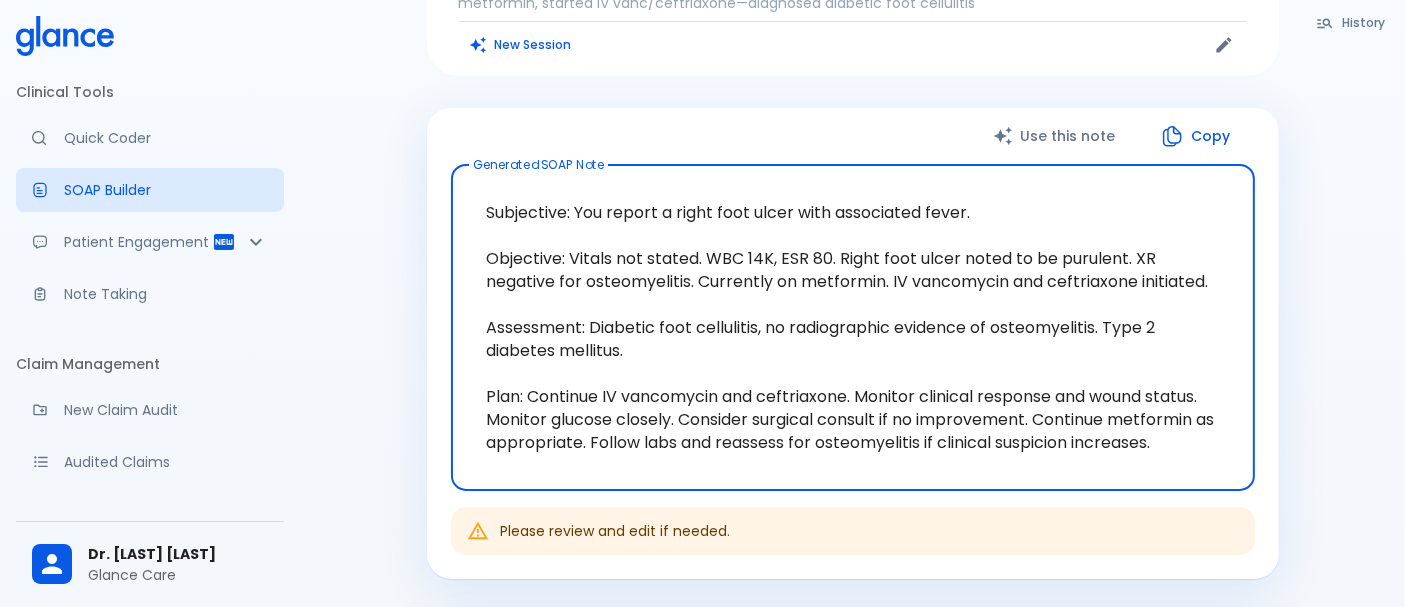 scroll, scrollTop: 244, scrollLeft: 0, axis: vertical 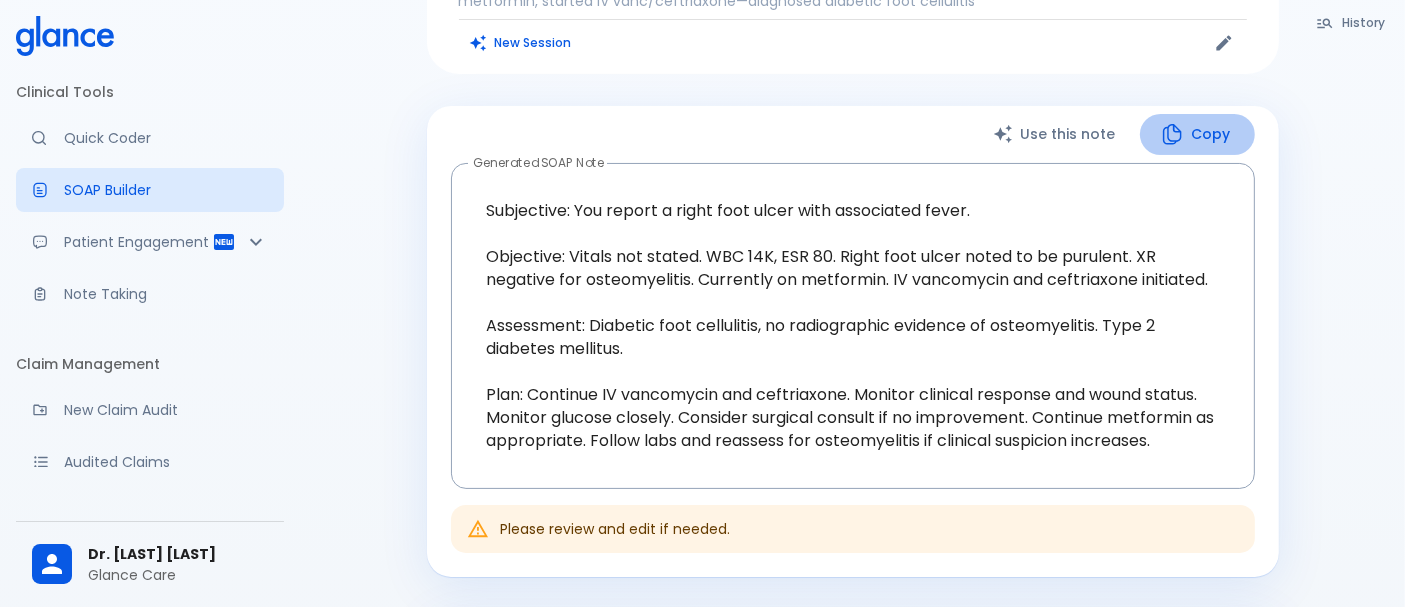 click on "Copy" at bounding box center (1197, 134) 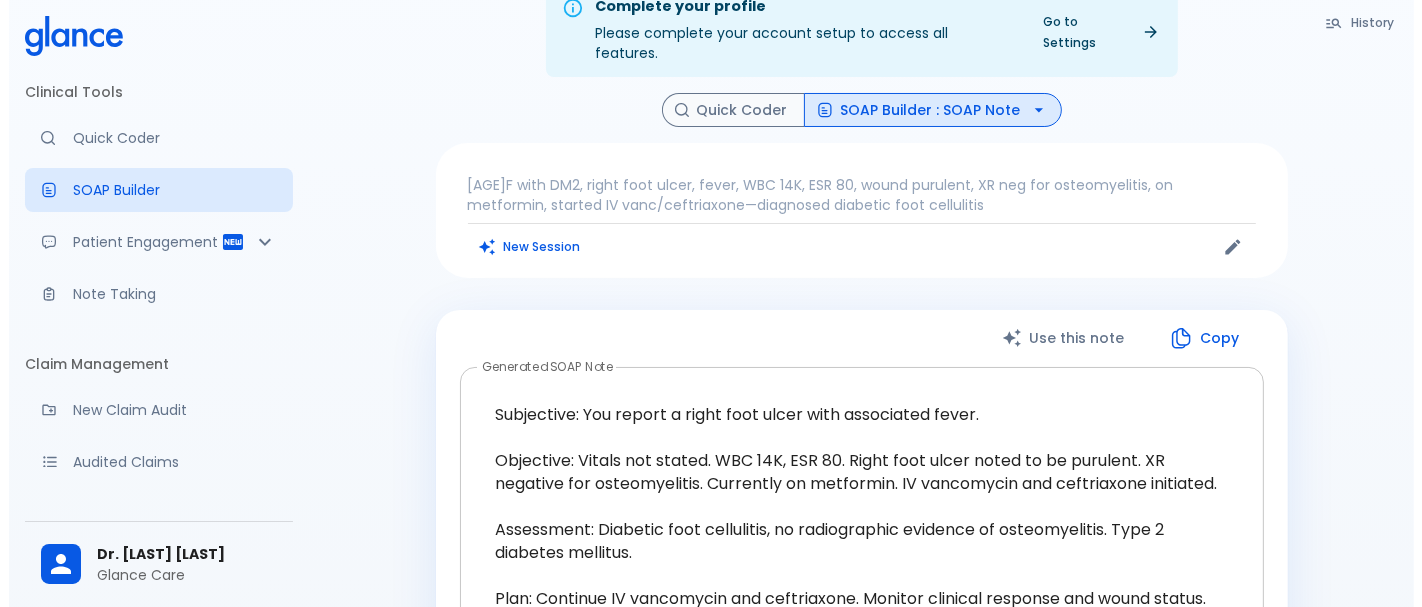 scroll, scrollTop: 37, scrollLeft: 0, axis: vertical 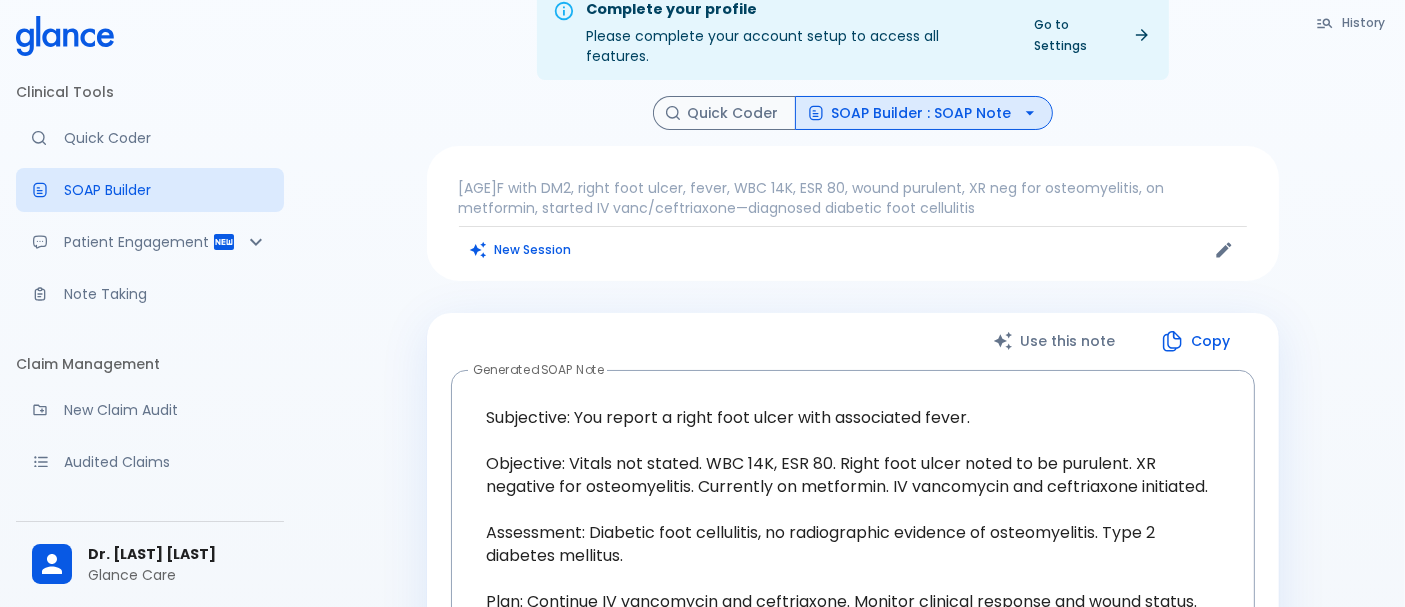 click on "SOAP Builder   : SOAP Note" at bounding box center [924, 113] 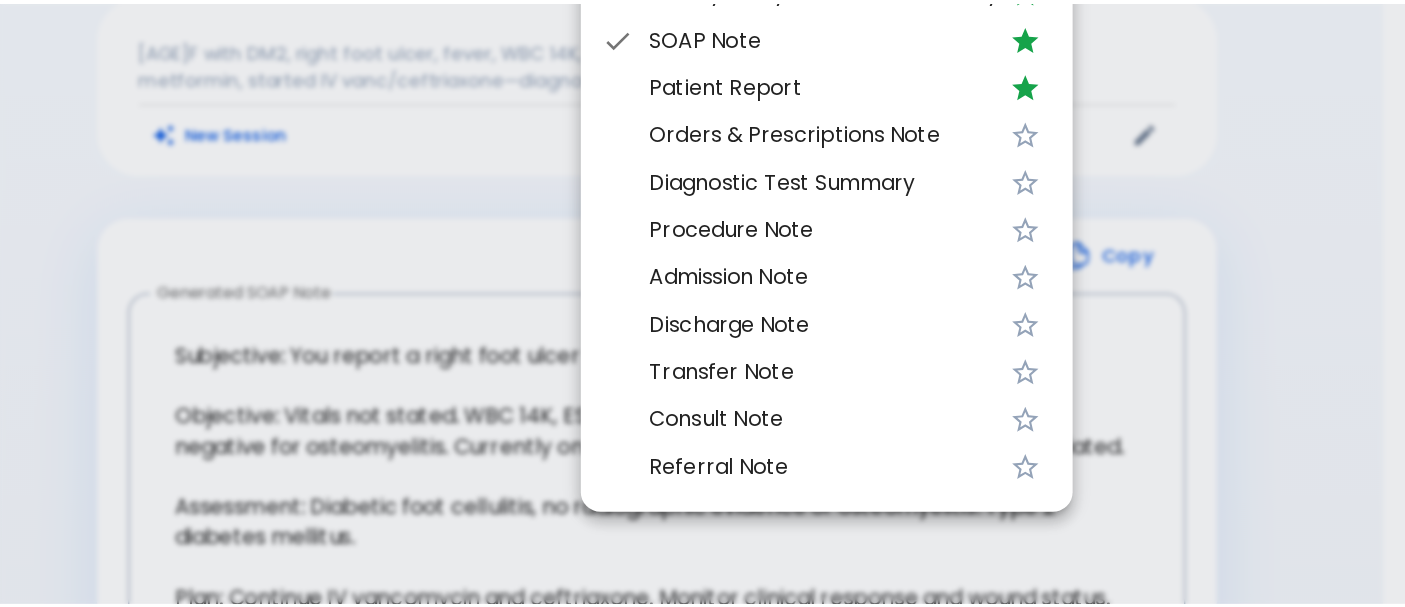 scroll, scrollTop: 35, scrollLeft: 0, axis: vertical 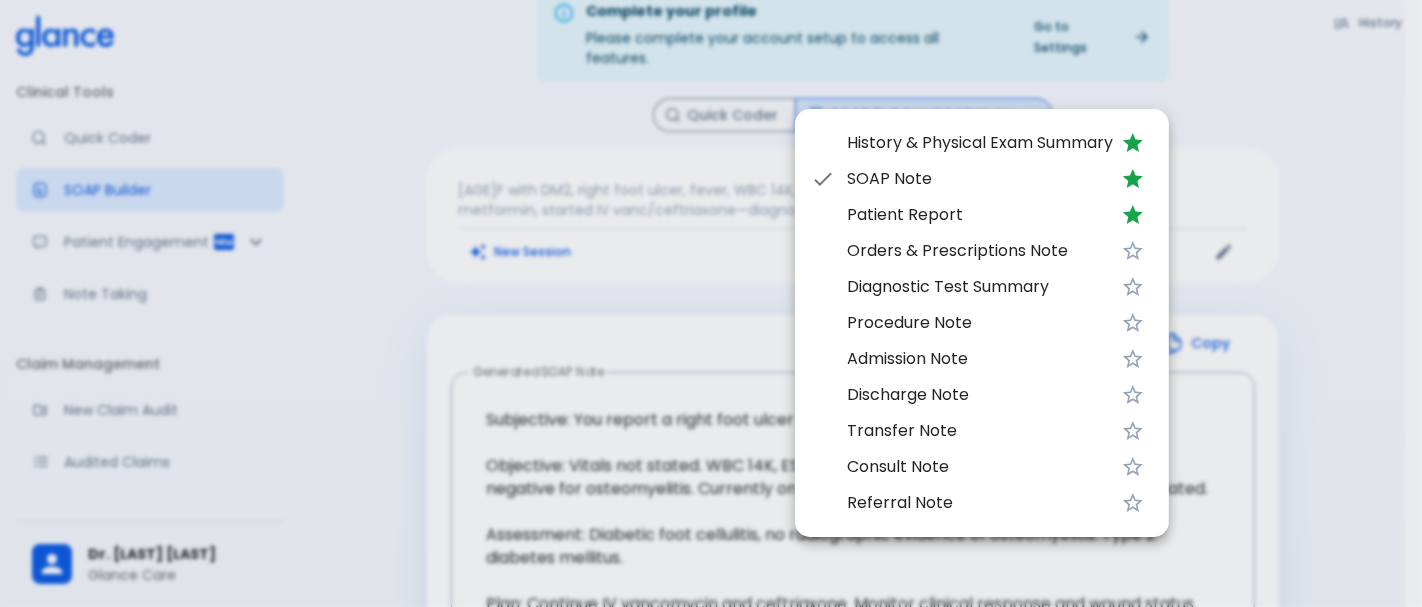 click at bounding box center (711, 303) 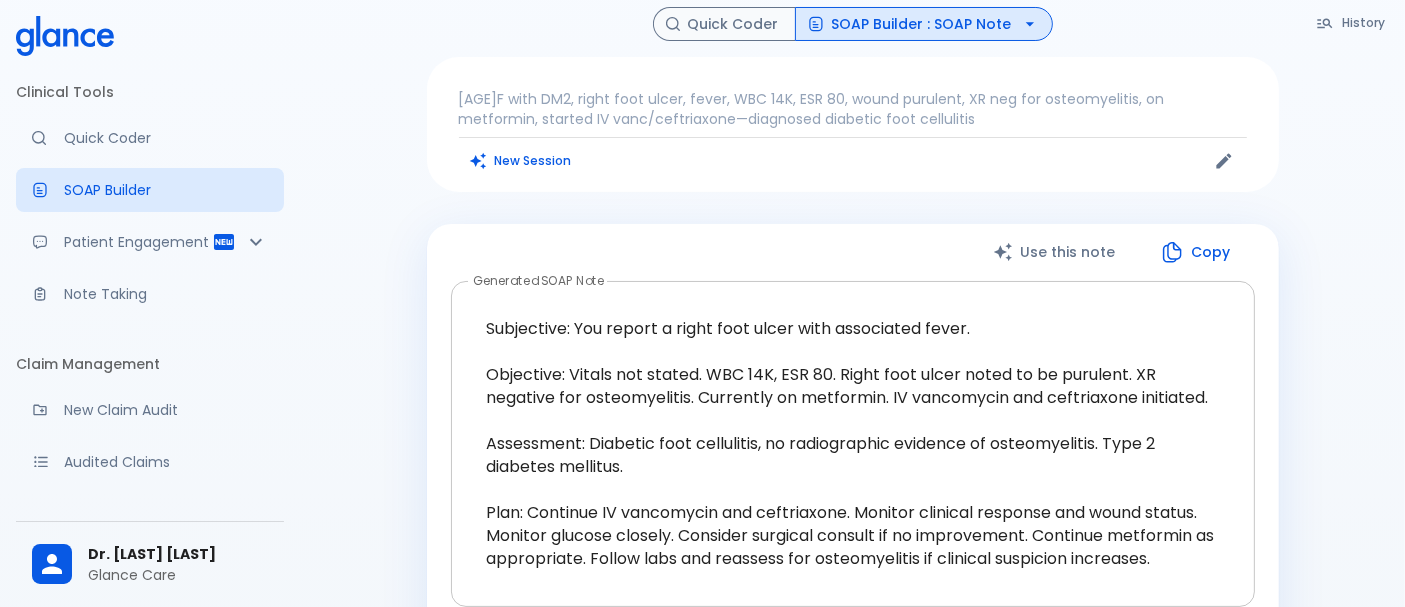 scroll, scrollTop: 127, scrollLeft: 0, axis: vertical 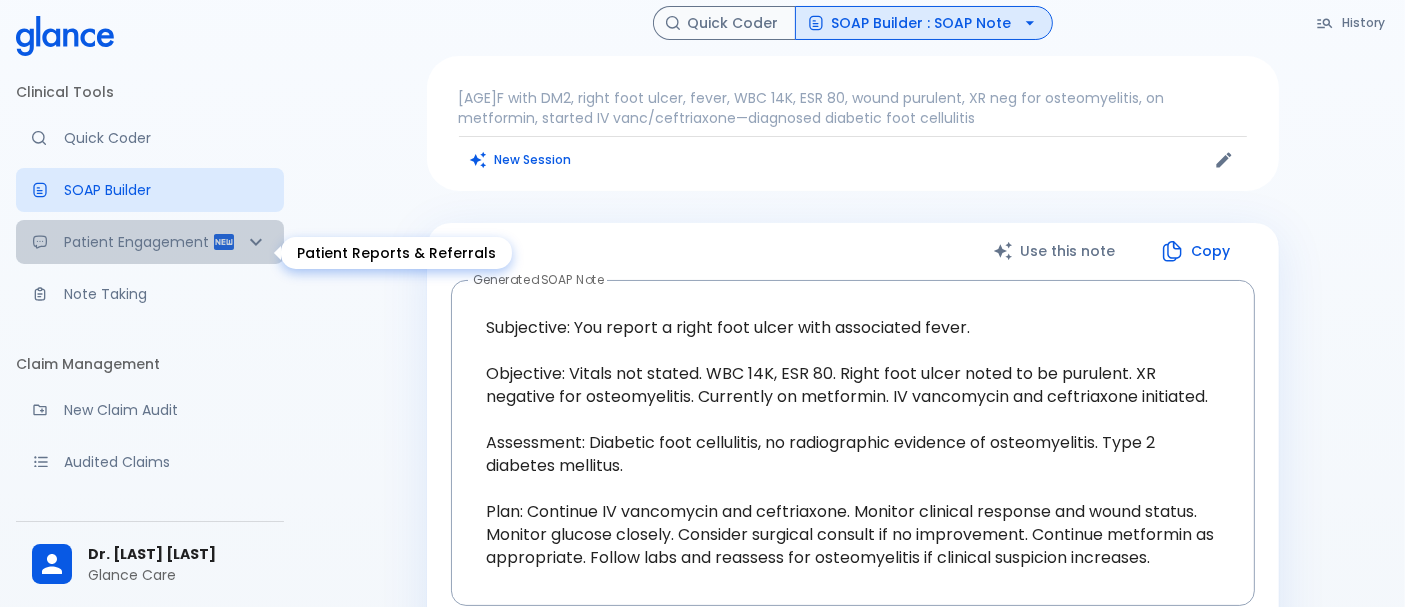 click on "Patient Engagement" at bounding box center (138, 242) 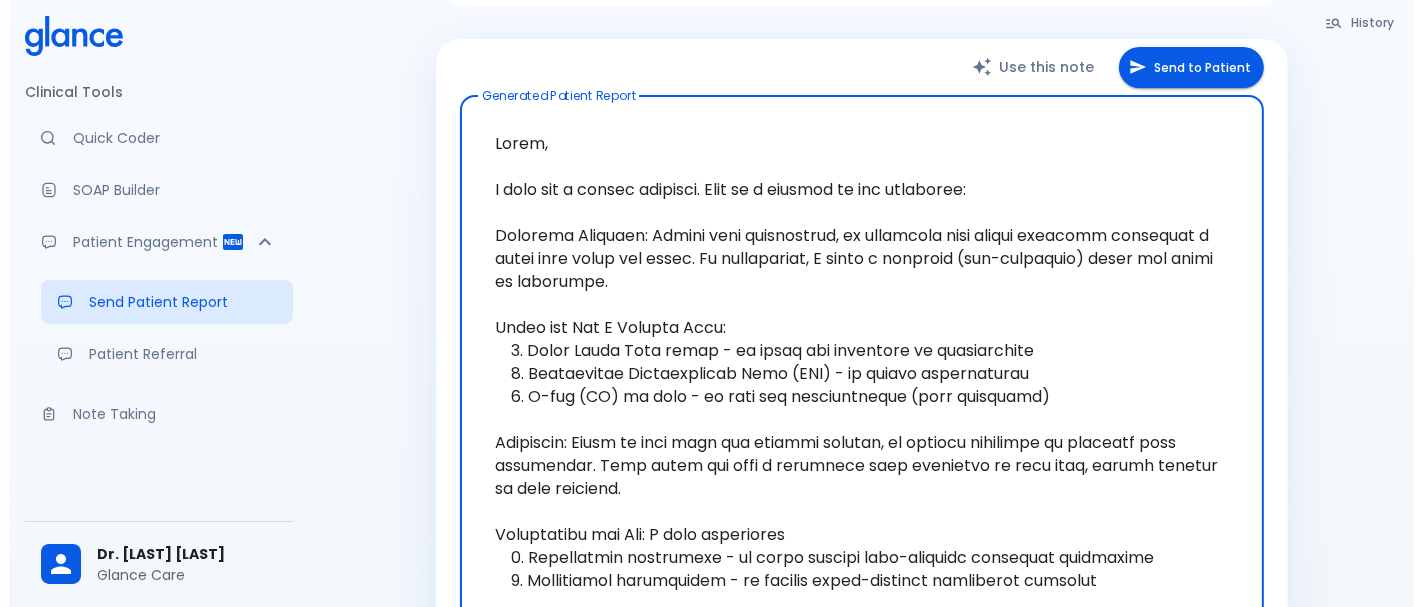 scroll, scrollTop: 313, scrollLeft: 0, axis: vertical 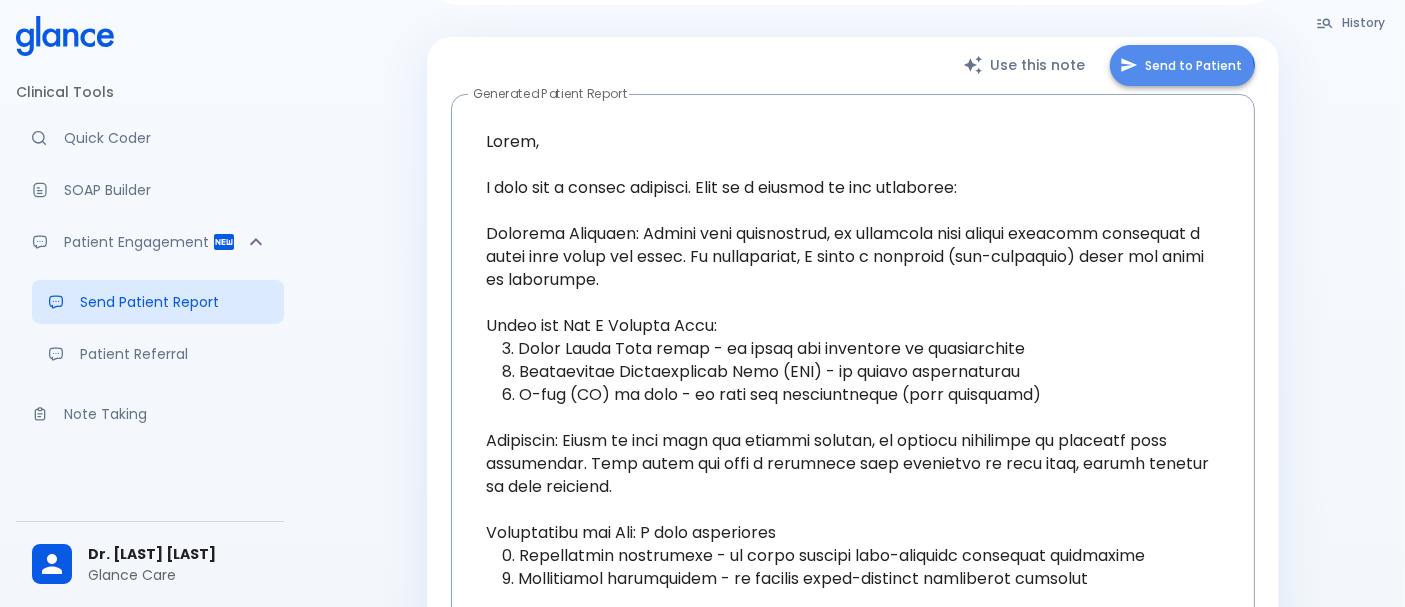 click on "Send to Patient" at bounding box center [1182, 65] 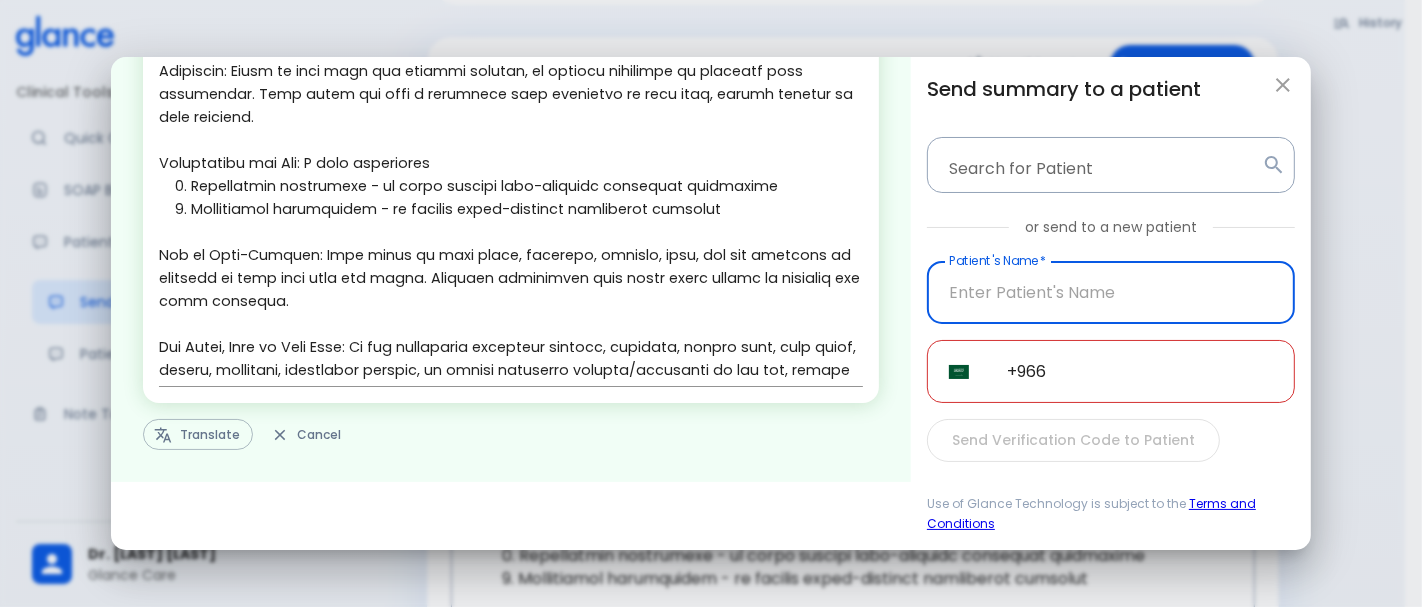scroll, scrollTop: 368, scrollLeft: 0, axis: vertical 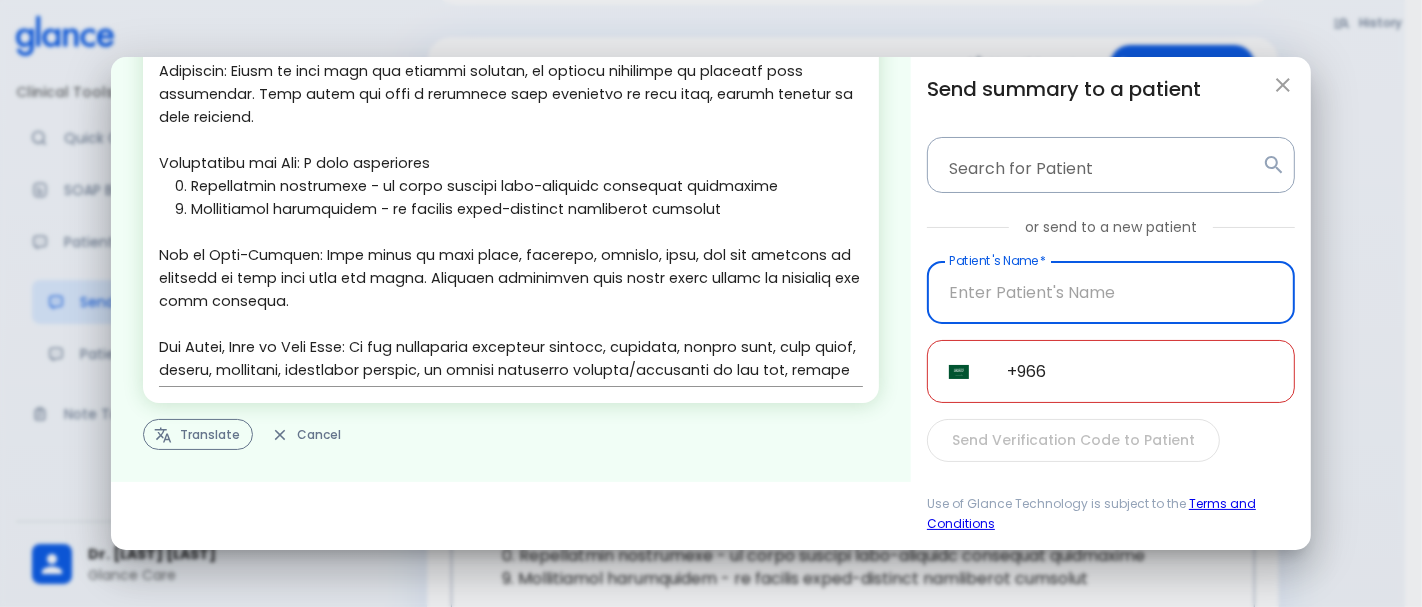 click on "Translate" at bounding box center (198, 434) 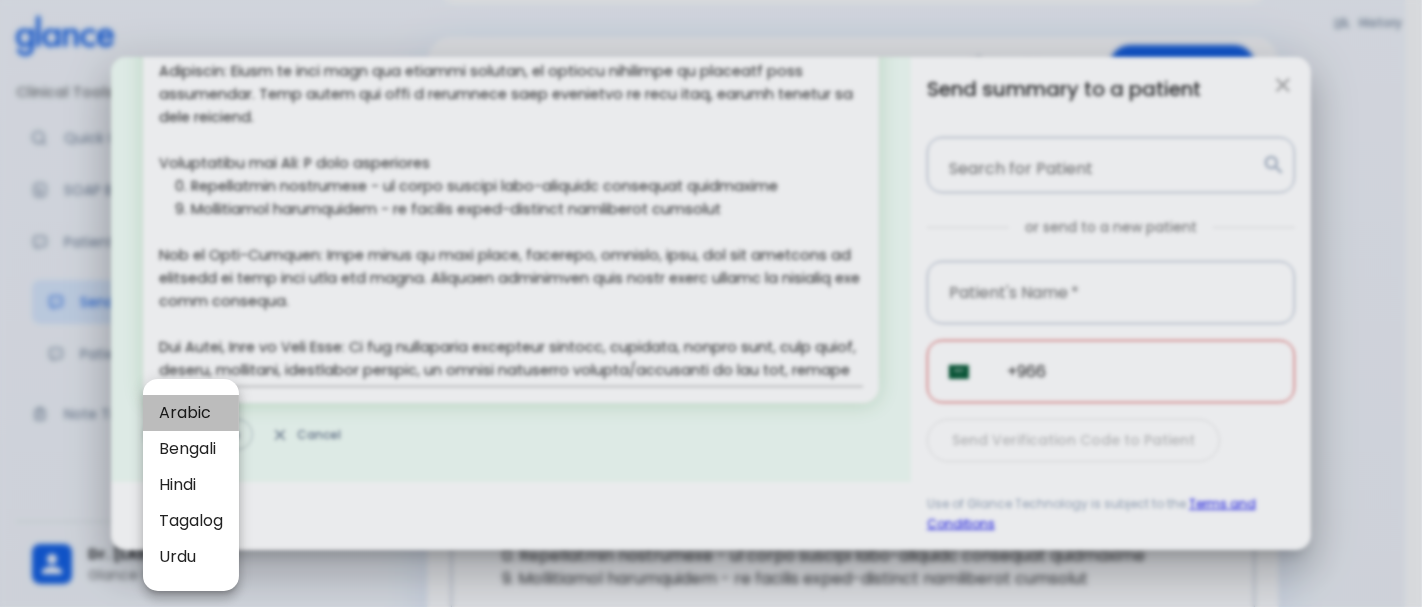 click on "Arabic" at bounding box center (191, 413) 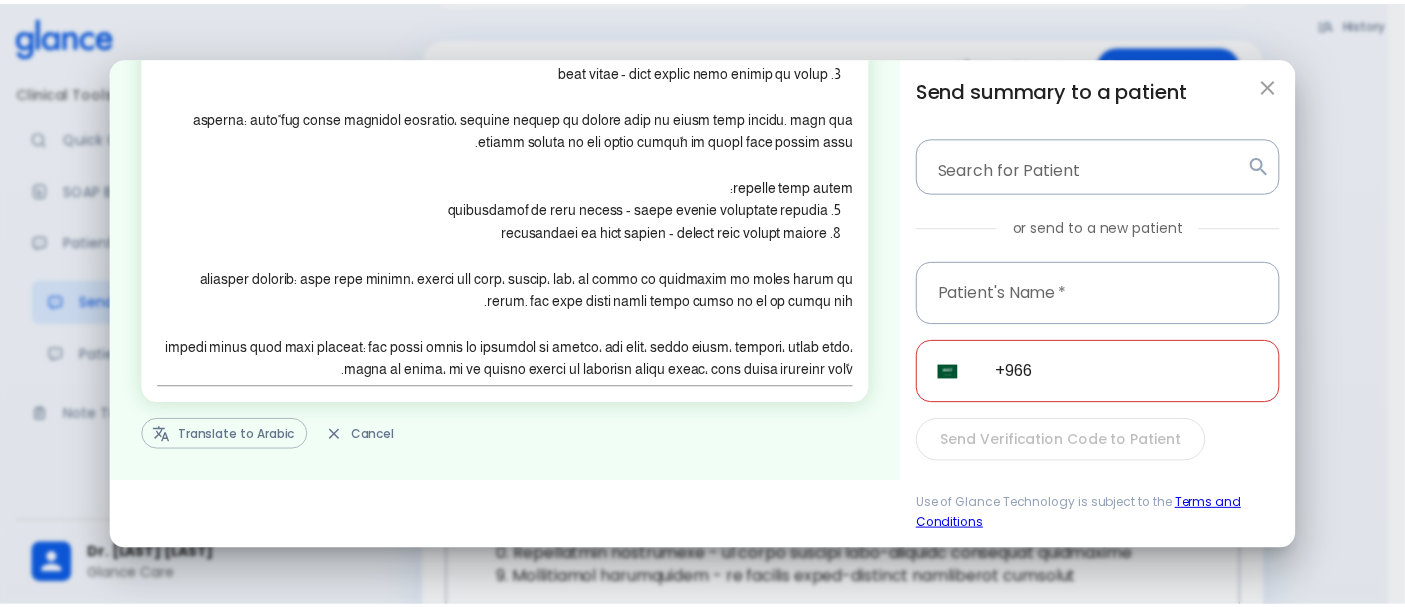 scroll, scrollTop: 0, scrollLeft: 0, axis: both 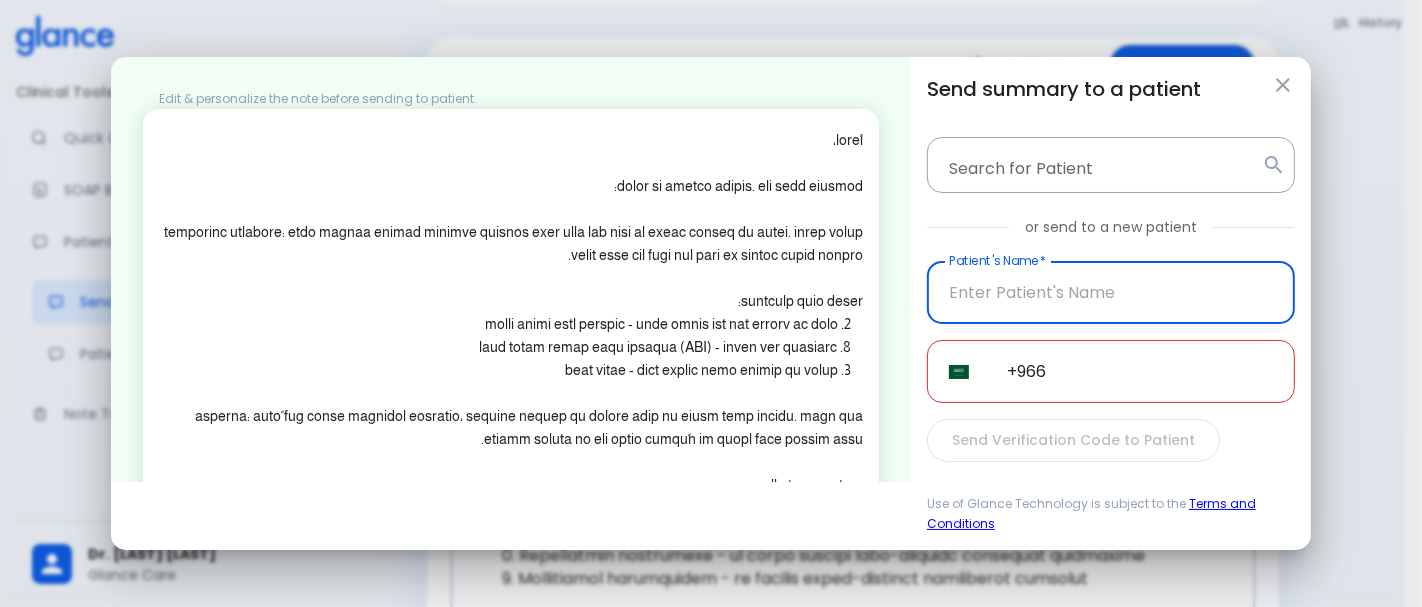 click at bounding box center (1111, 292) 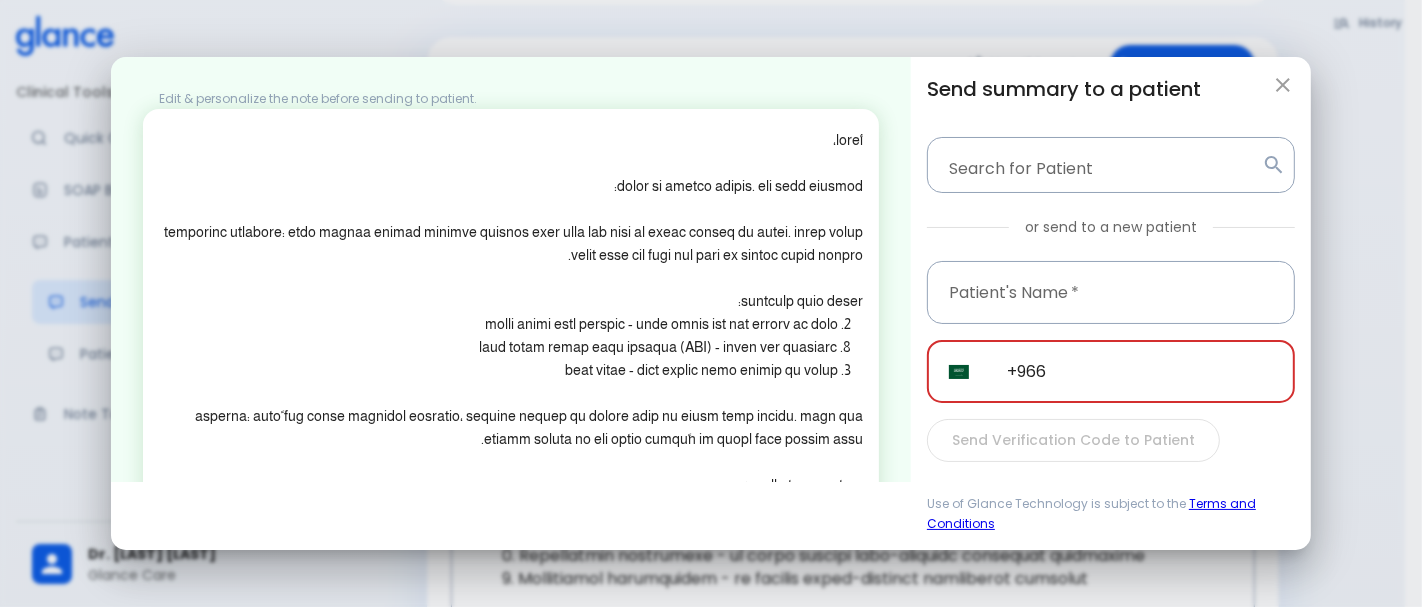 click on "+966" at bounding box center (1140, 371) 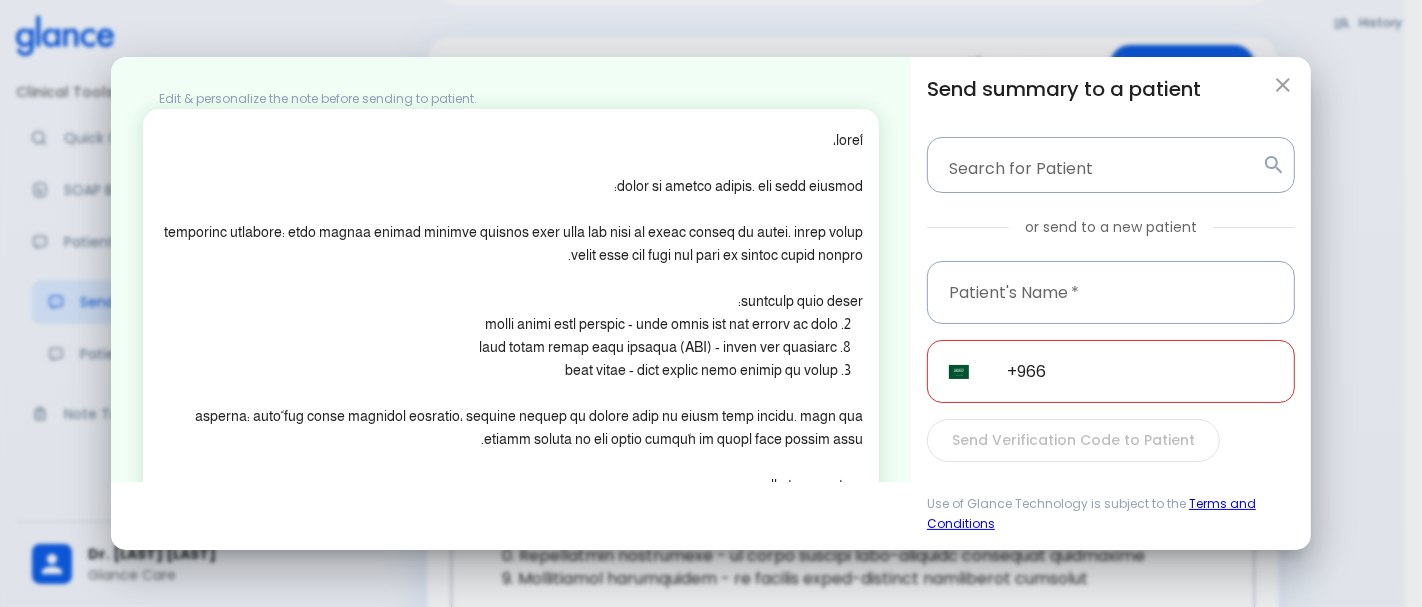 click on "Edit & personalize the note before sending to patient. x Translate   to Arabic Cancel Send summary to a patient Search for Patient Search for Patient or send to a new patient Patient's Name   * Patient's Name  * ​ SA +966 ​ Send Verification Code to Patient Use of Glance Technology is subject to the   Terms and Conditions" at bounding box center (711, 303) 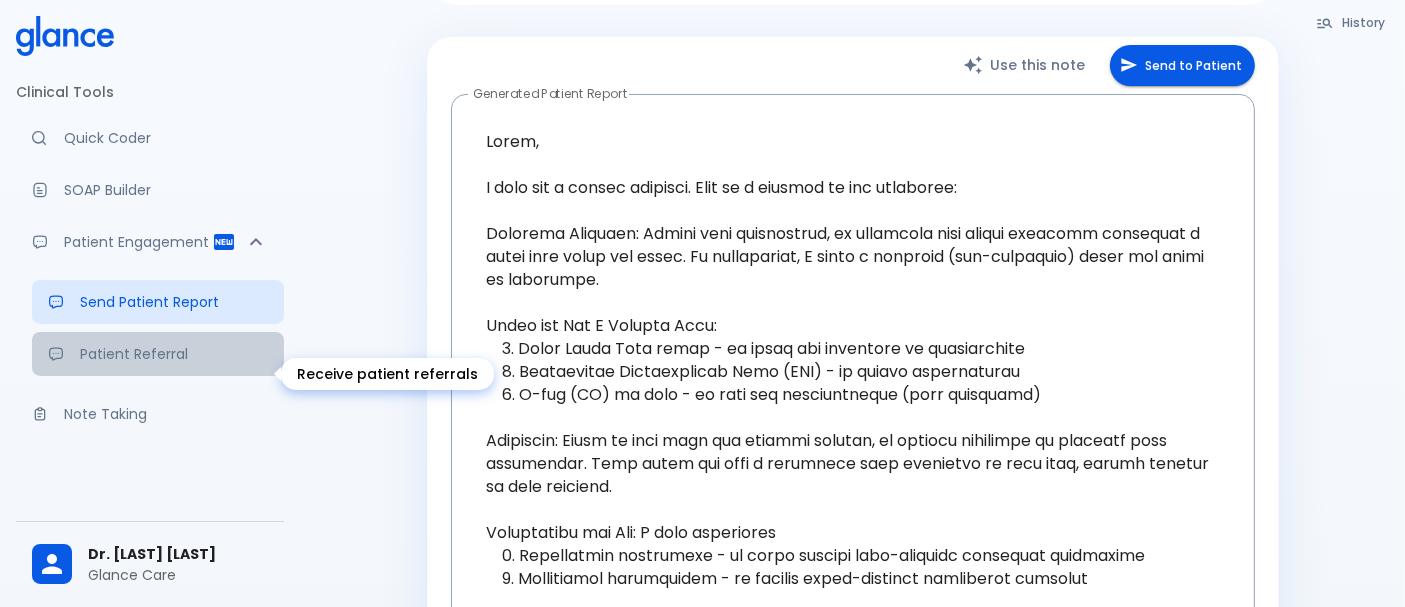 click on "Patient Referral" at bounding box center [174, 354] 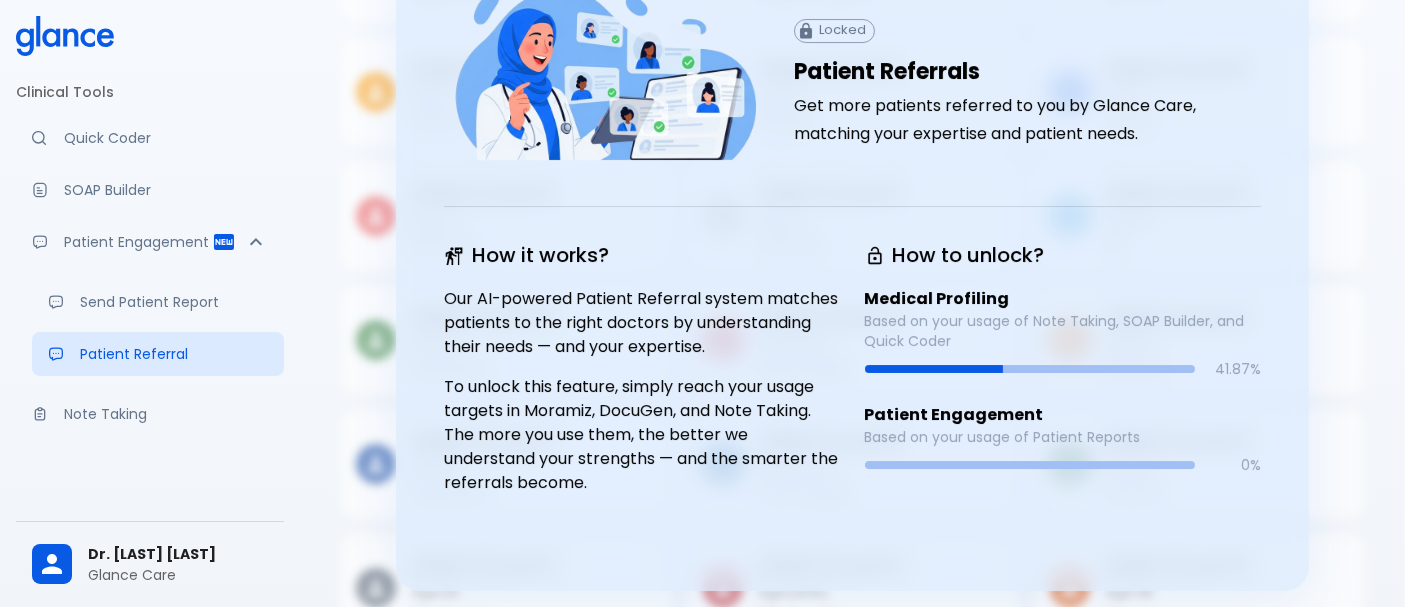 scroll, scrollTop: 330, scrollLeft: 0, axis: vertical 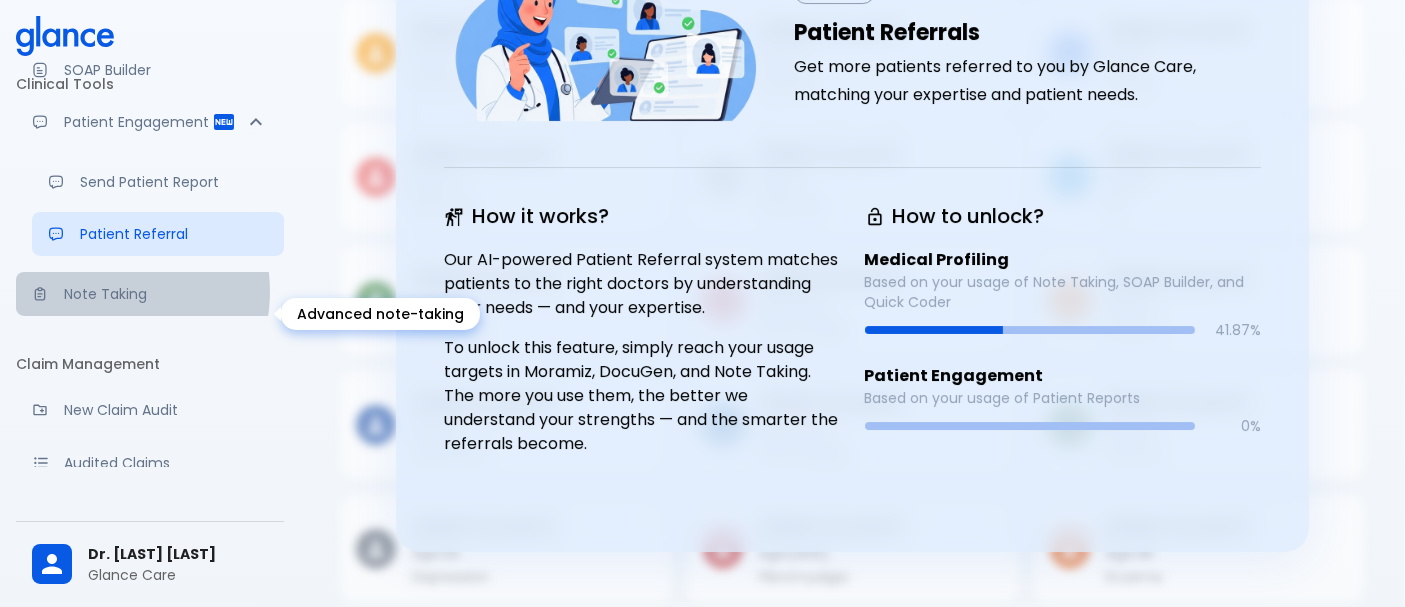 click on "Note Taking" at bounding box center (166, 294) 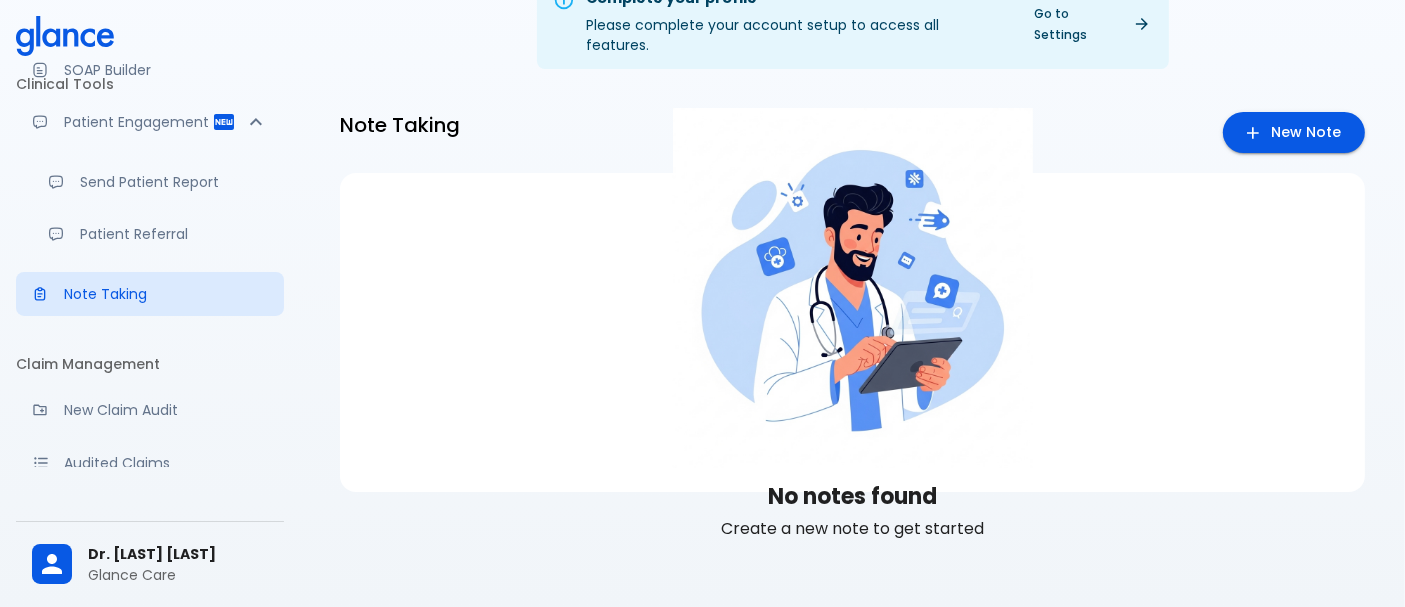 scroll, scrollTop: 0, scrollLeft: 0, axis: both 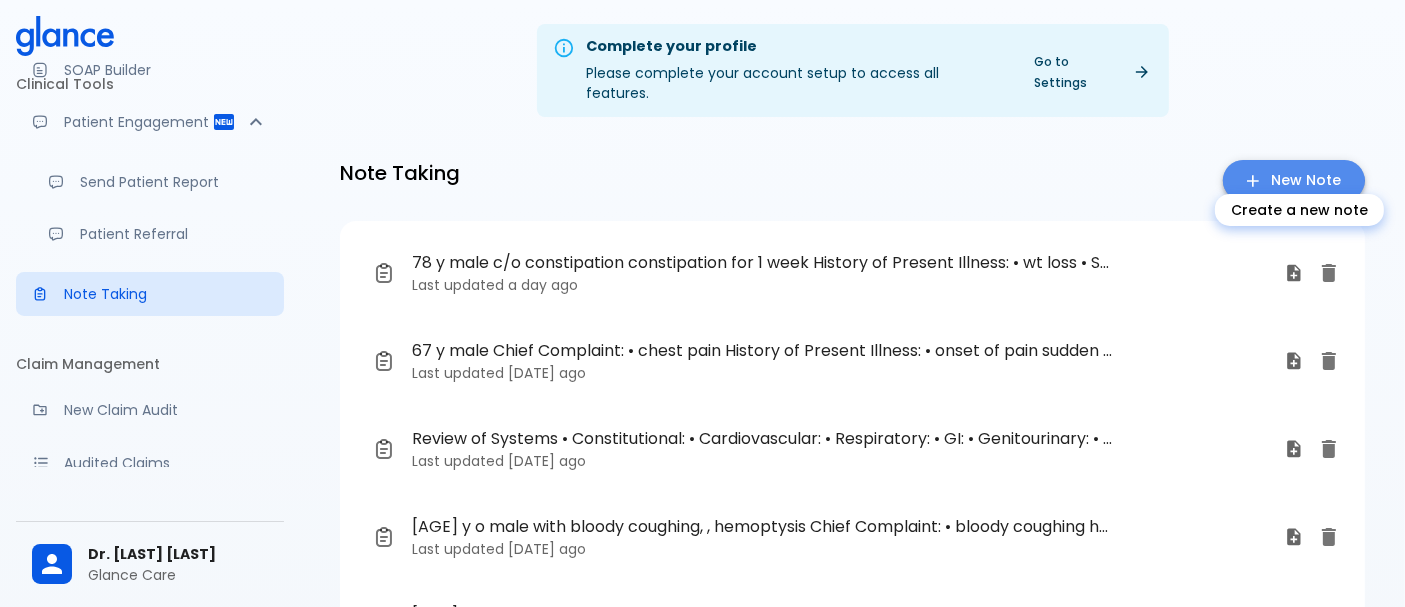 click 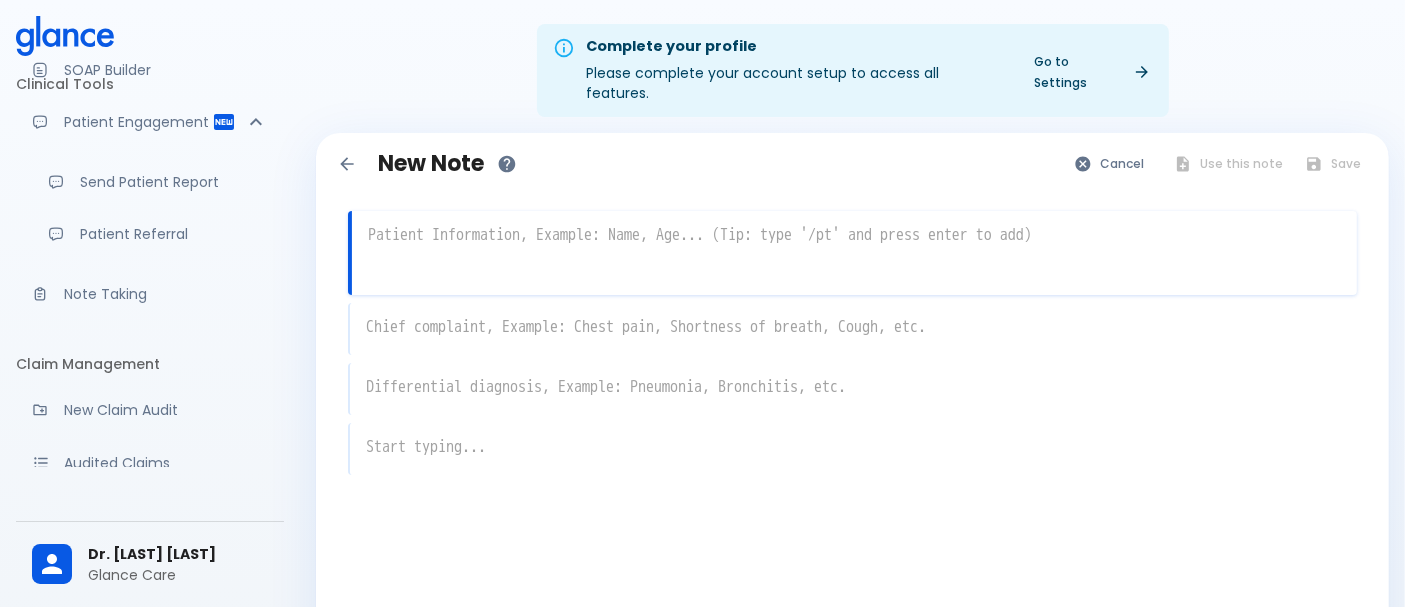 click at bounding box center [854, 235] 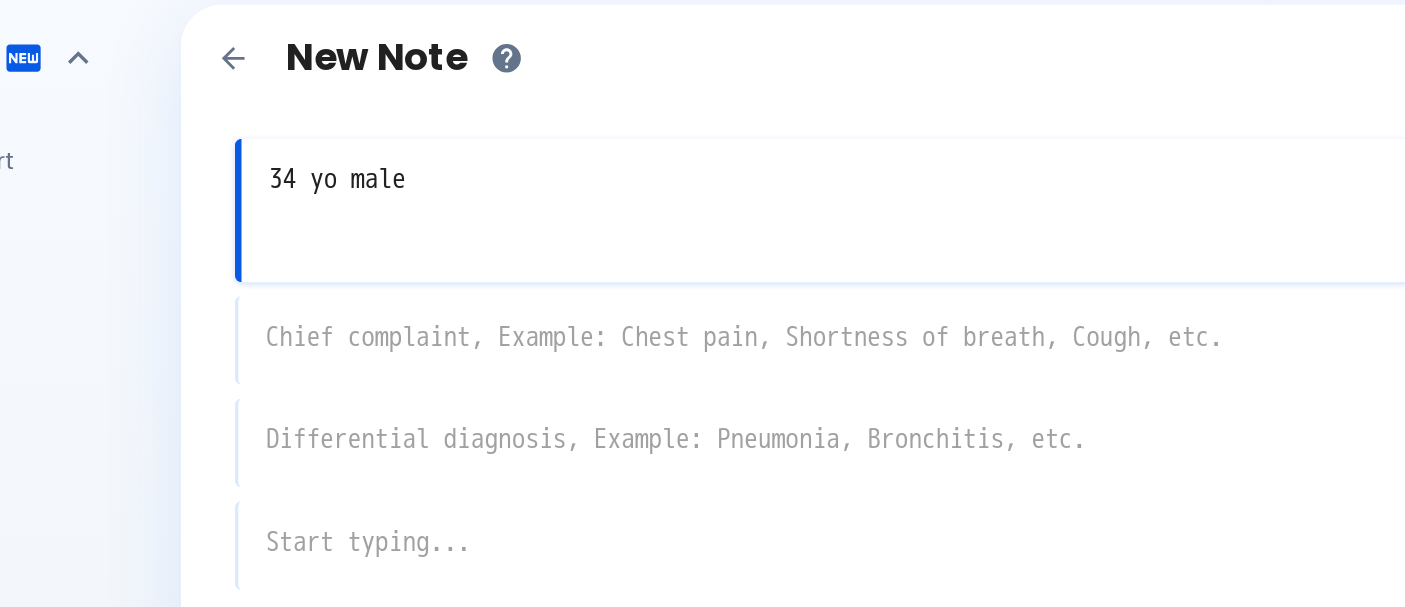 scroll, scrollTop: 42, scrollLeft: 0, axis: vertical 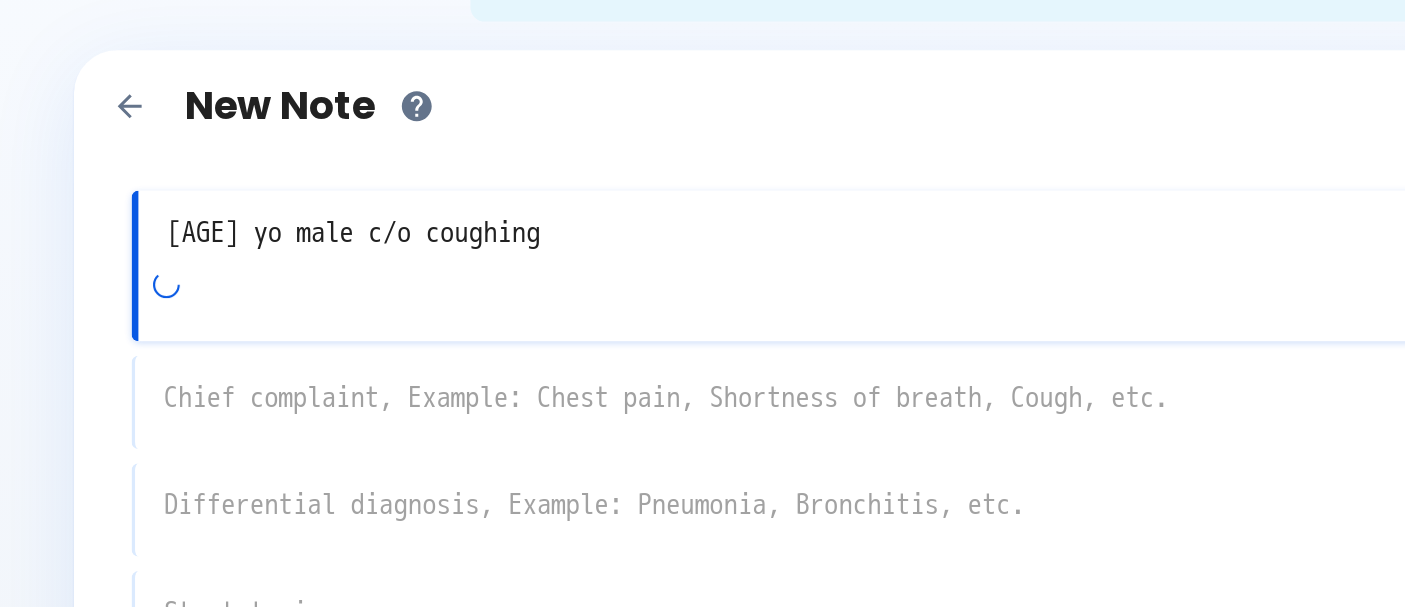 type on "[AGE] yo male c/o coughing" 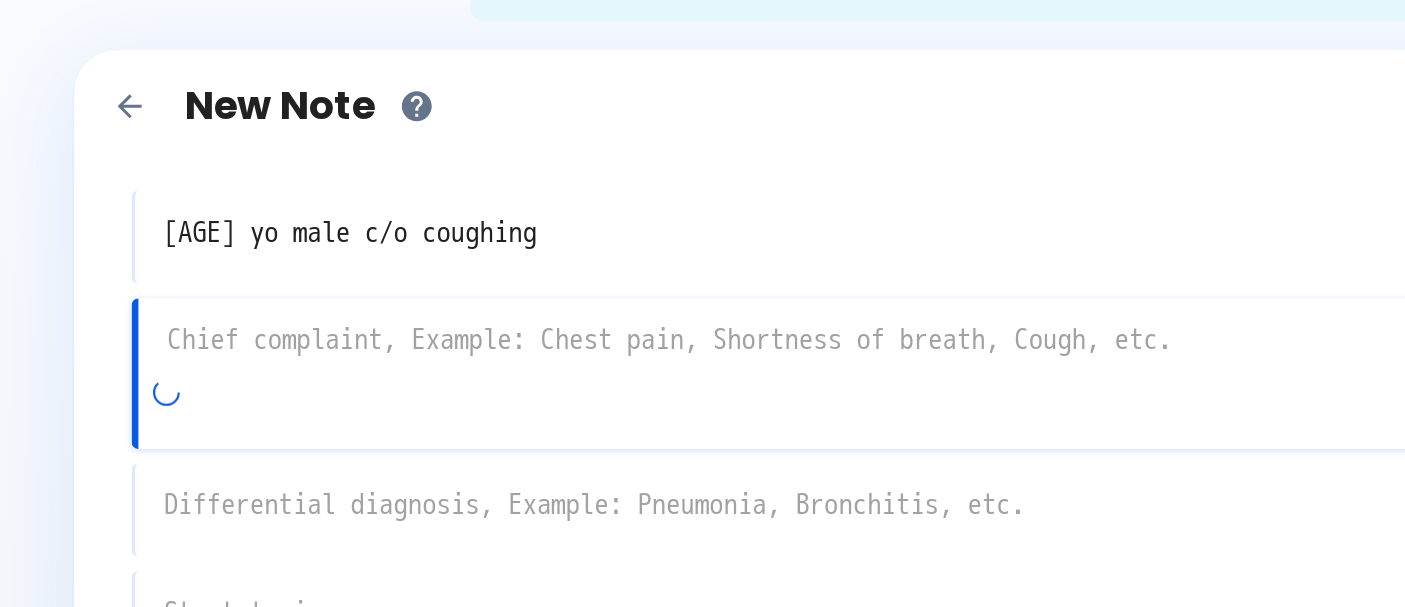 click on "x" at bounding box center (852, 271) 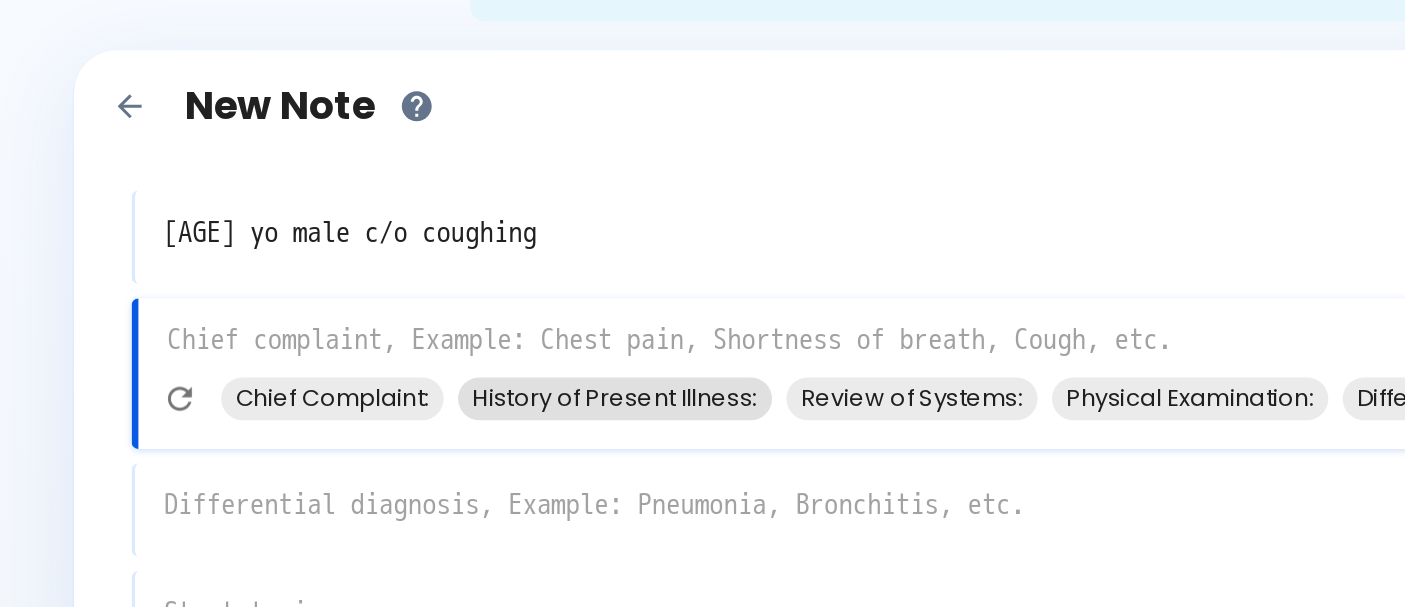 click on "History of Present Illness:" at bounding box center (617, 284) 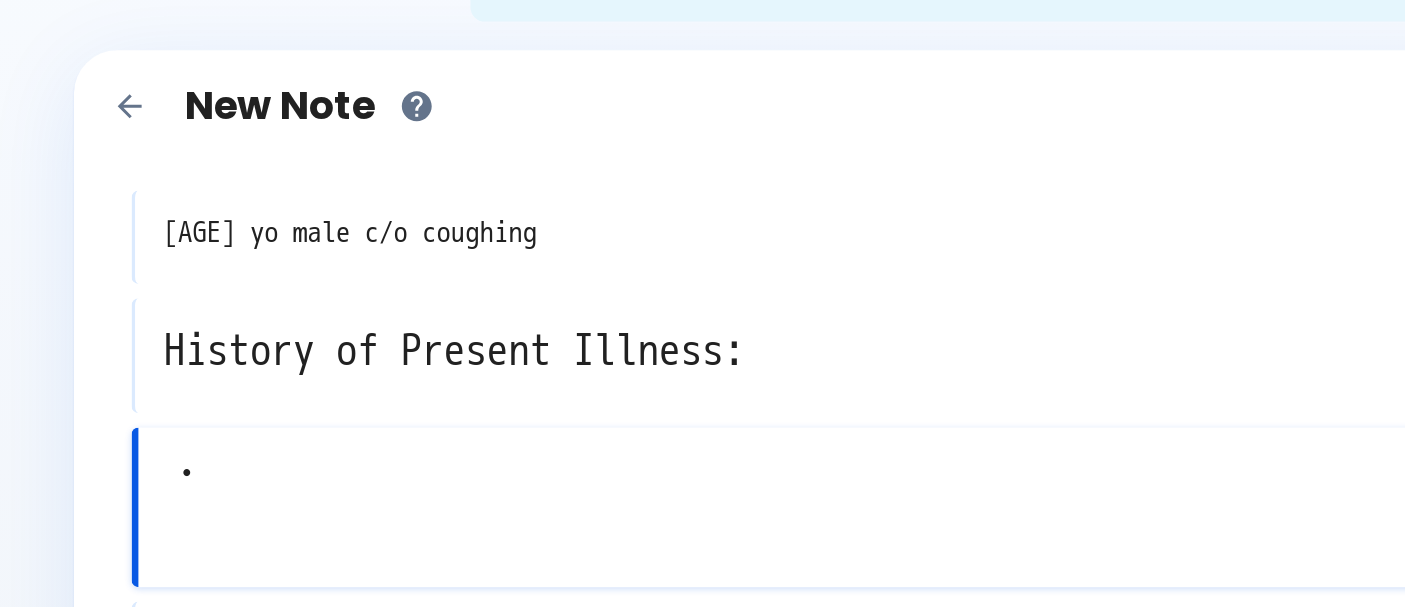 scroll, scrollTop: 42, scrollLeft: 0, axis: vertical 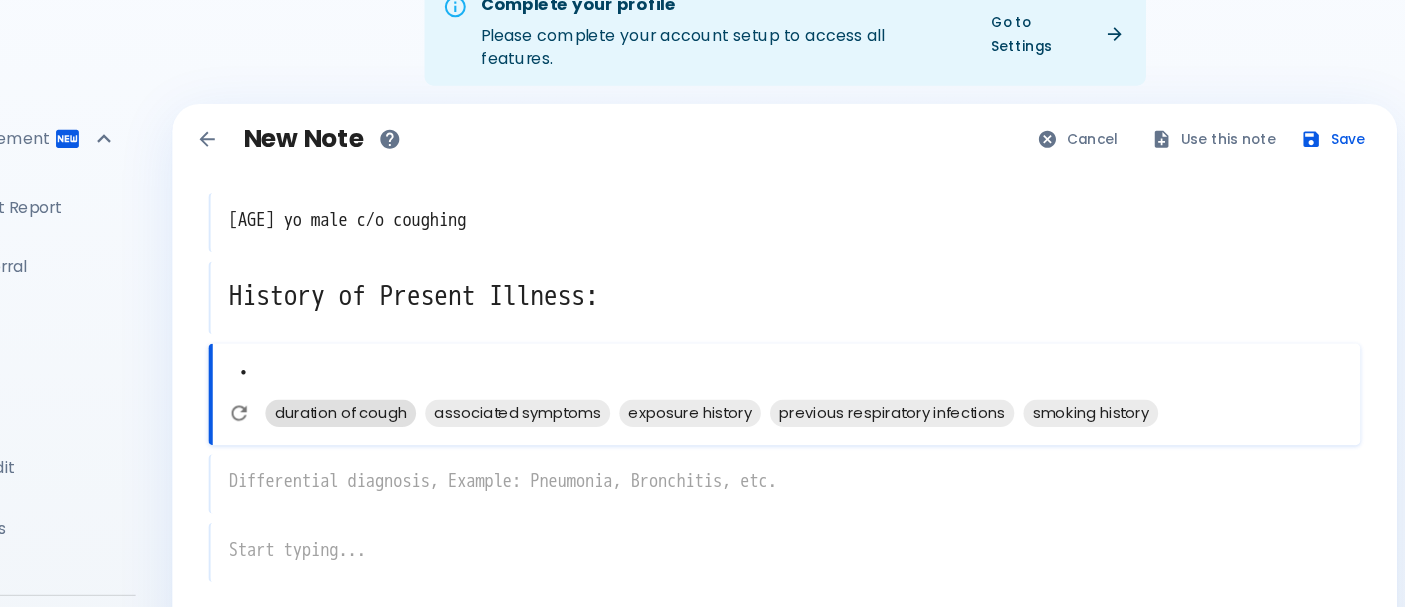 click on "duration of cough" at bounding box center [464, 361] 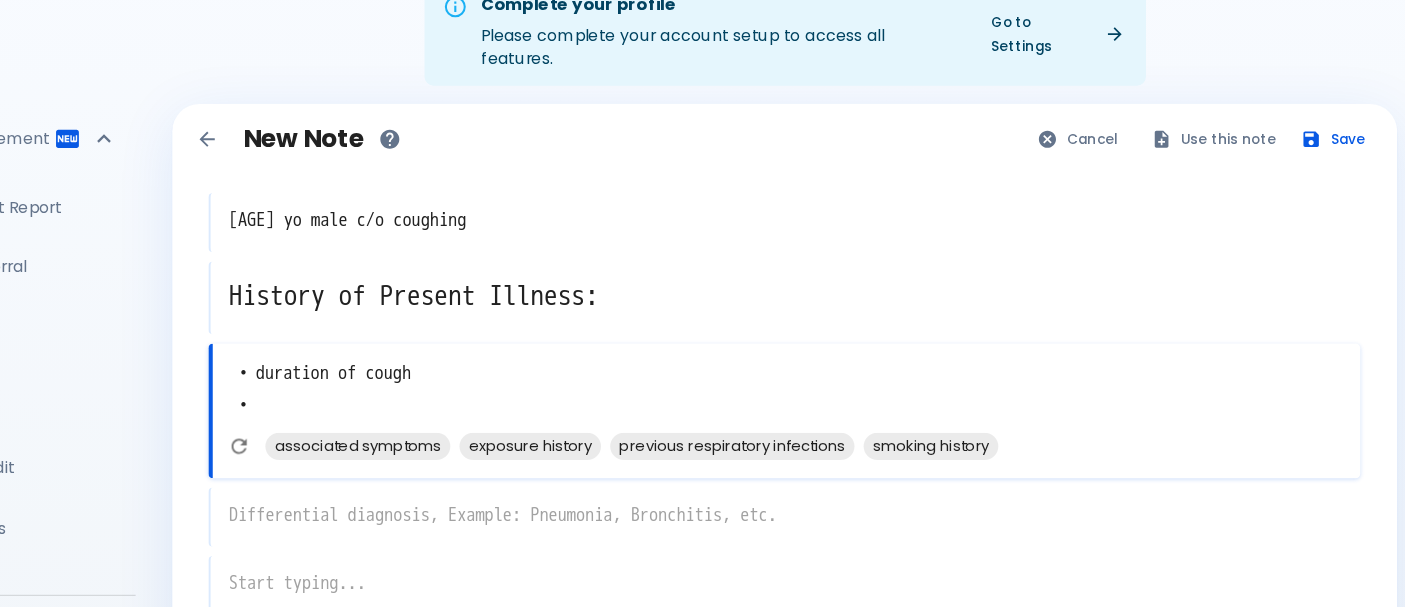 click on "• duration of cough
•" at bounding box center [854, 342] 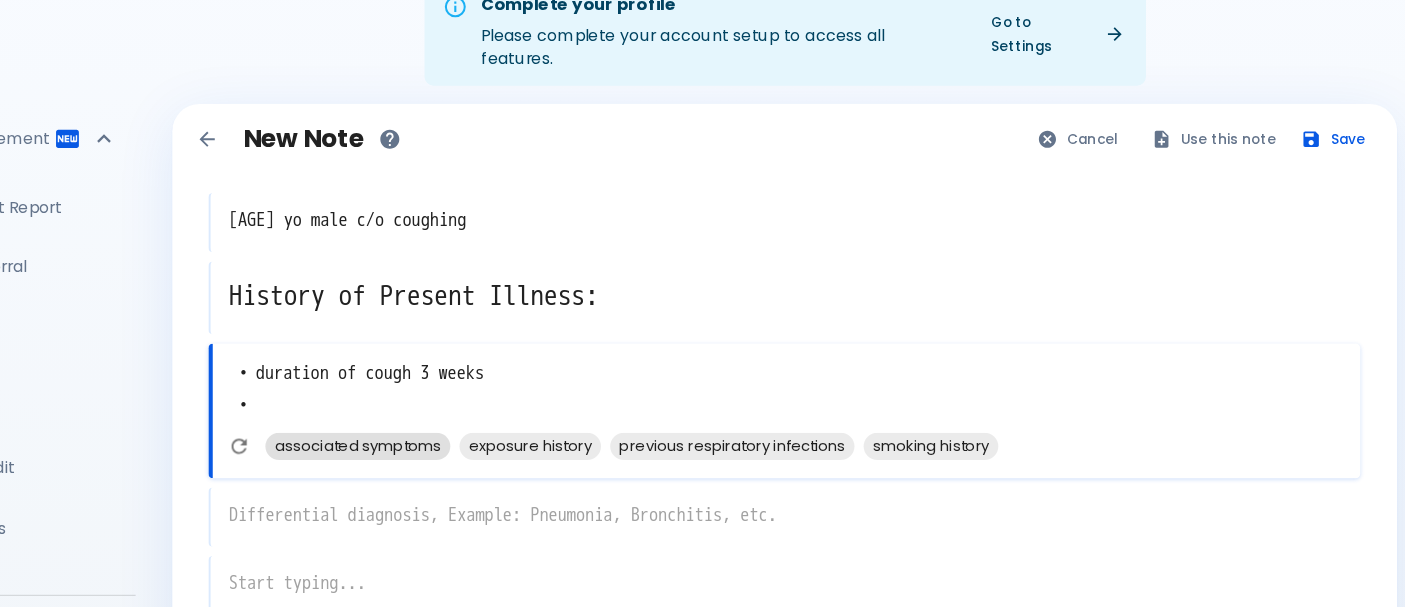 click on "associated symptoms" at bounding box center [479, 390] 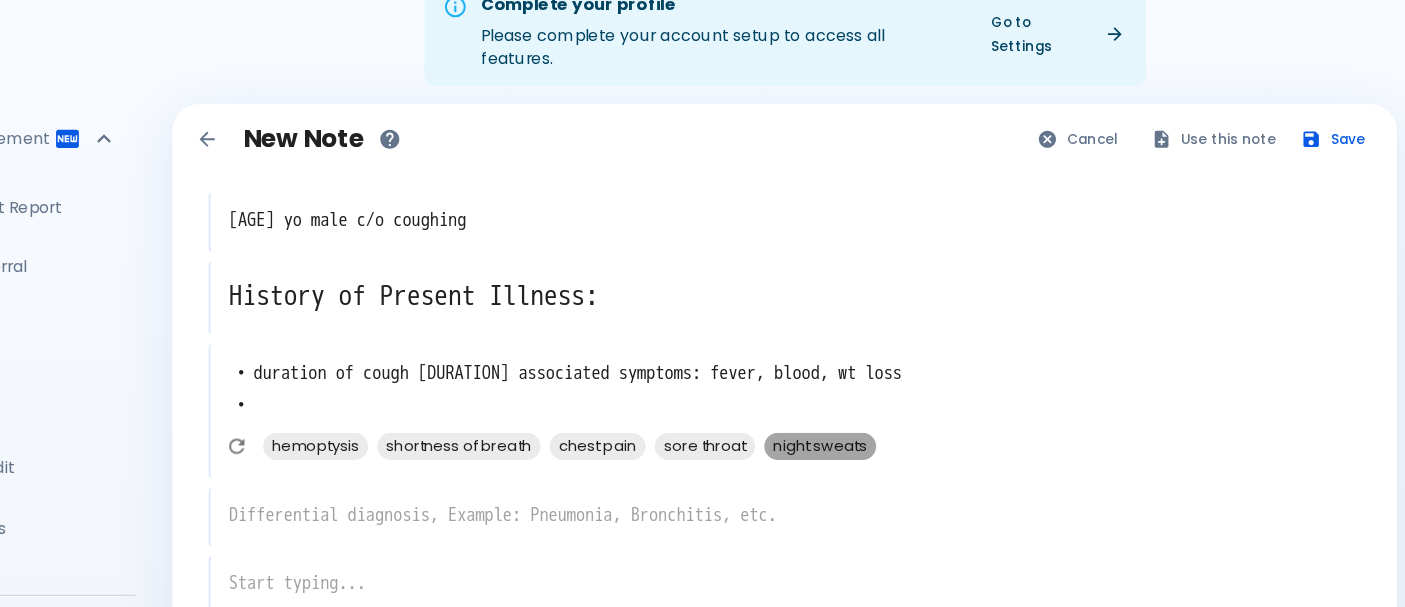 click on "night sweats" at bounding box center (884, 390) 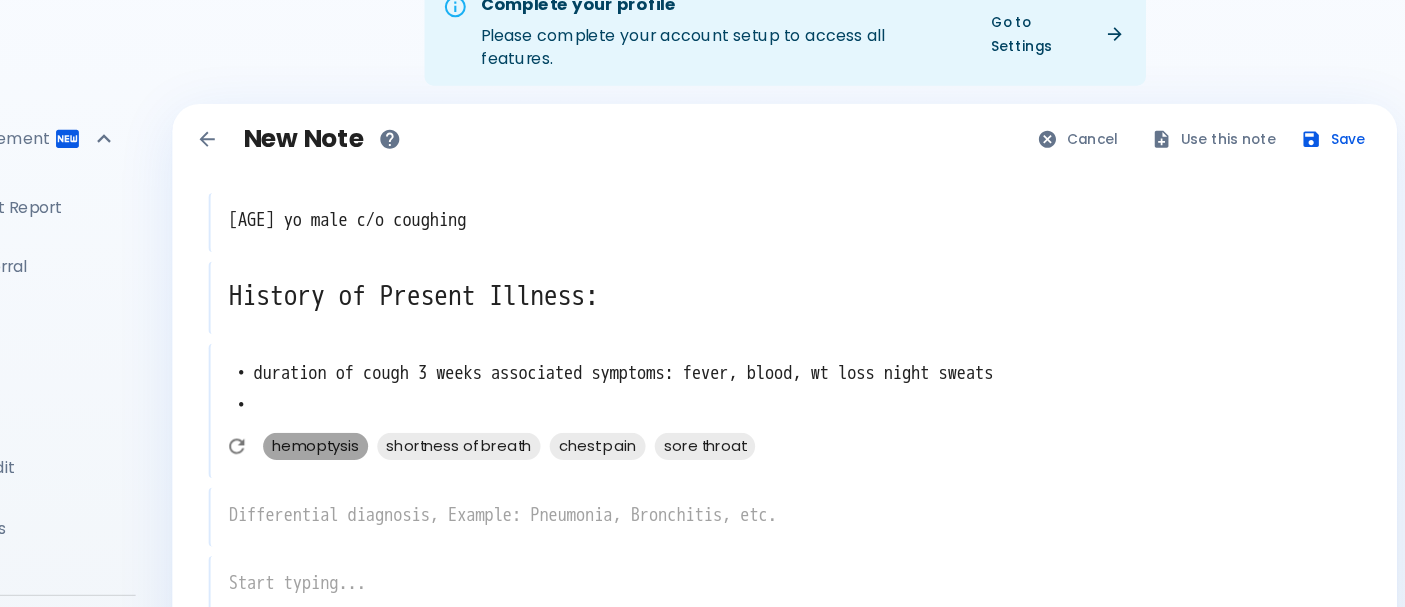 click on "hemoptysis" at bounding box center [442, 390] 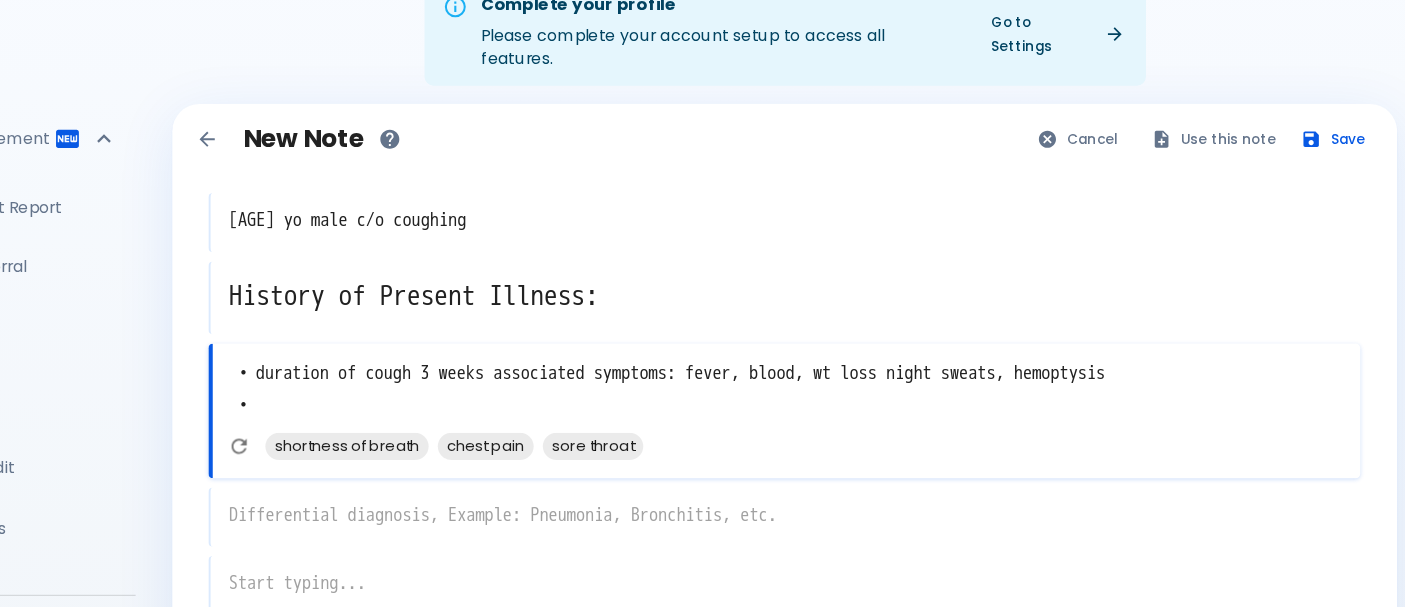 scroll, scrollTop: 47, scrollLeft: 0, axis: vertical 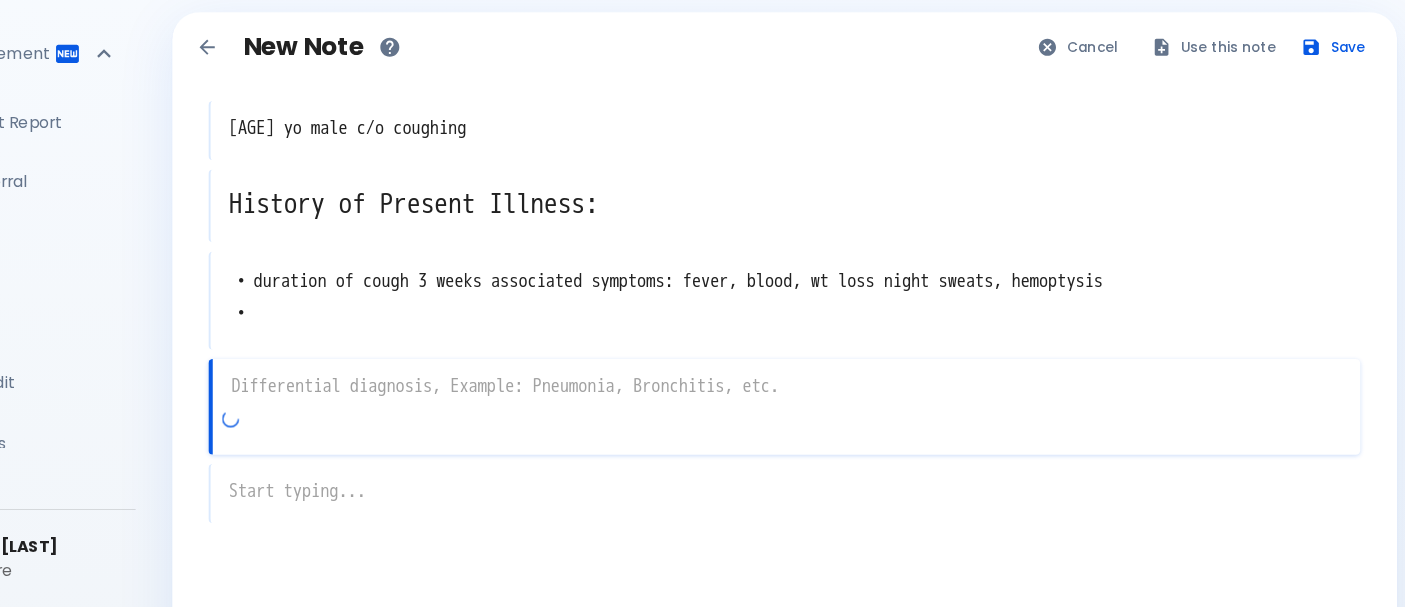 click on "x" at bounding box center [852, 432] 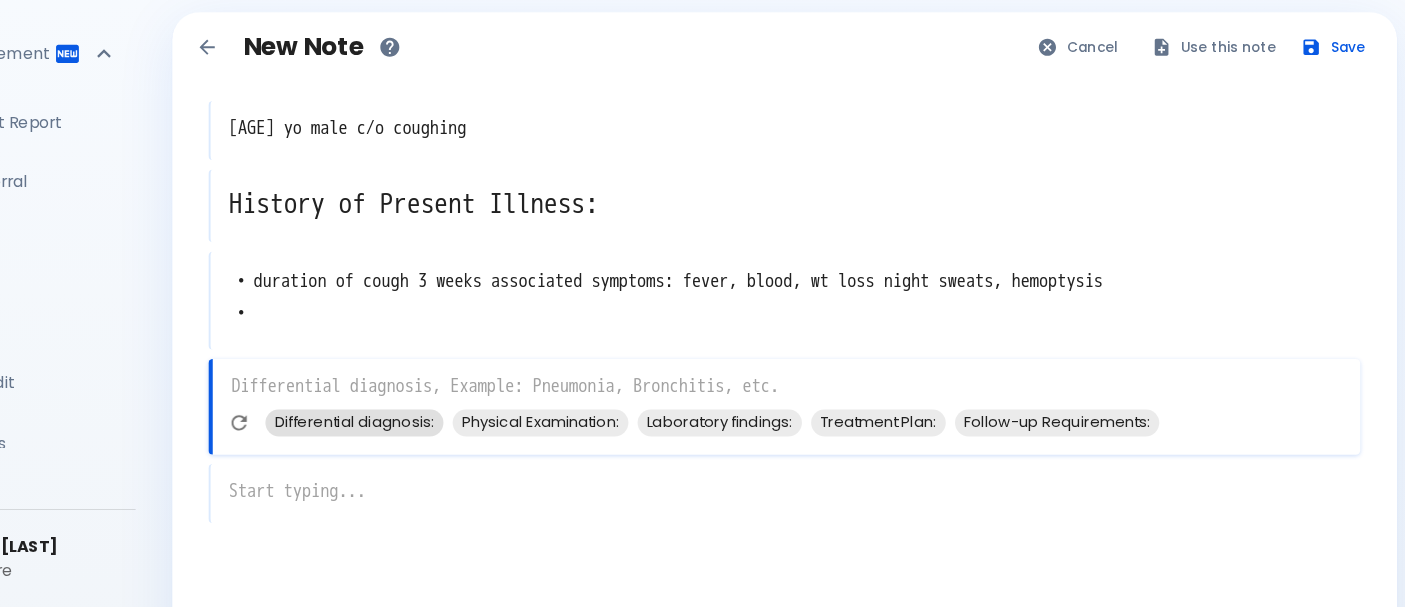 click on "Differential diagnosis:" at bounding box center (476, 445) 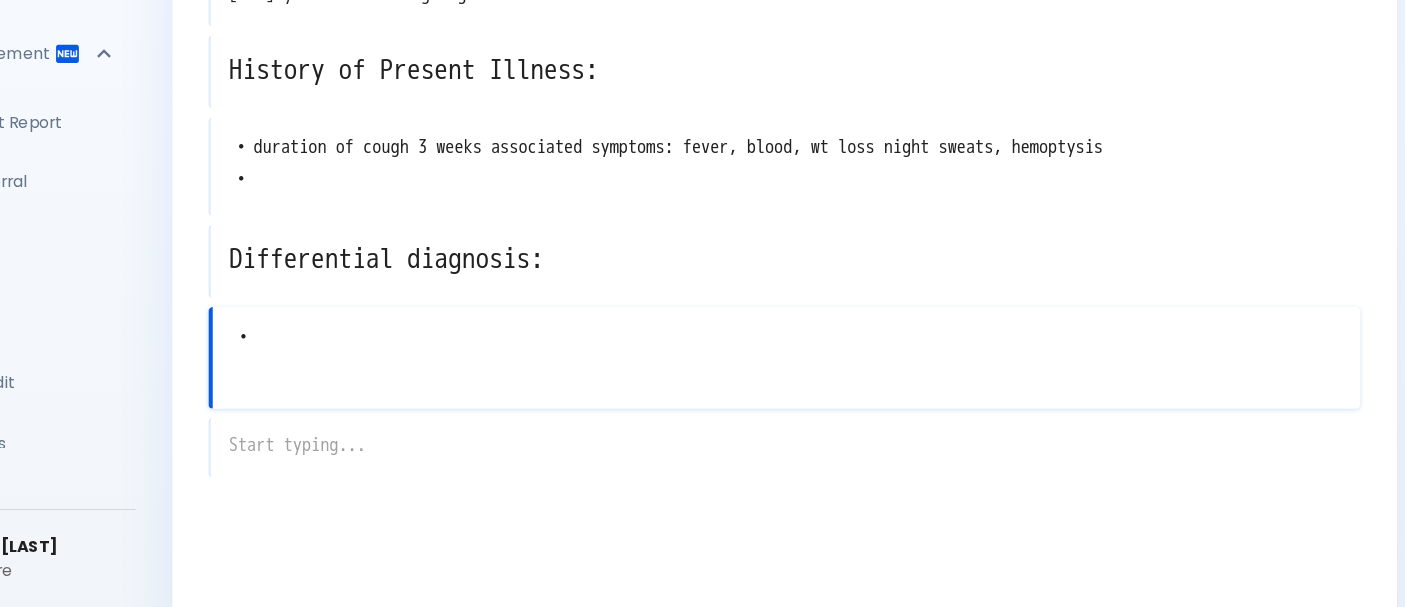 scroll, scrollTop: 170, scrollLeft: 0, axis: vertical 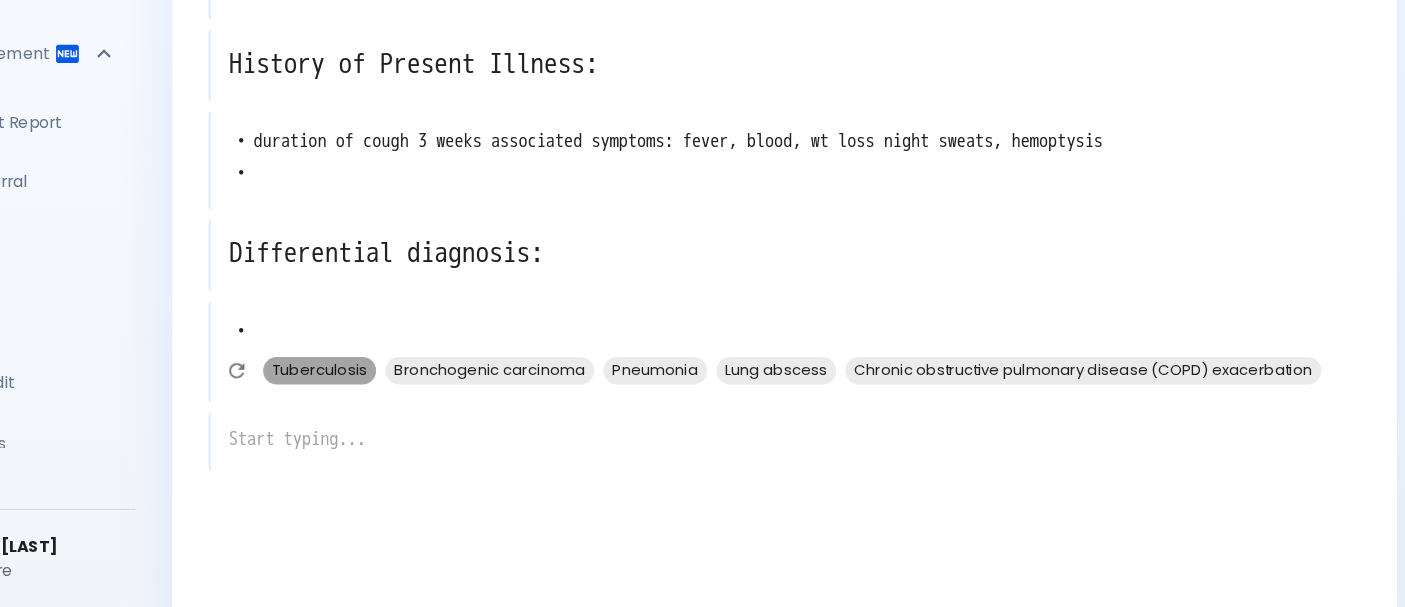 click on "Tuberculosis" at bounding box center [445, 399] 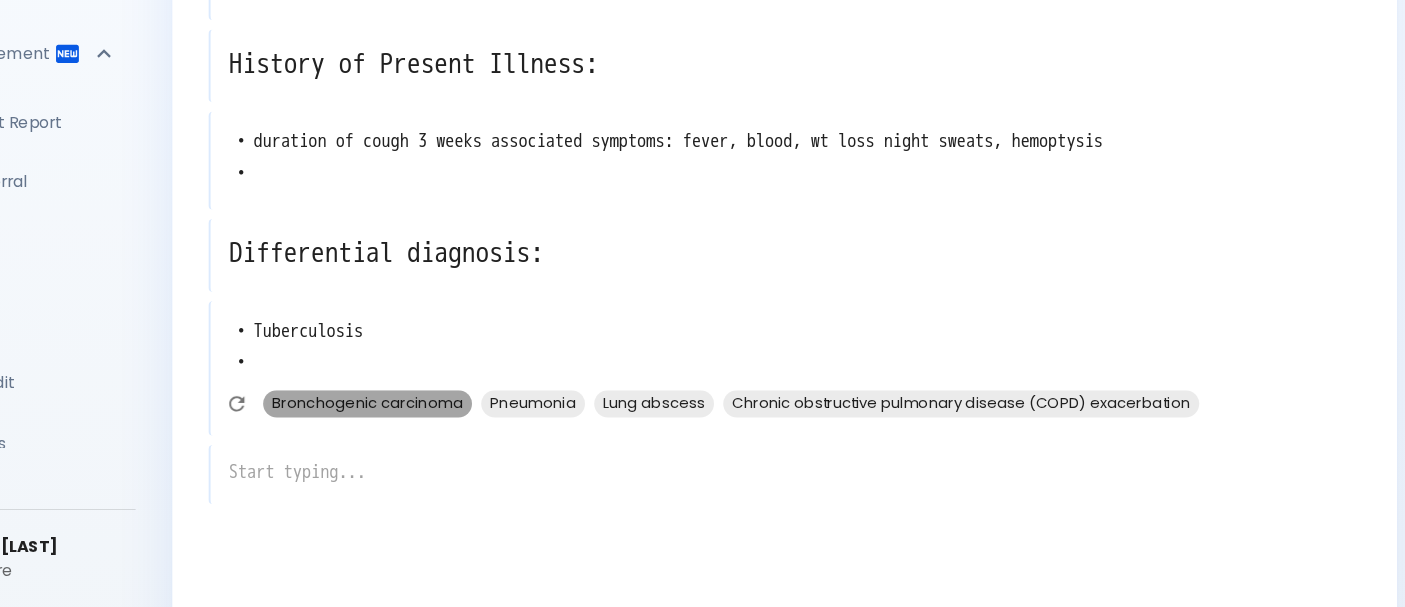 click on "Bronchogenic carcinoma" at bounding box center (487, 428) 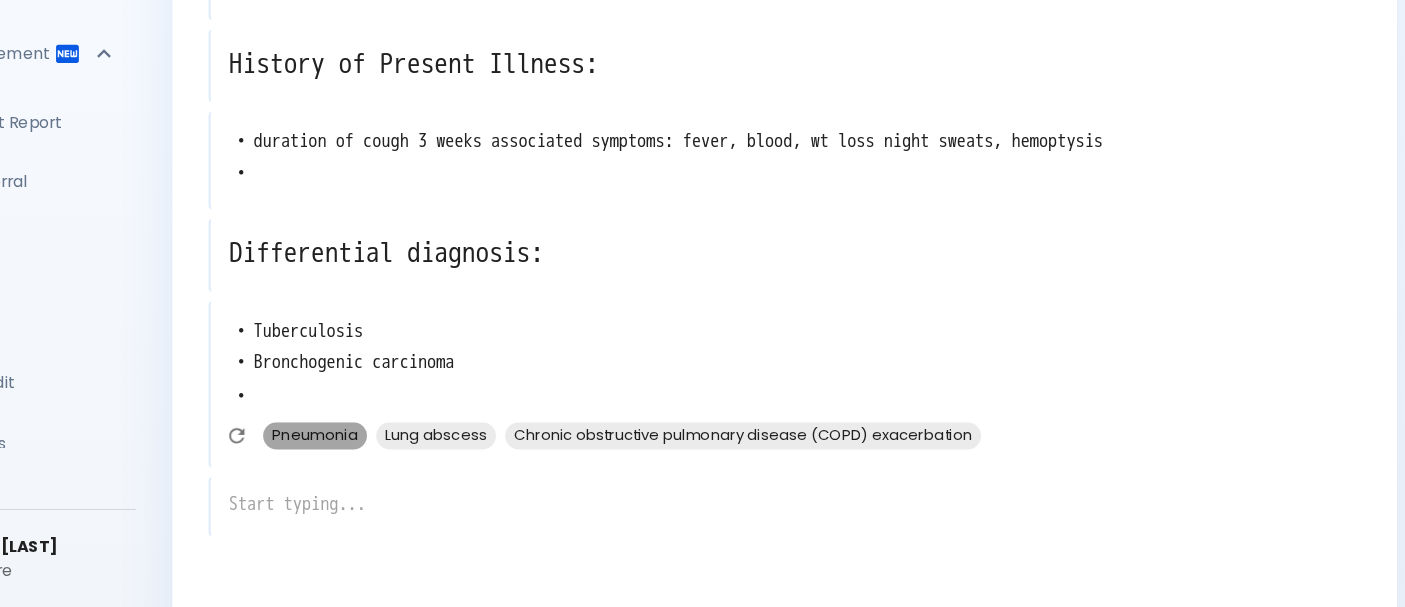 click on "Pneumonia" at bounding box center [441, 456] 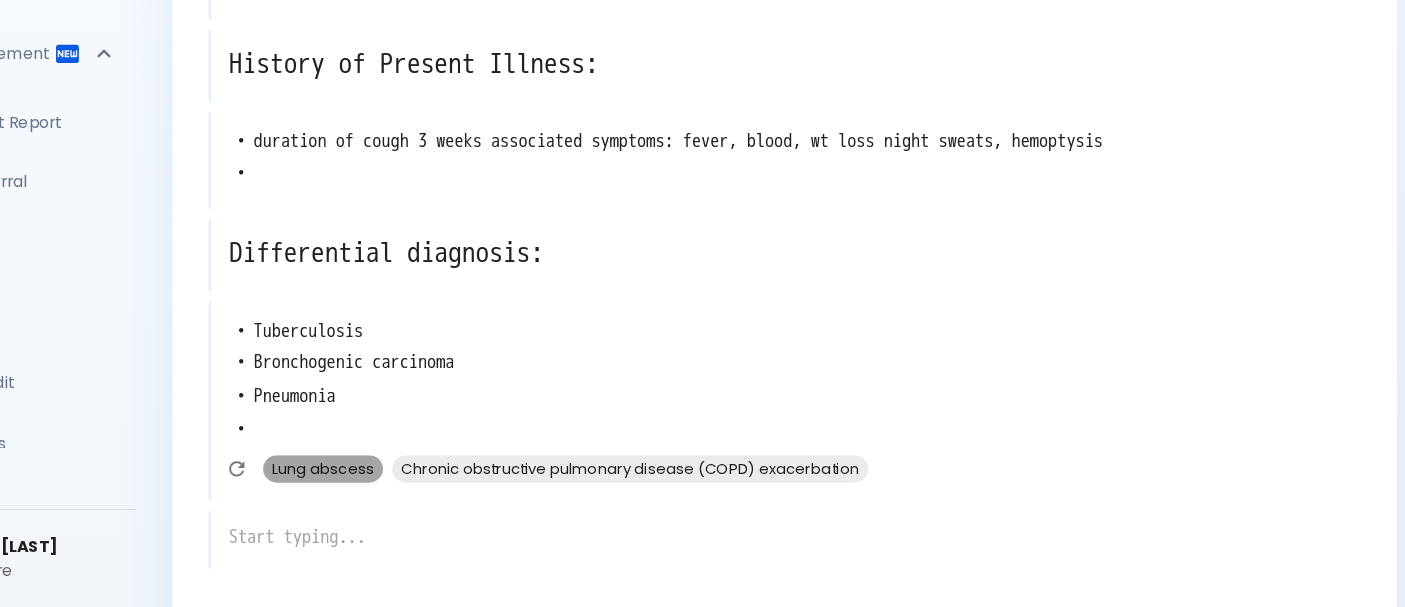 click on "Lung abscess" at bounding box center [448, 485] 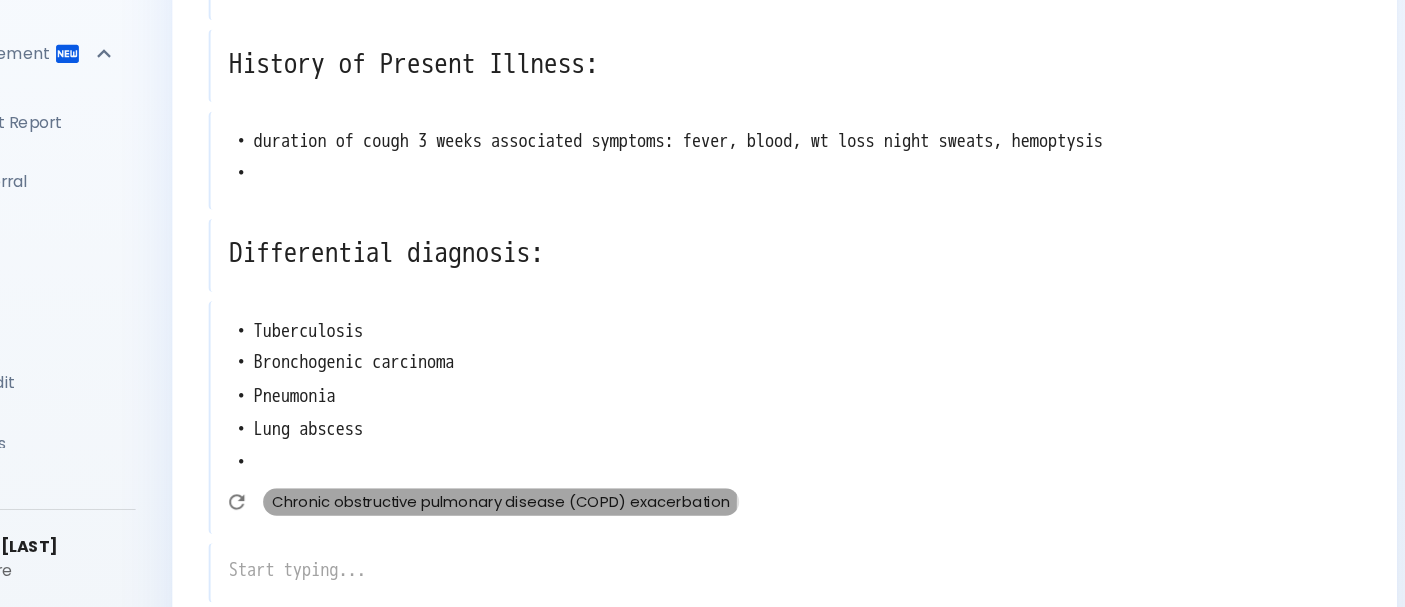 click on "Chronic obstructive pulmonary disease (COPD) exacerbation" at bounding box center (604, 514) 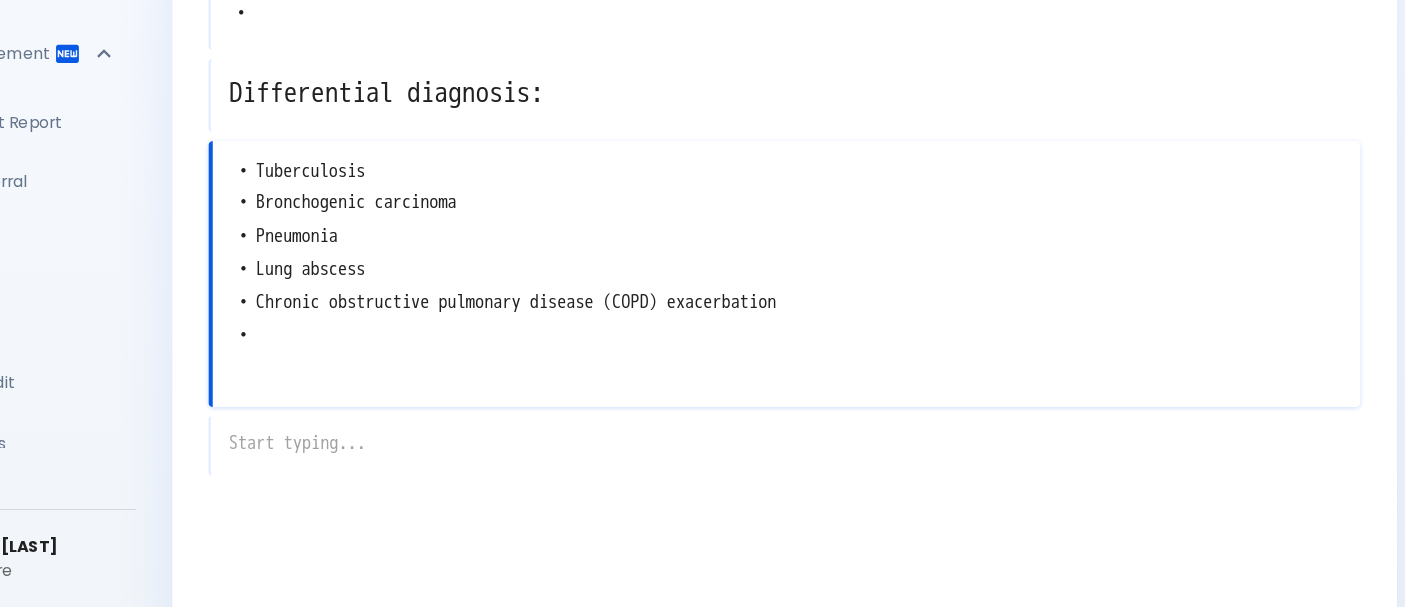 scroll, scrollTop: 311, scrollLeft: 0, axis: vertical 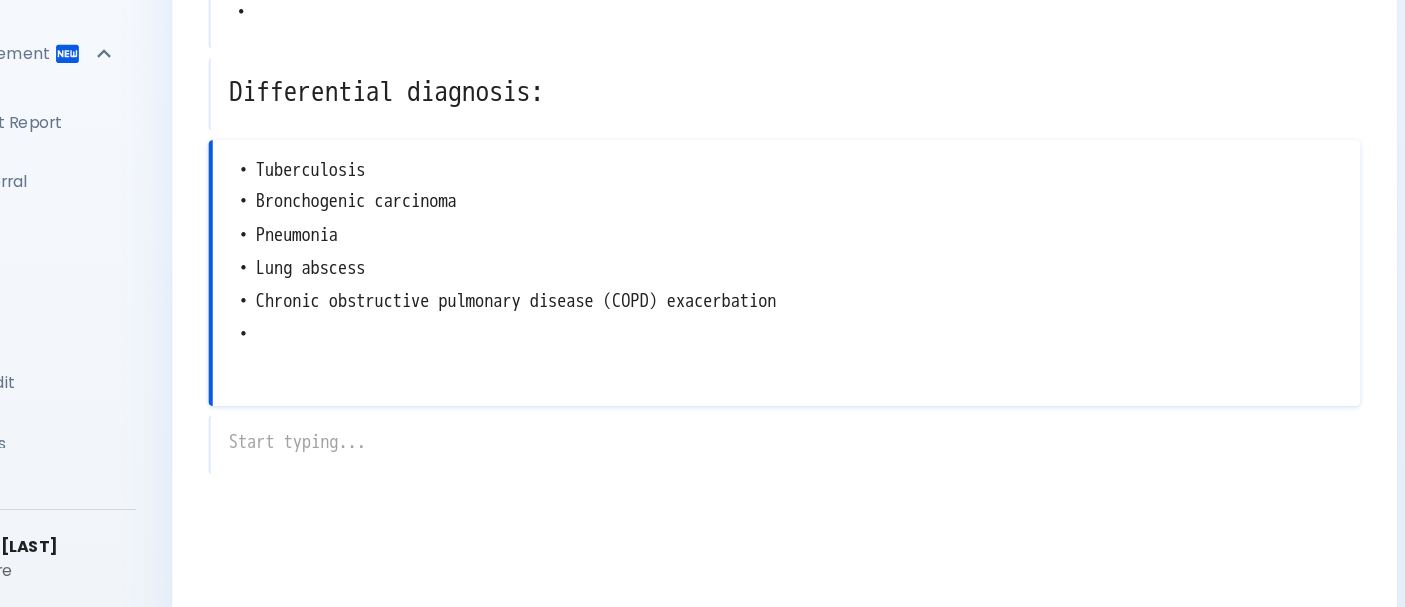 click on "• Tuberculosis
• Bronchogenic carcinoma
• Pneumonia
• Lung abscess
• Chronic obstructive pulmonary disease (COPD) exacerbation
•" at bounding box center (854, 296) 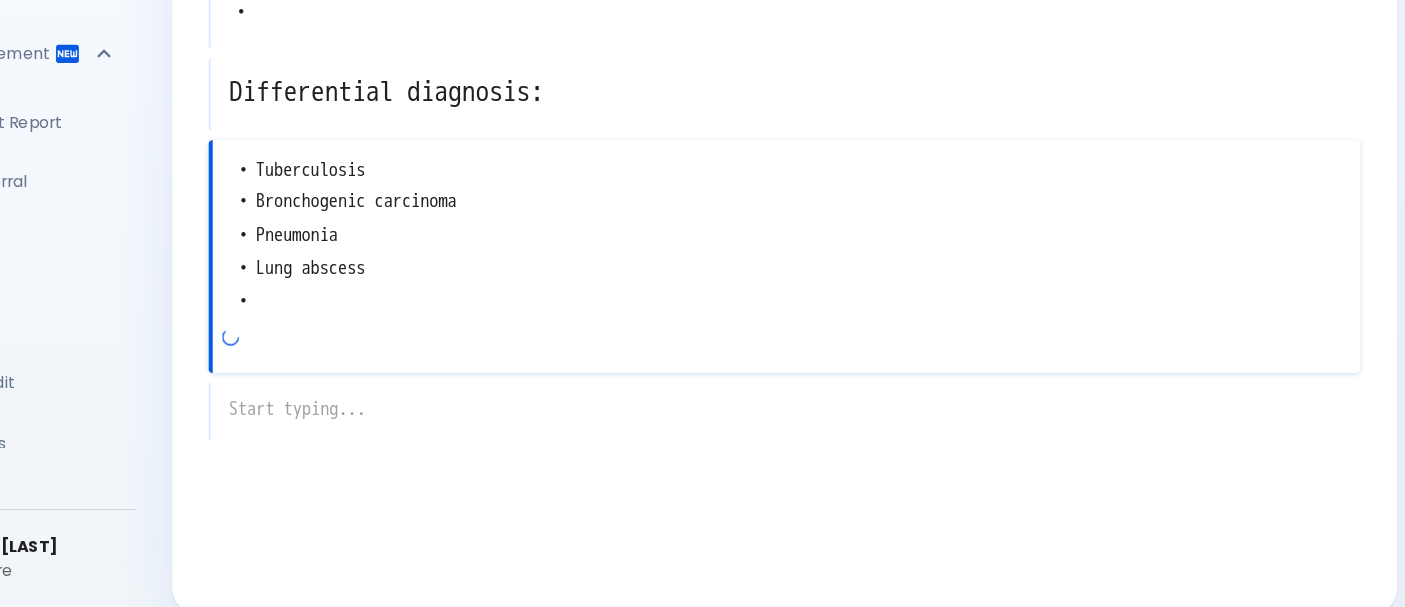 scroll, scrollTop: 321, scrollLeft: 0, axis: vertical 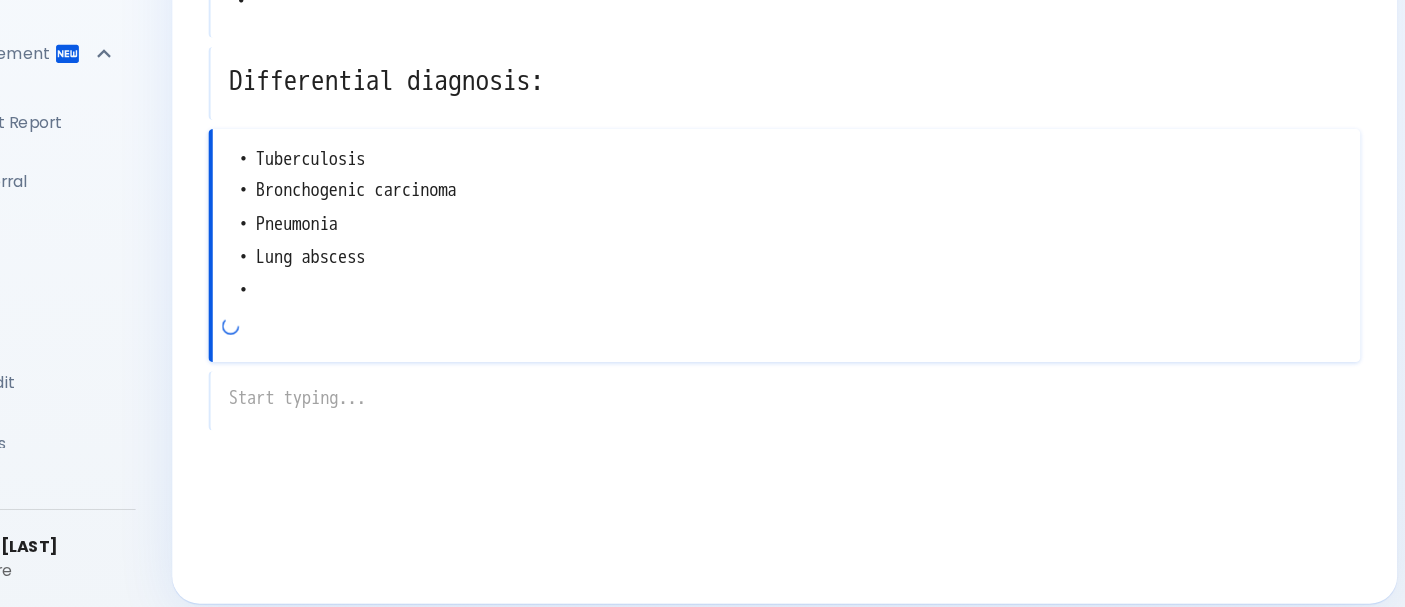 type on "• Tuberculosis
• Bronchogenic carcinoma
• Pneumonia
• Lung abscess
•" 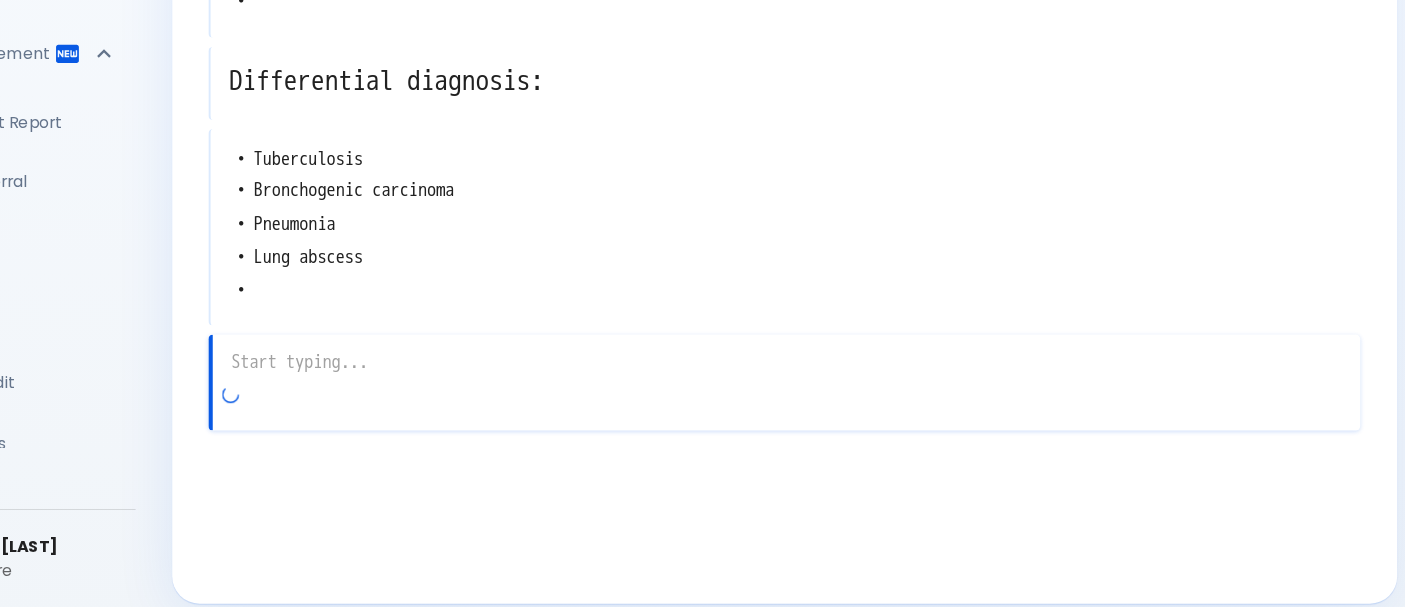 click on "x" at bounding box center [852, 410] 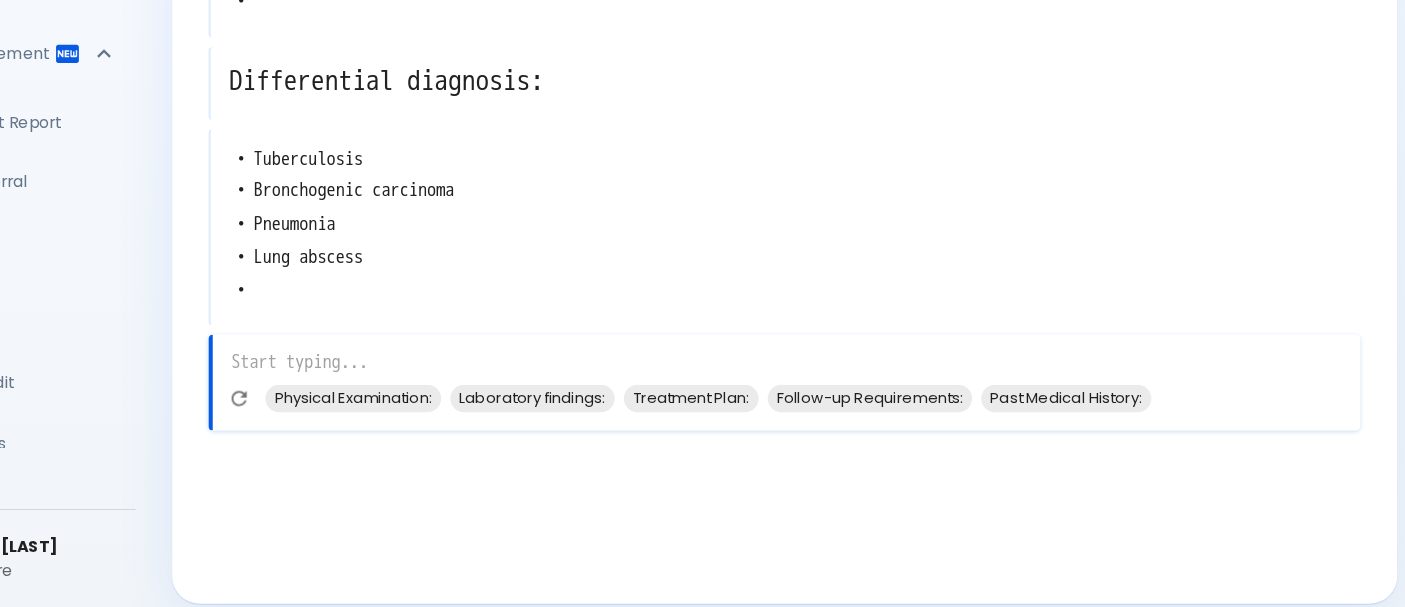 type on "/" 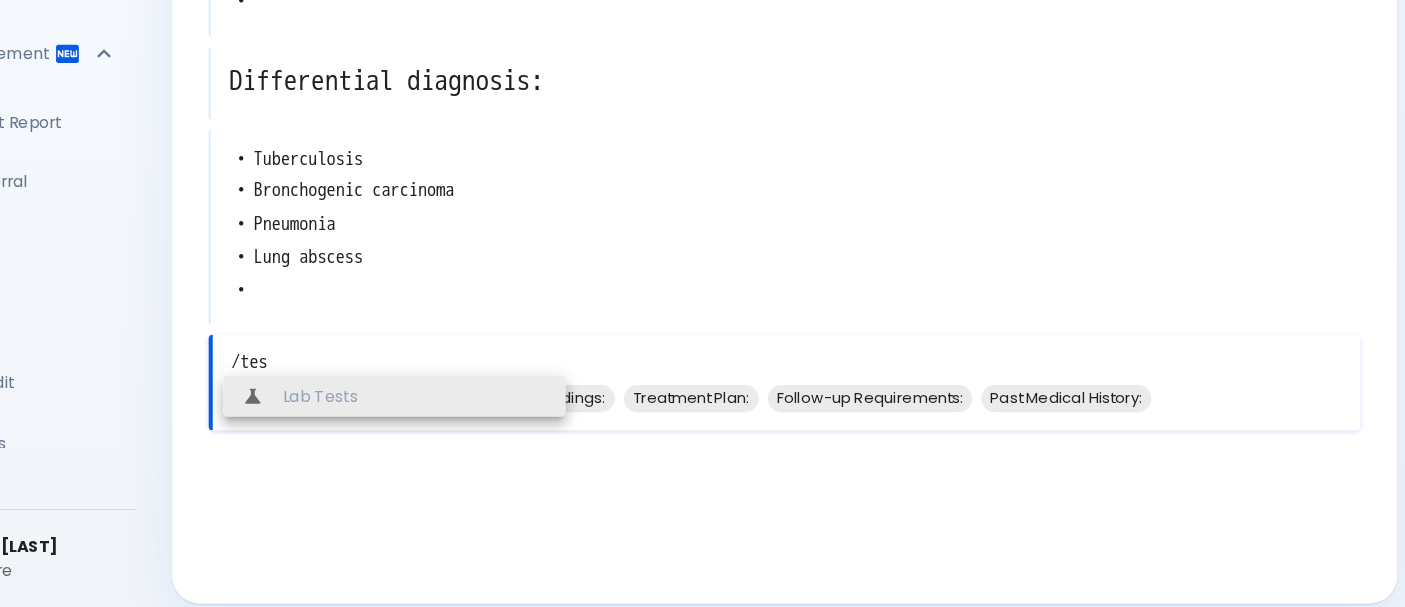 click on "Lab Tests" at bounding box center [529, 422] 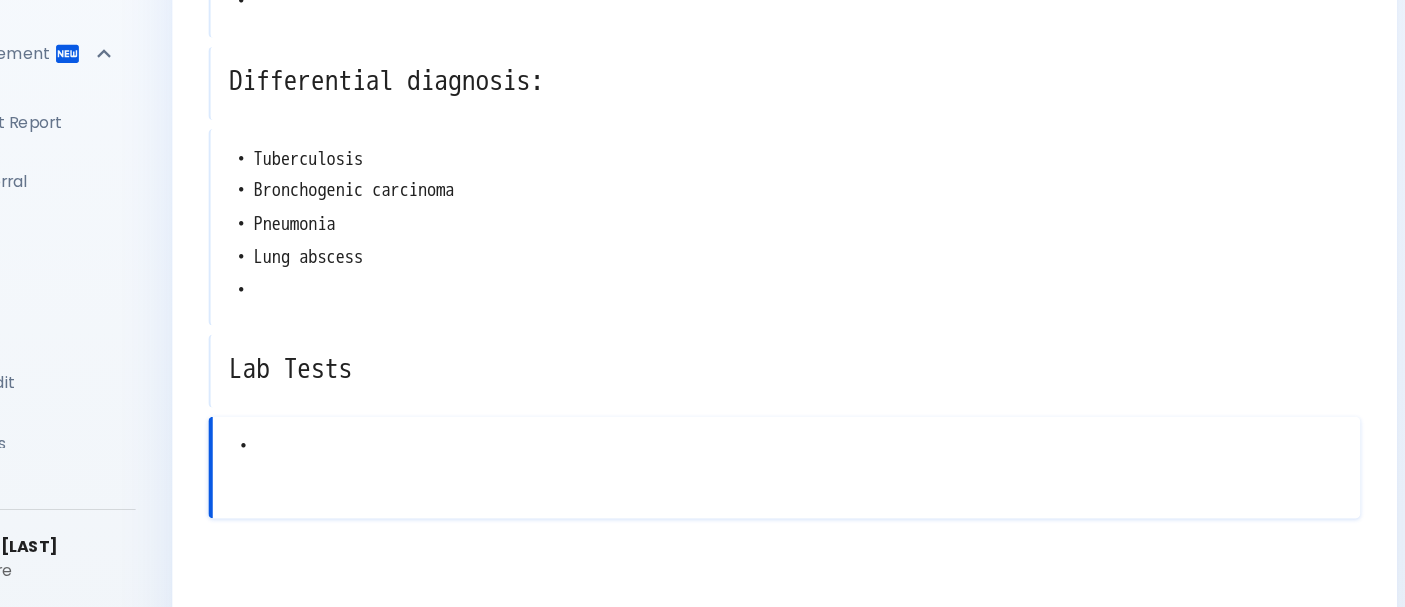 scroll, scrollTop: 398, scrollLeft: 0, axis: vertical 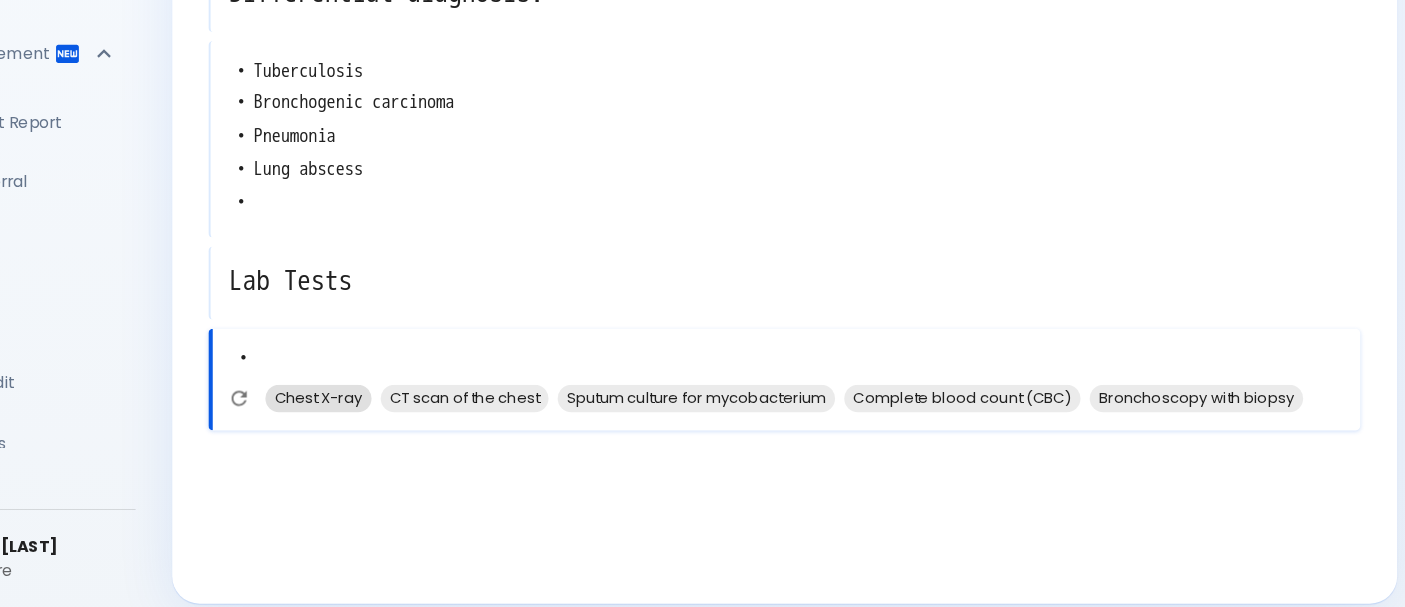 click on "Chest X-ray" at bounding box center (444, 423) 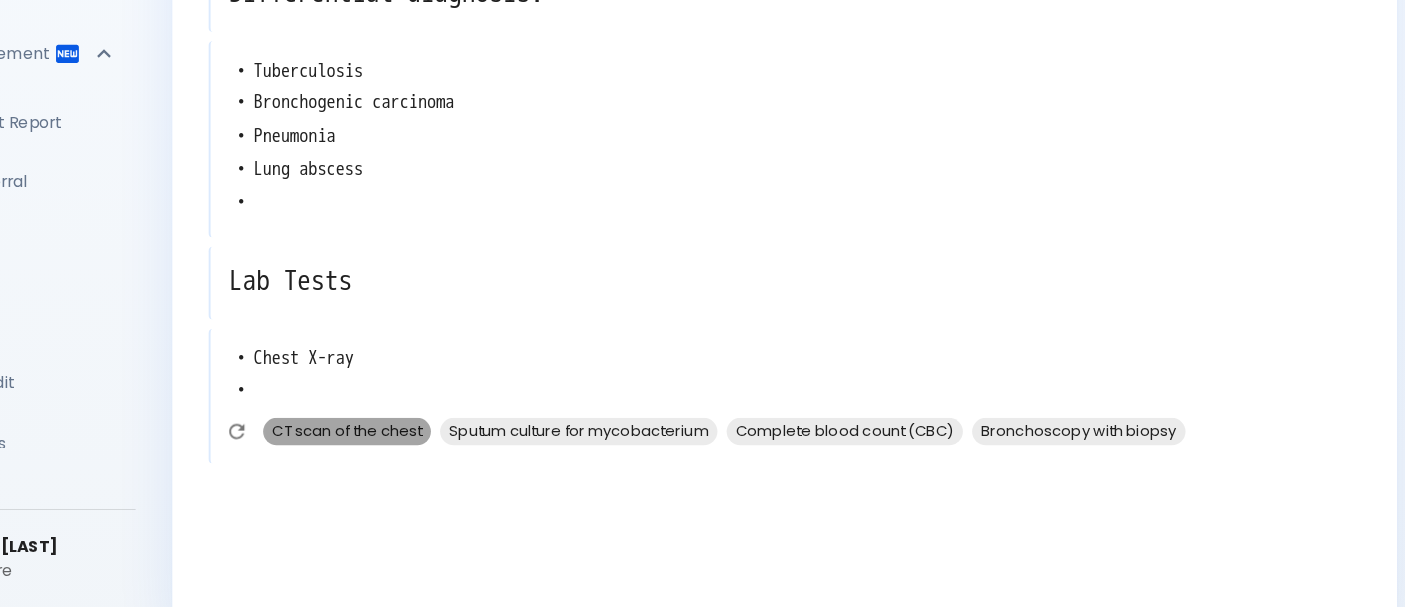 click on "CT scan of the chest" at bounding box center [469, 452] 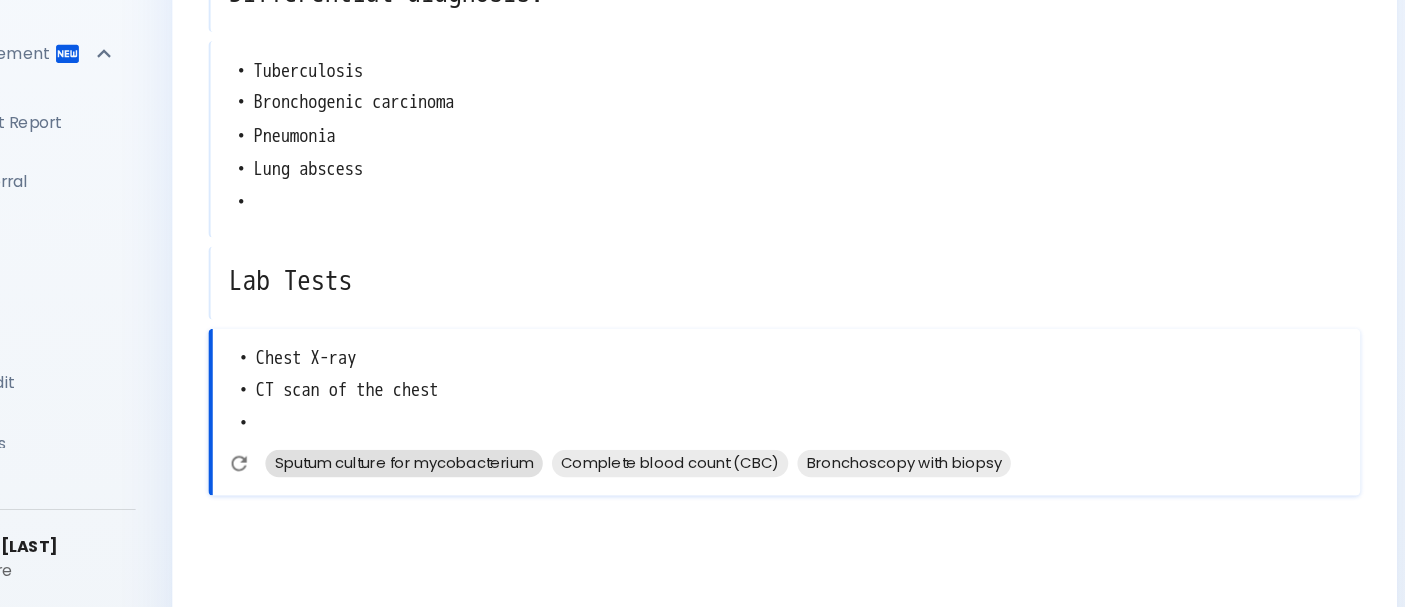 click on "Sputum culture for mycobacterium" at bounding box center [519, 480] 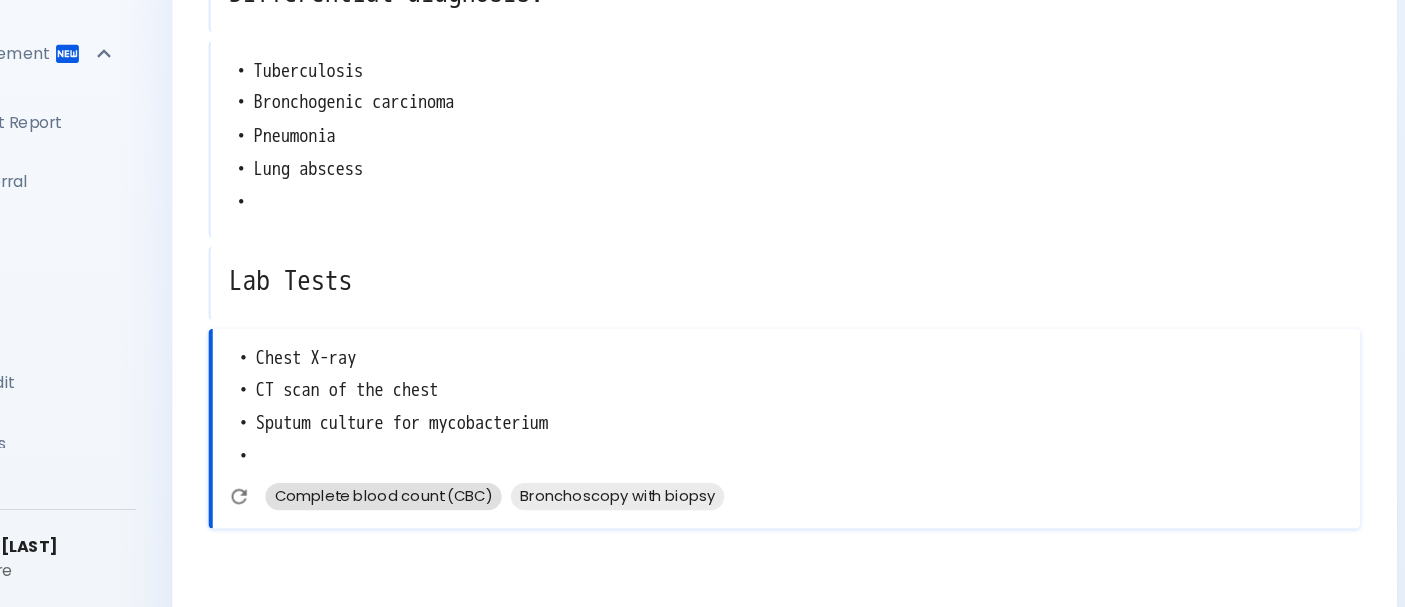 click on "Complete blood count (CBC)" at bounding box center [501, 509] 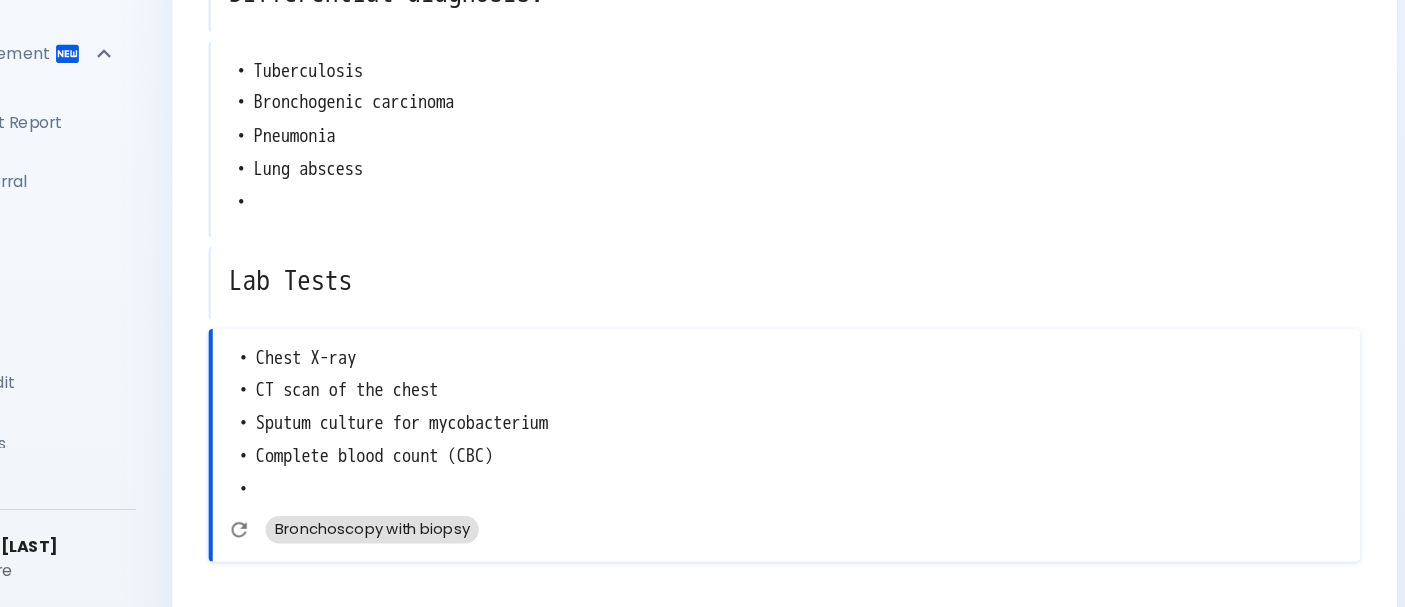 click on "Bronchoscopy with biopsy" at bounding box center (491, 538) 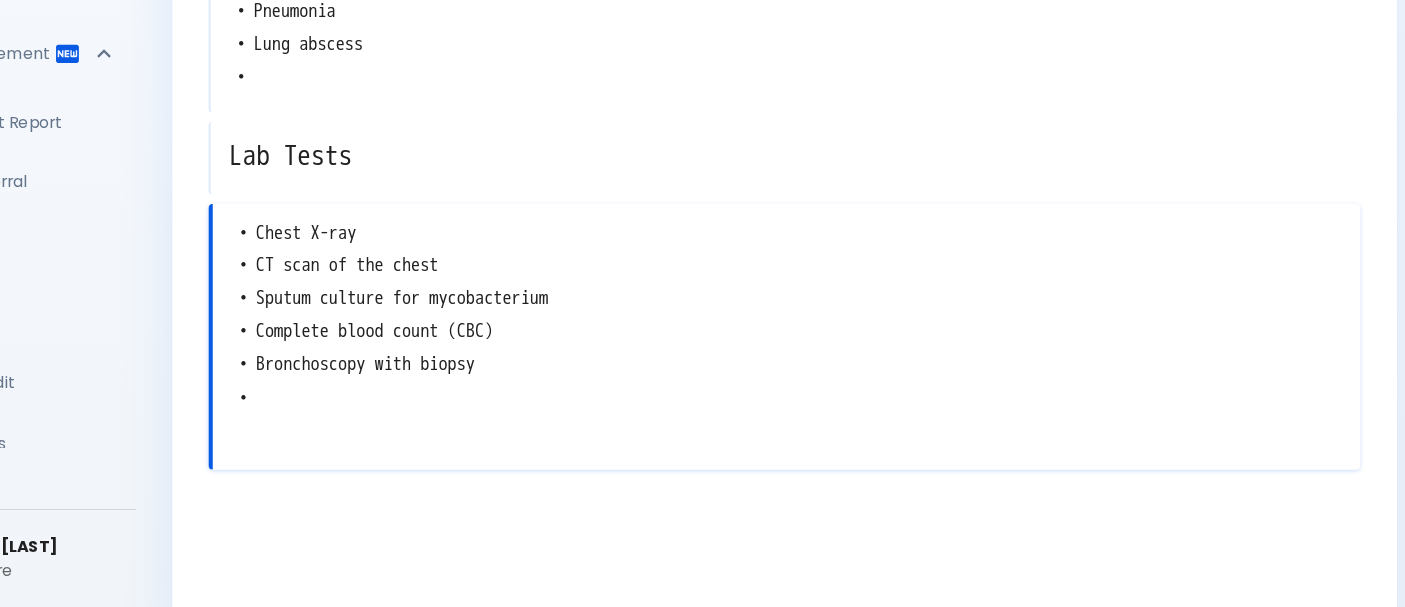 scroll, scrollTop: 509, scrollLeft: 0, axis: vertical 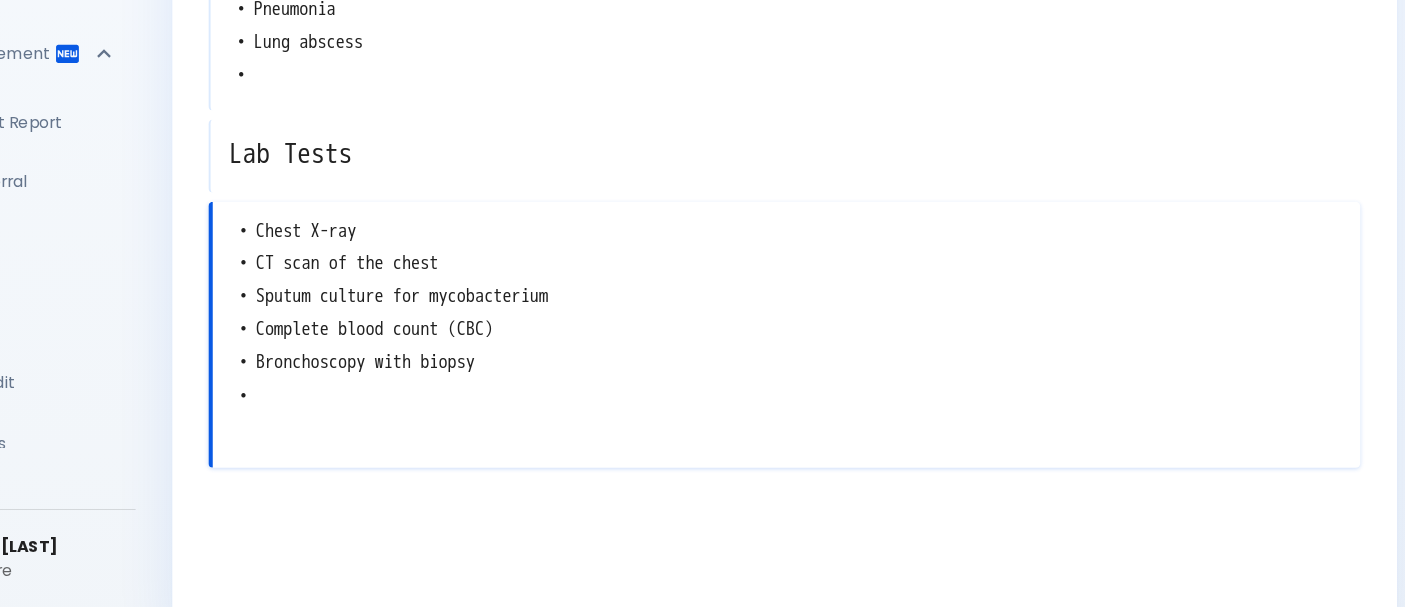 click on "• Chest X-ray
• CT scan of the chest
• Sputum culture for mycobacterium
• Complete blood count (CBC)
• Bronchoscopy with biopsy
•" at bounding box center [854, 350] 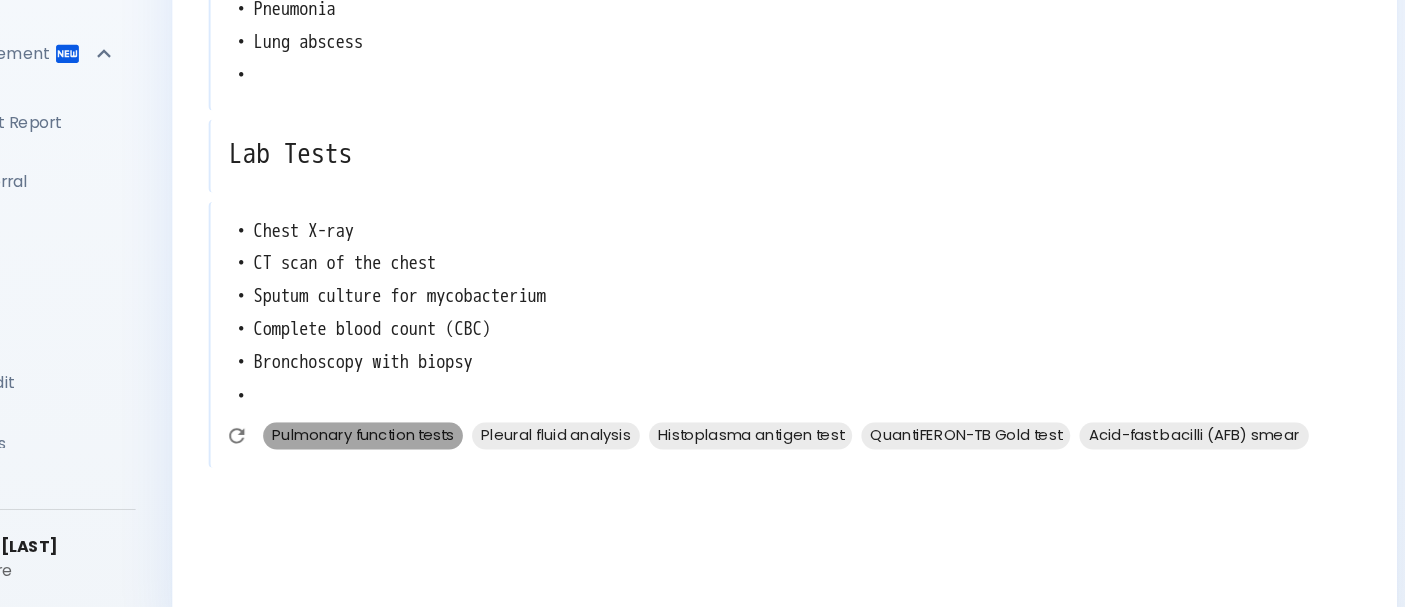 click on "Pulmonary function tests" at bounding box center (483, 456) 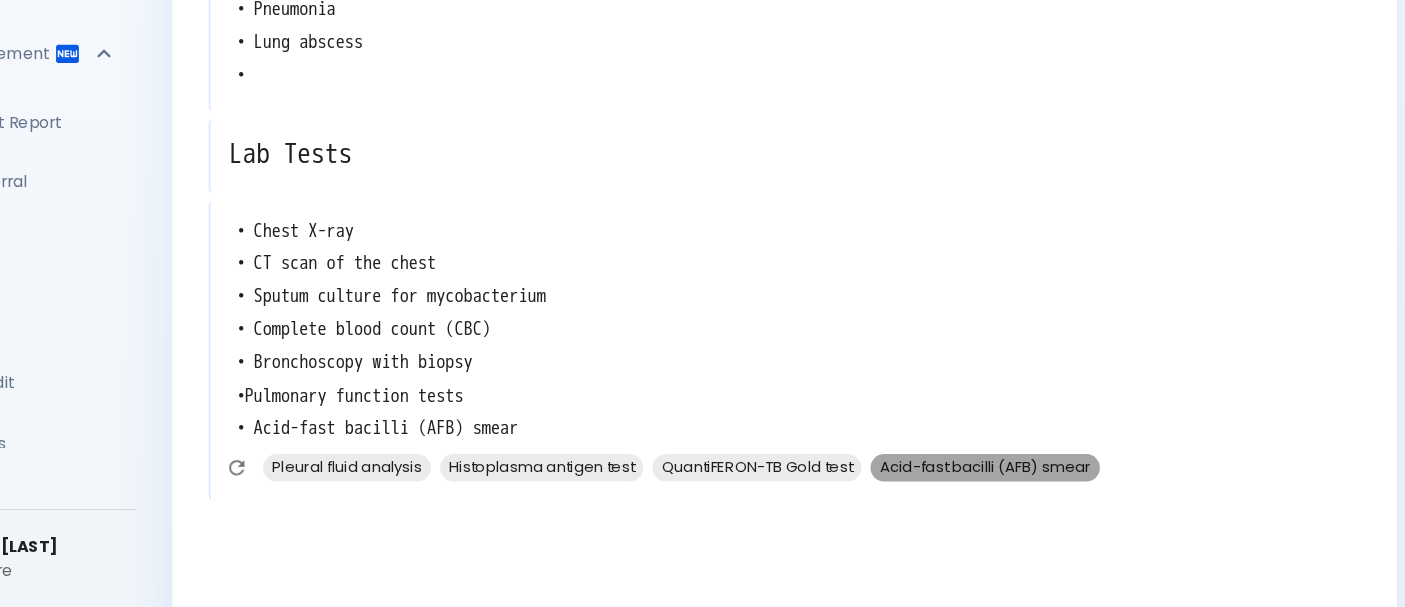 click on "Acid-fast bacilli (AFB) smear" at bounding box center [1028, 484] 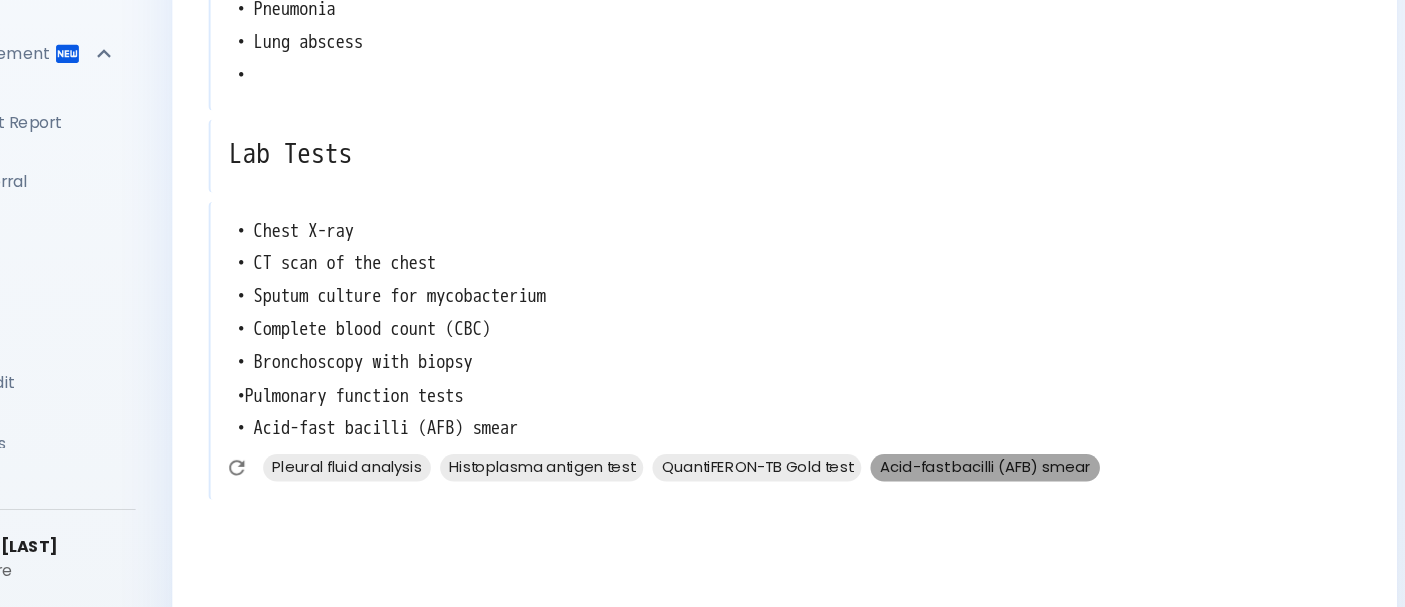 type on "• Chest X-ray
• CT scan of the chest
• Sputum culture for mycobacterium
• Complete blood count (CBC)
• Bronchoscopy with biopsy
•Pulmonary function tests
• Acid-fast bacilli (AFB) smear
•" 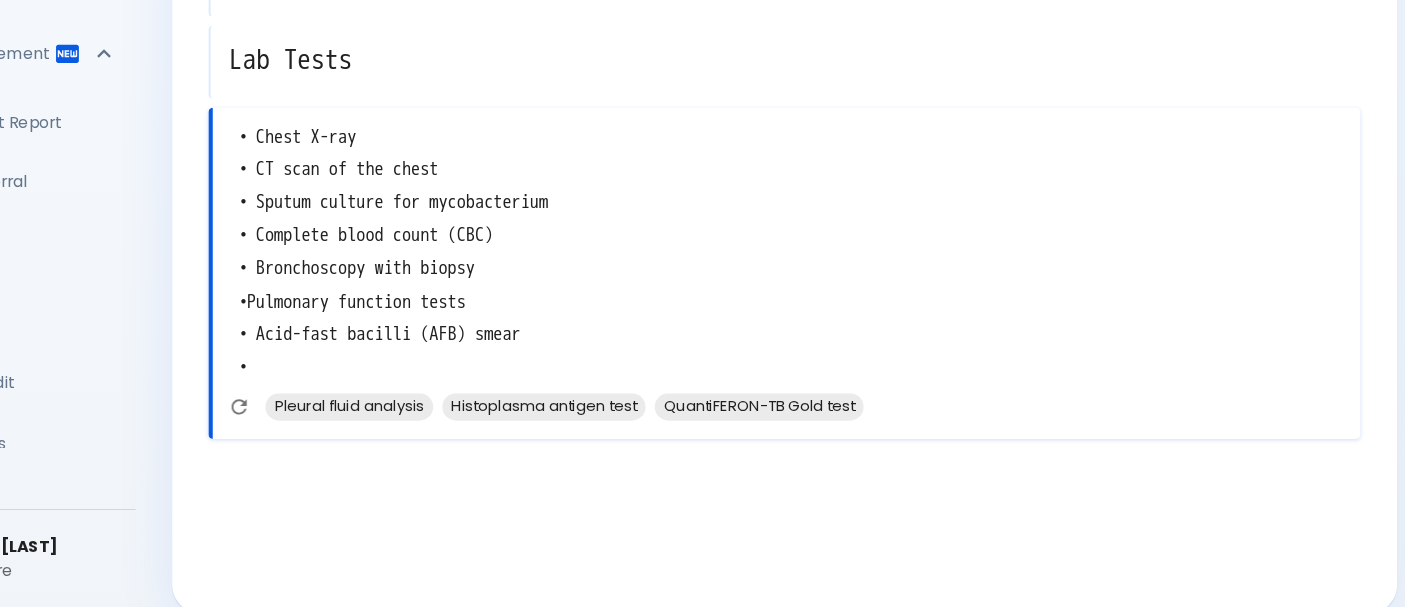 scroll, scrollTop: 593, scrollLeft: 0, axis: vertical 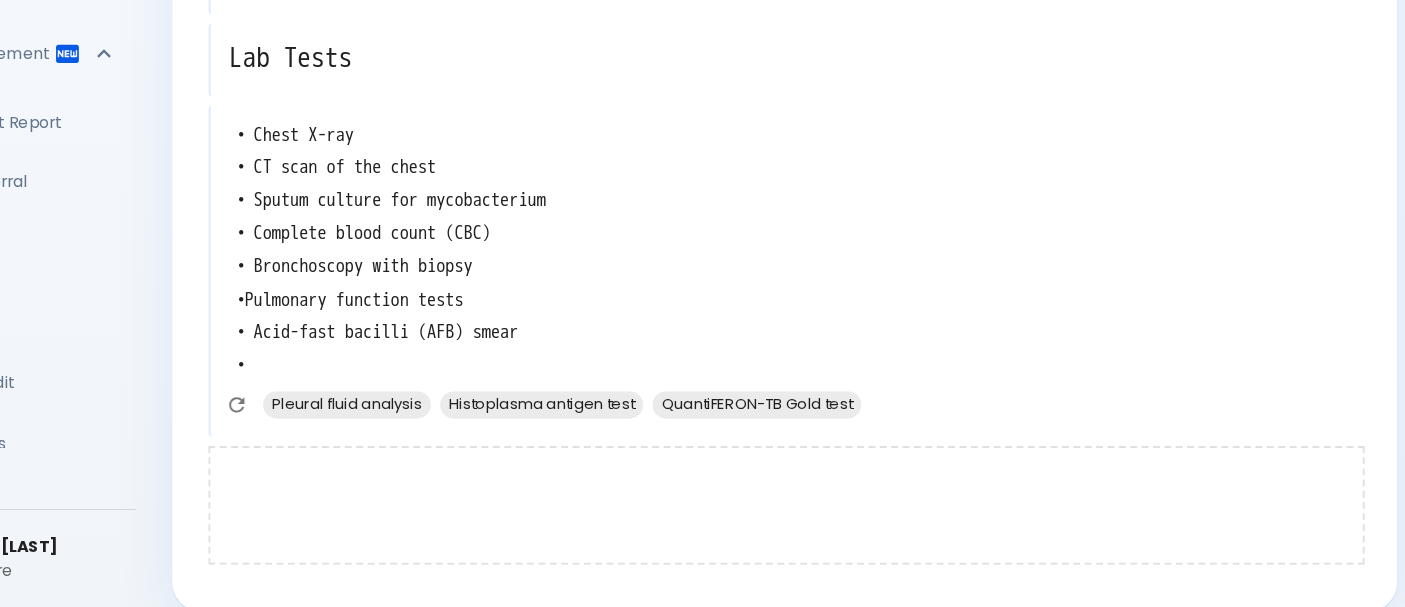 click at bounding box center [854, 518] 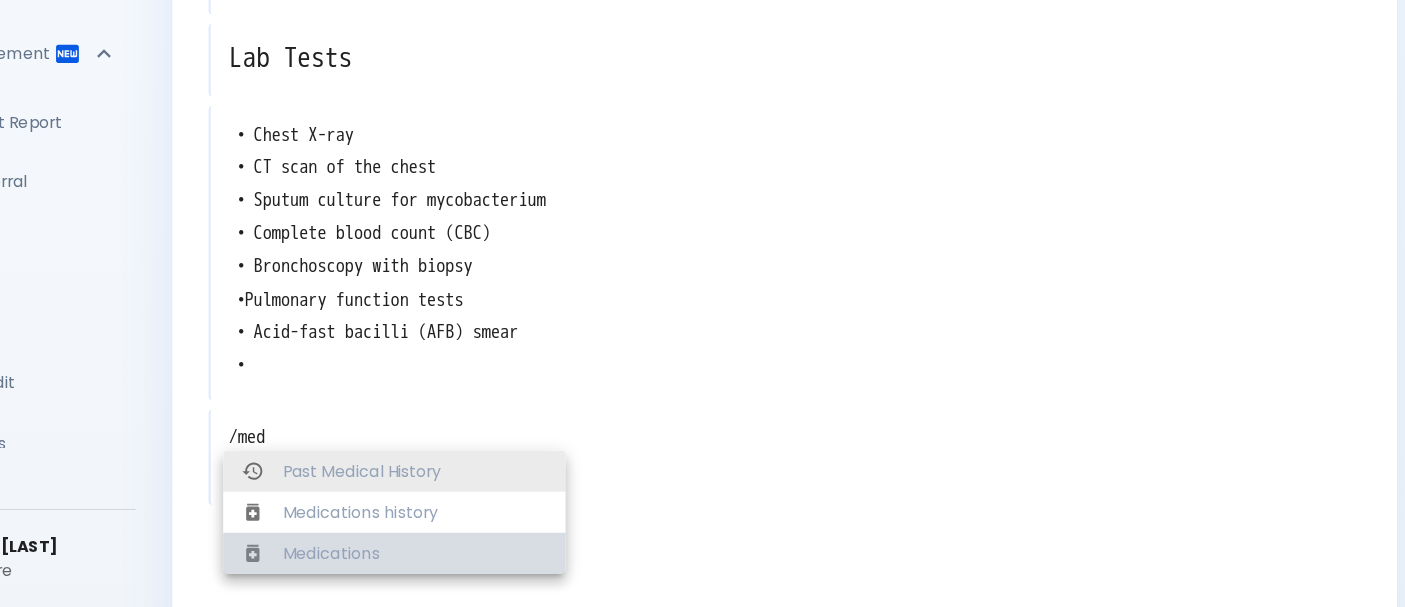click on "Medications" at bounding box center [529, 560] 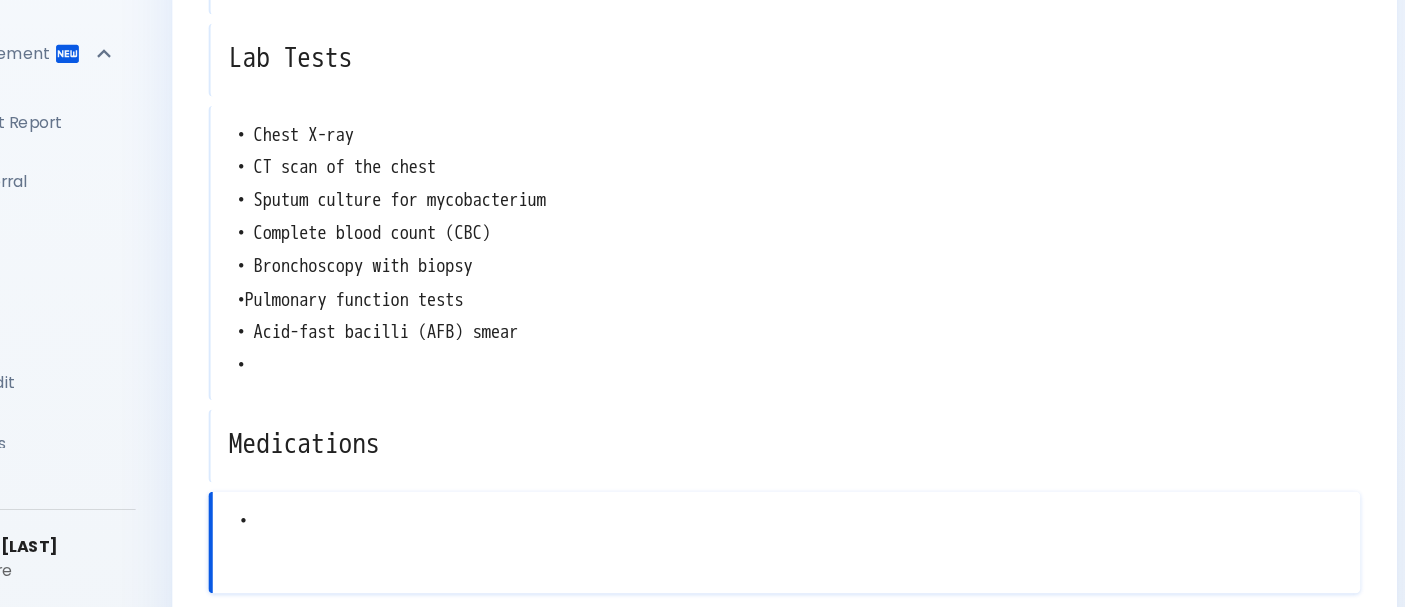 scroll, scrollTop: 708, scrollLeft: 0, axis: vertical 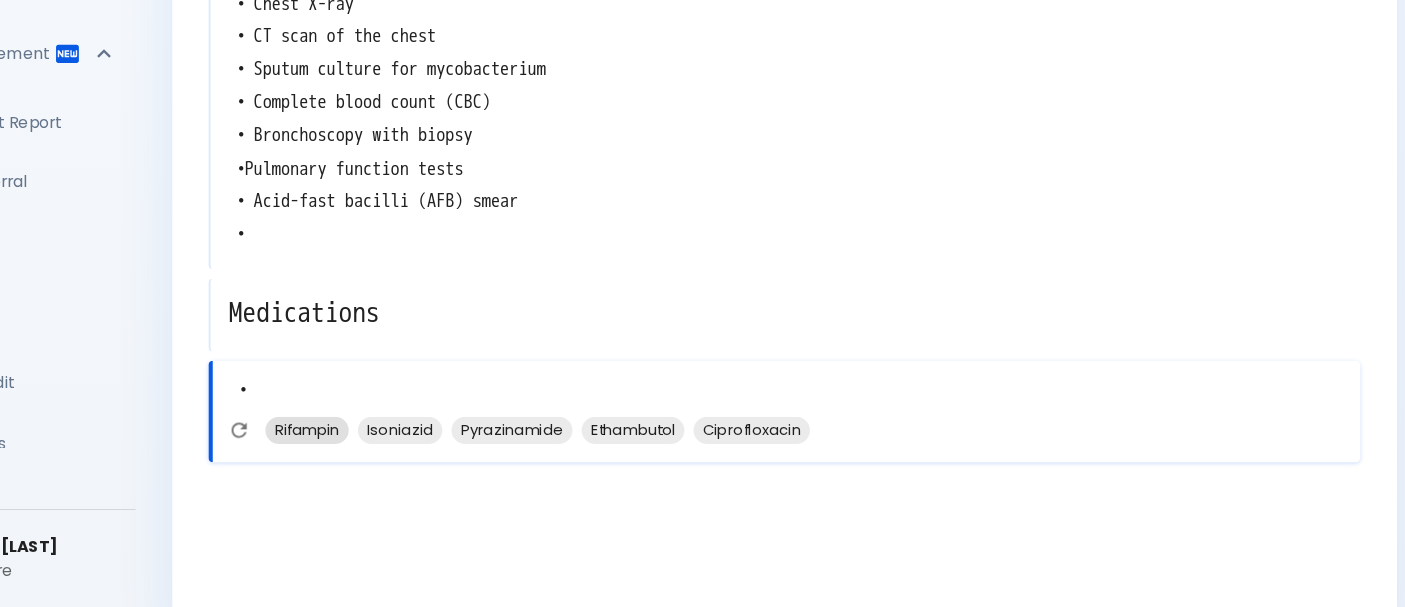 click on "Rifampin" at bounding box center [434, 451] 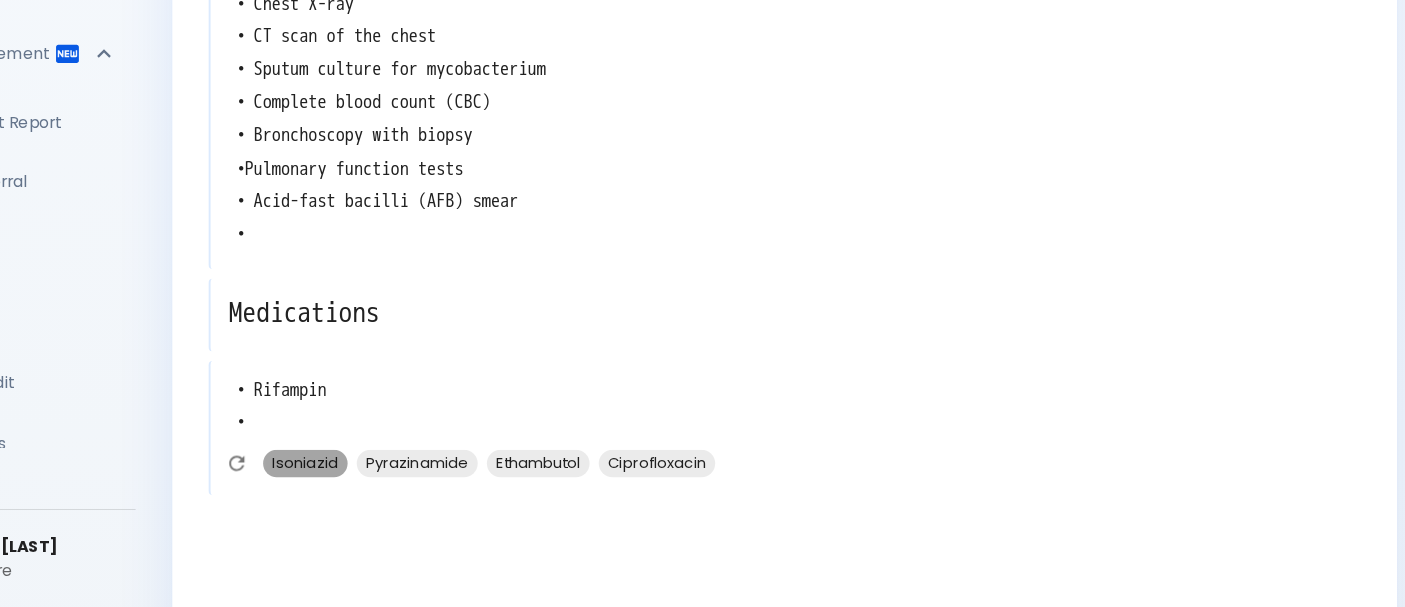 click on "Isoniazid" at bounding box center (433, 480) 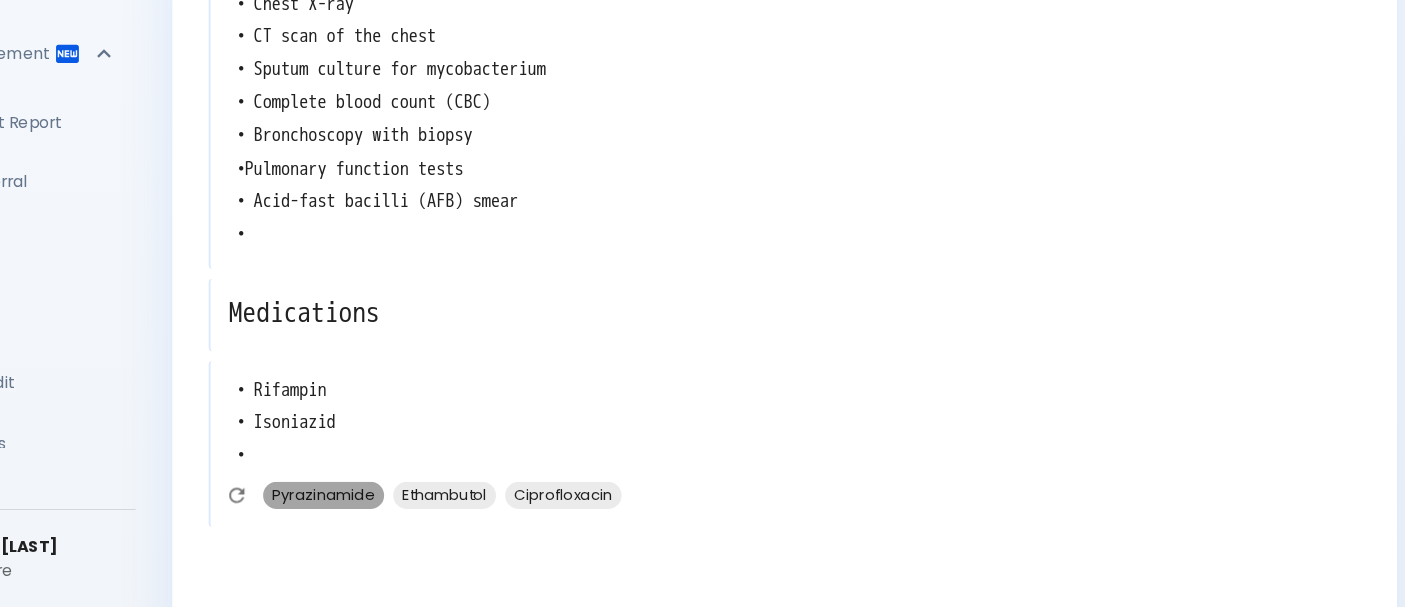 click on "Pyrazinamide" at bounding box center [449, 508] 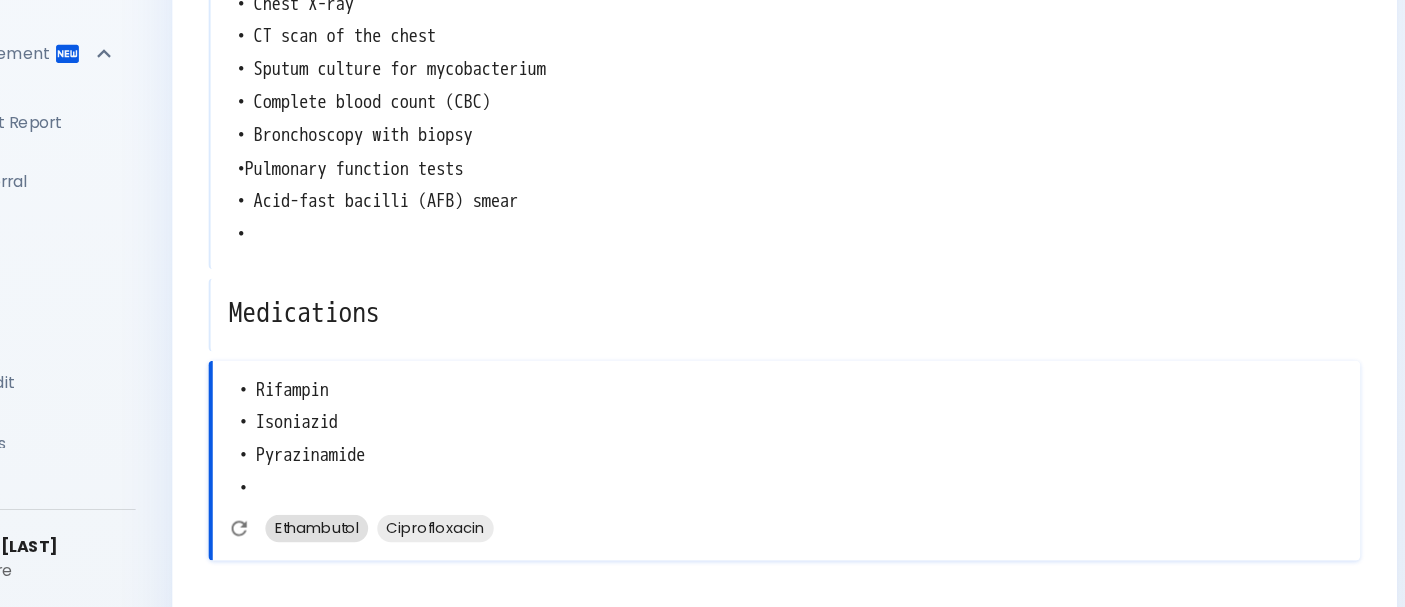 click on "Ethambutol" at bounding box center (443, 537) 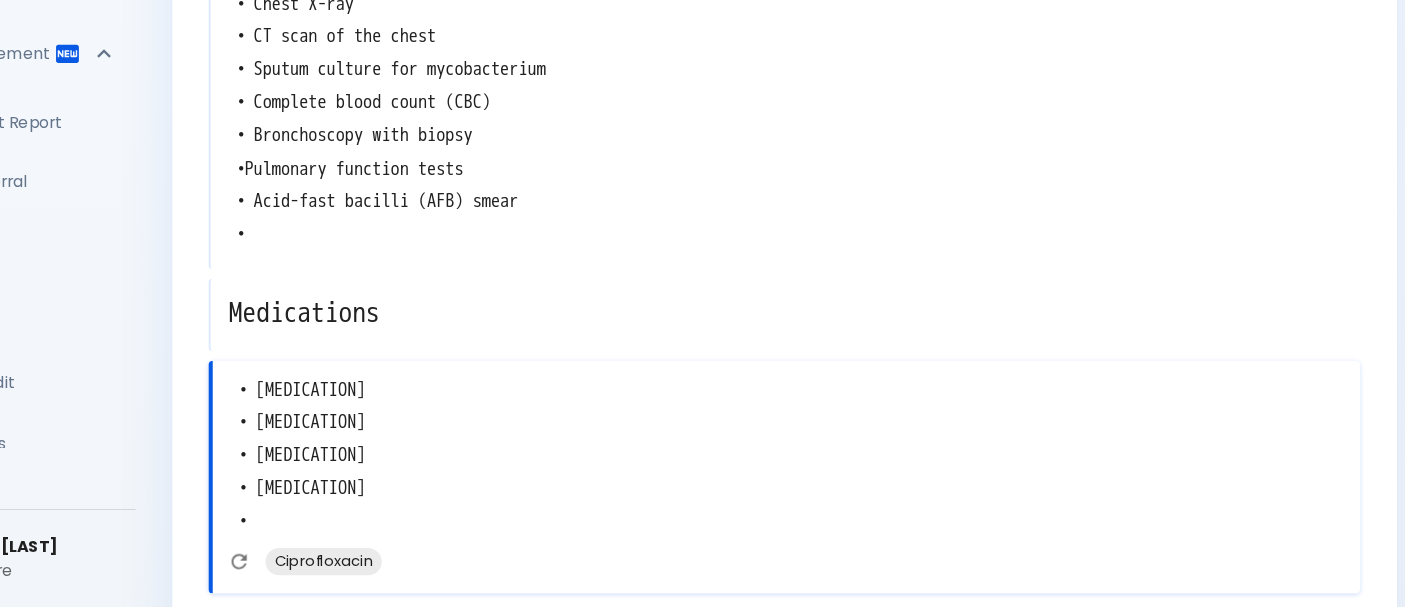 click on "• [MEDICATION]
• [MEDICATION]
• [MEDICATION]
• [MEDICATION]
•" at bounding box center (854, 475) 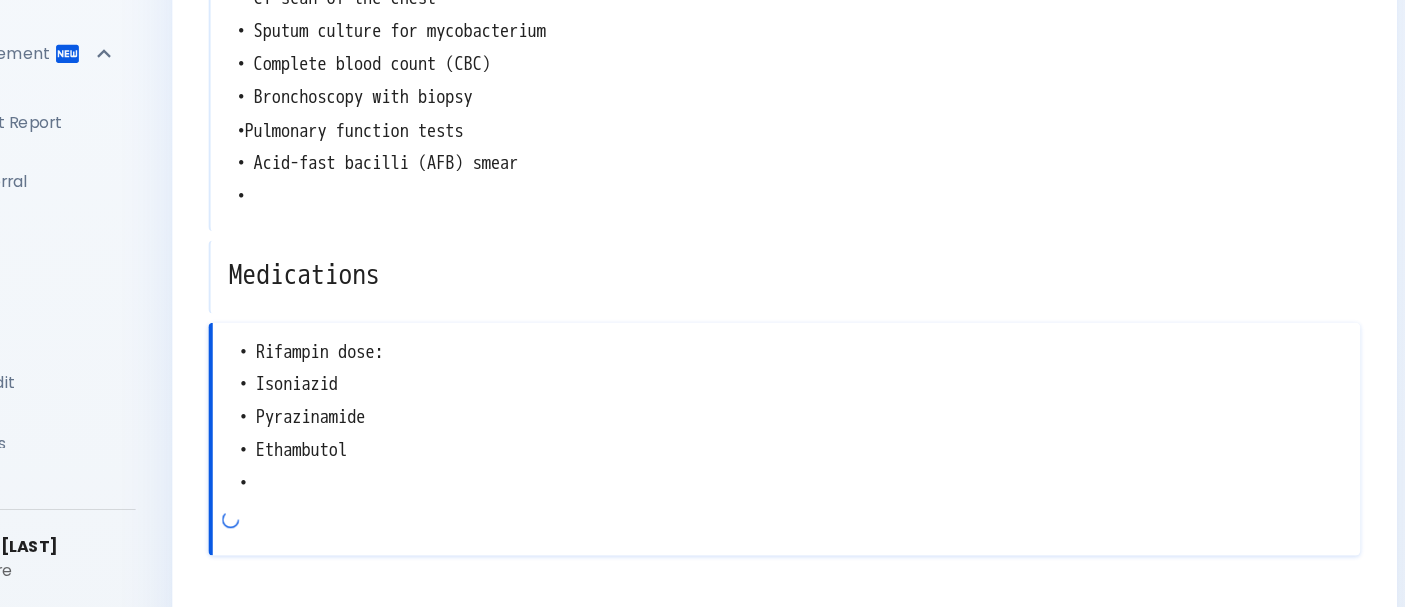 scroll, scrollTop: 745, scrollLeft: 0, axis: vertical 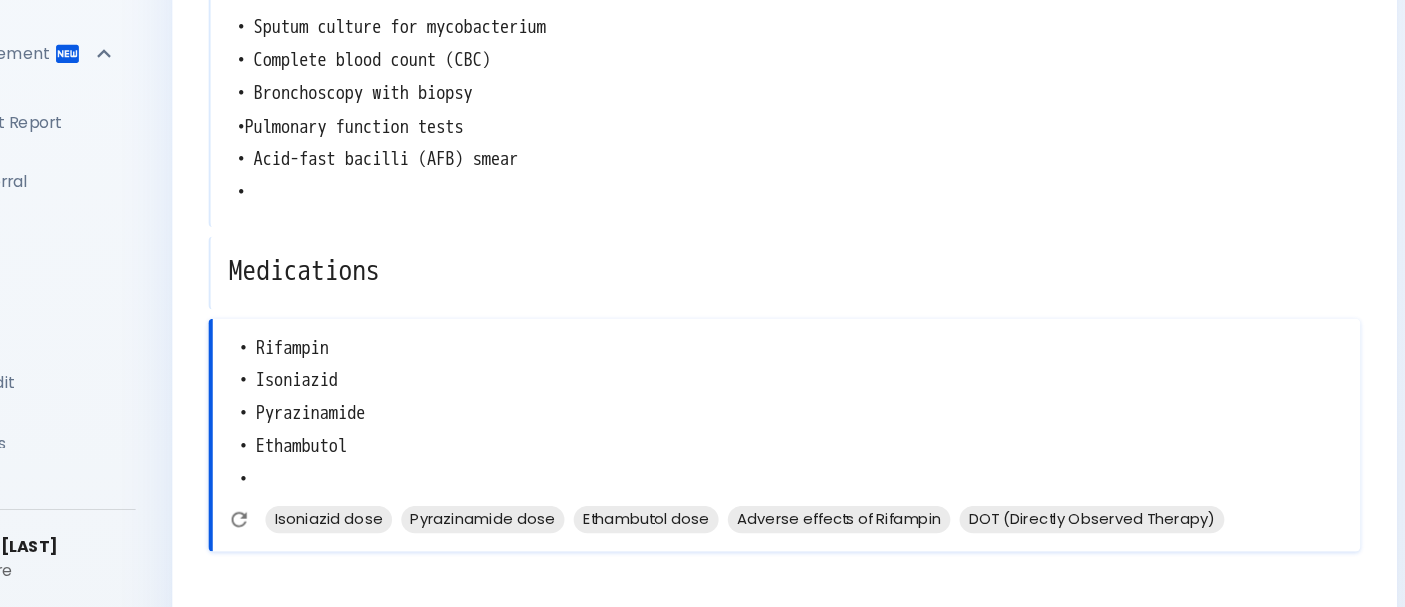 type on "• [MEDICATION]
• [MEDICATION]
• [MEDICATION]
• [MEDICATION]
•" 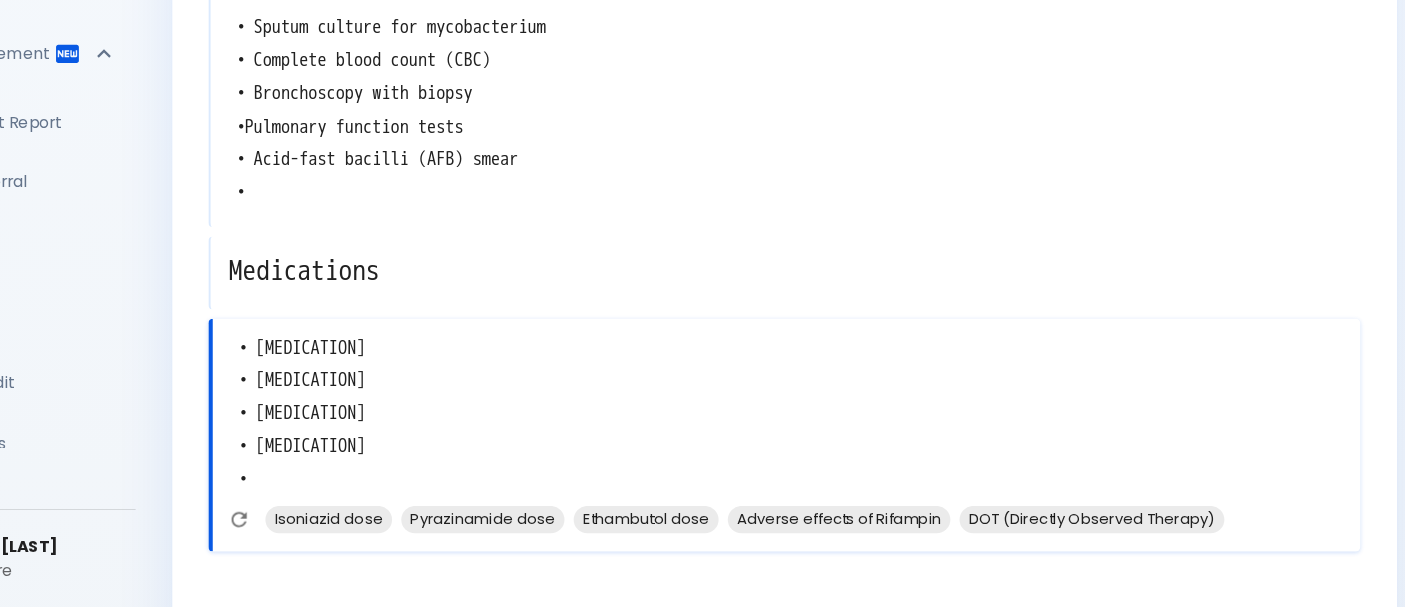 scroll, scrollTop: 850, scrollLeft: 0, axis: vertical 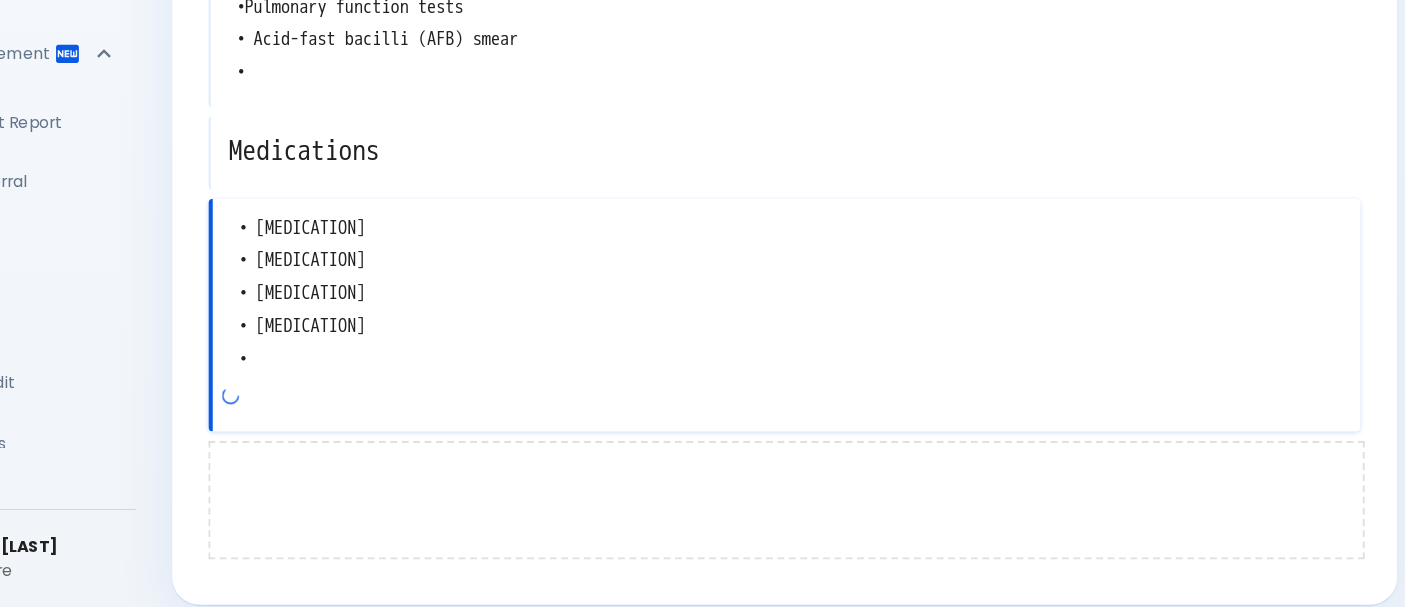 click at bounding box center (854, 513) 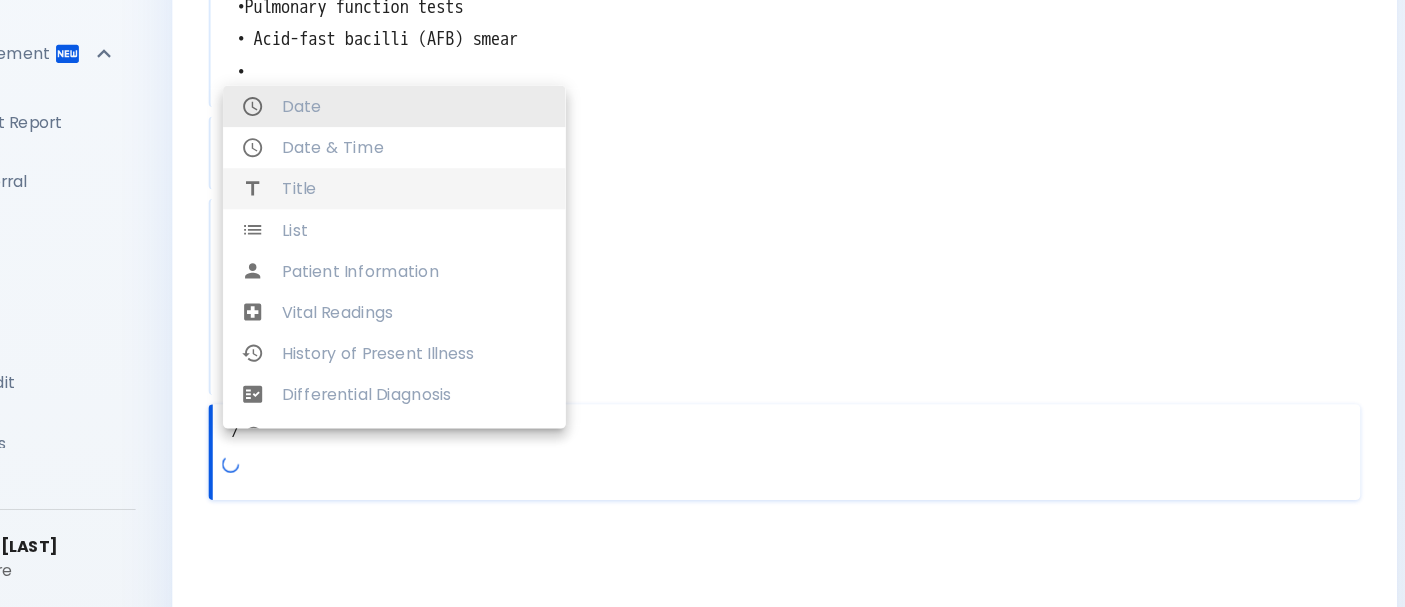 type on "/" 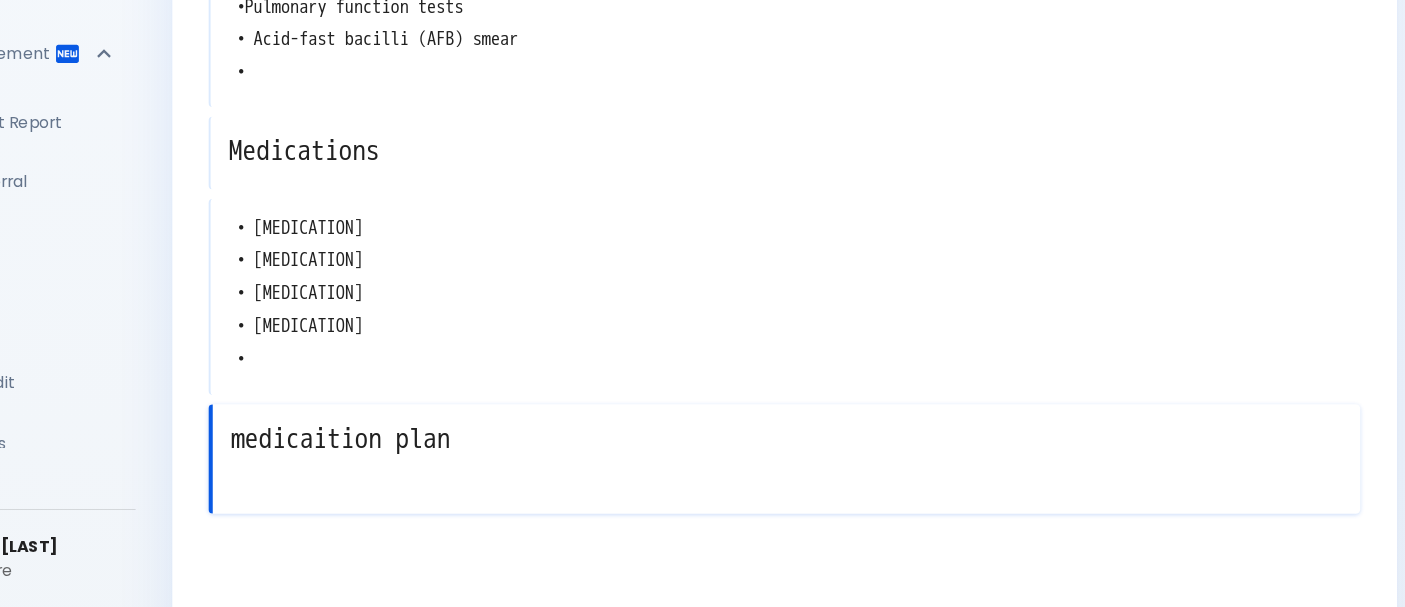 type on "medicaition plan" 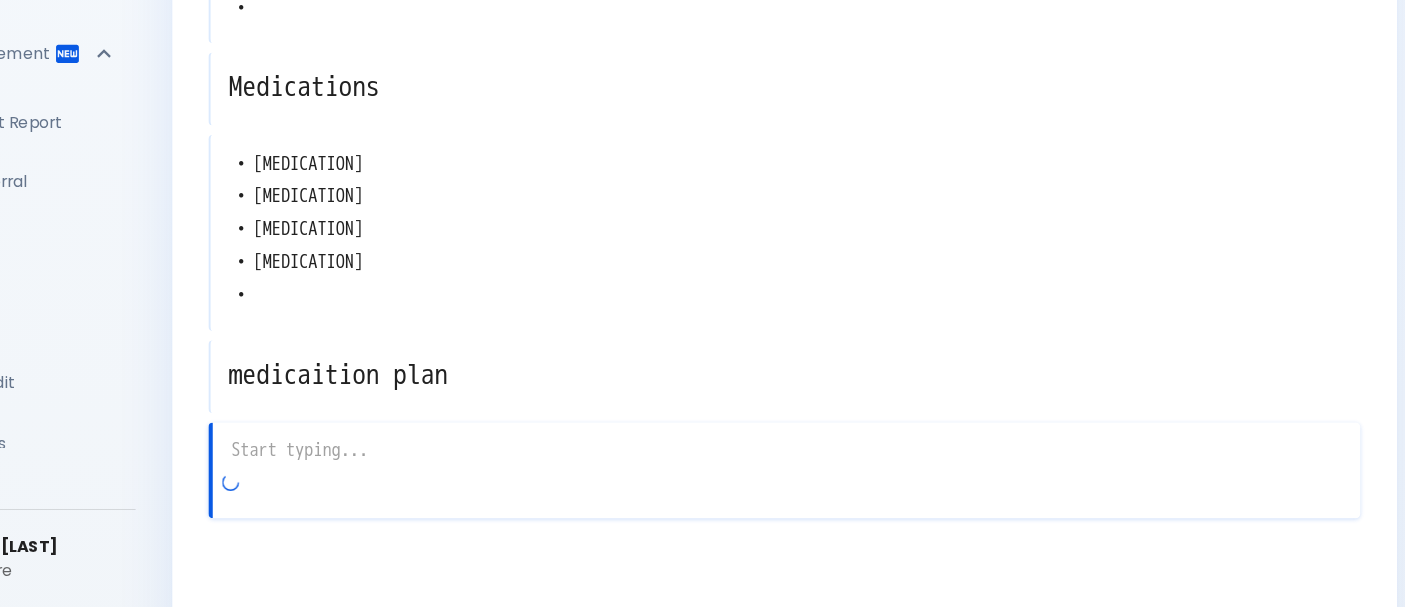 scroll, scrollTop: 924, scrollLeft: 0, axis: vertical 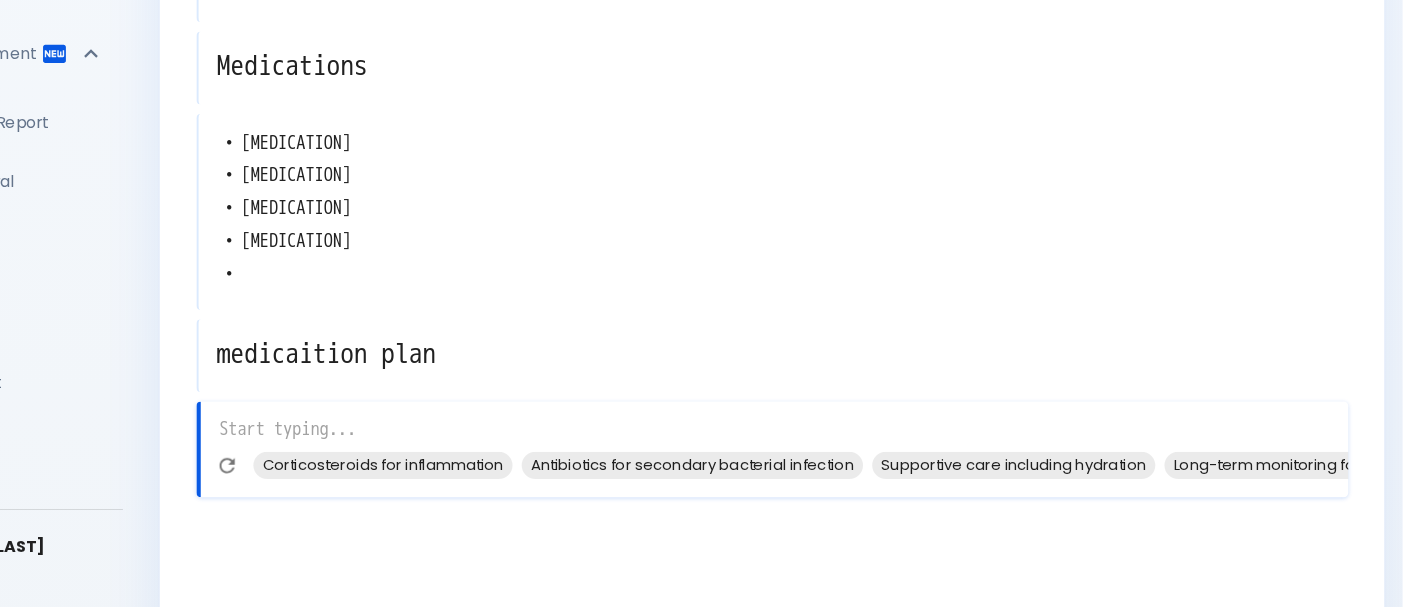 click on "• [MEDICATION]
• [MEDICATION]
• [MEDICATION]
• [MEDICATION]
•" at bounding box center [853, 259] 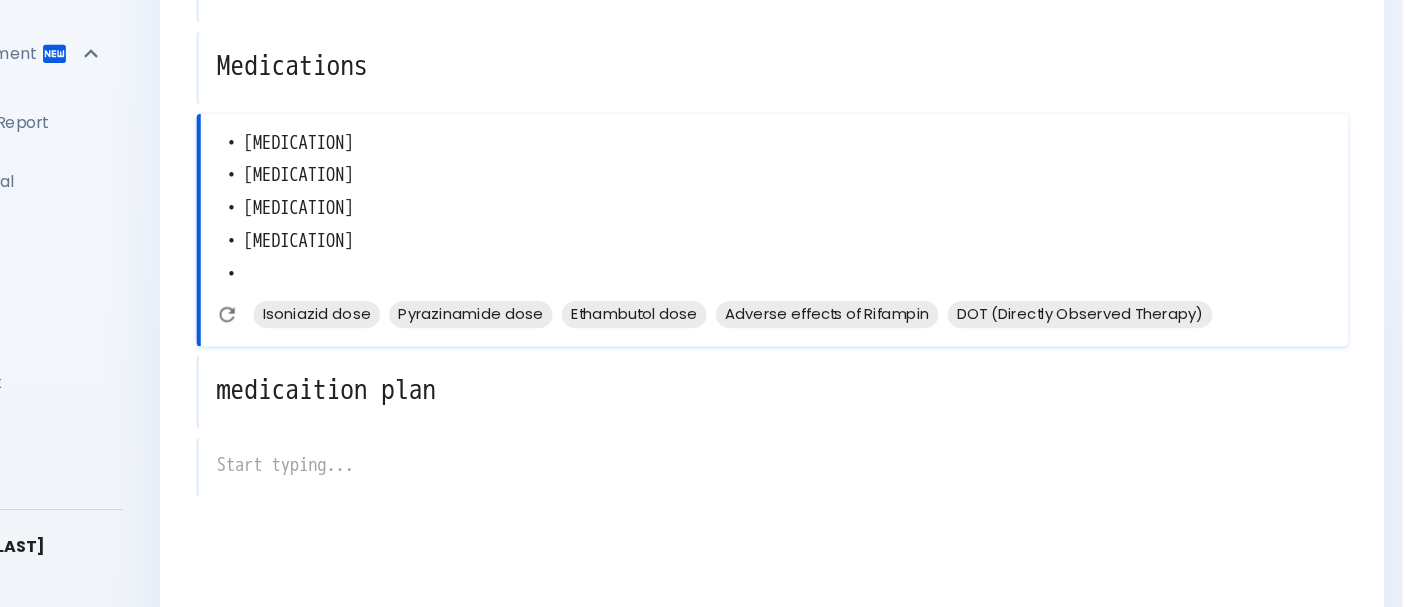 click on "• [MEDICATION]
• [MEDICATION]
• [MEDICATION]
• [MEDICATION]
•" at bounding box center [854, 259] 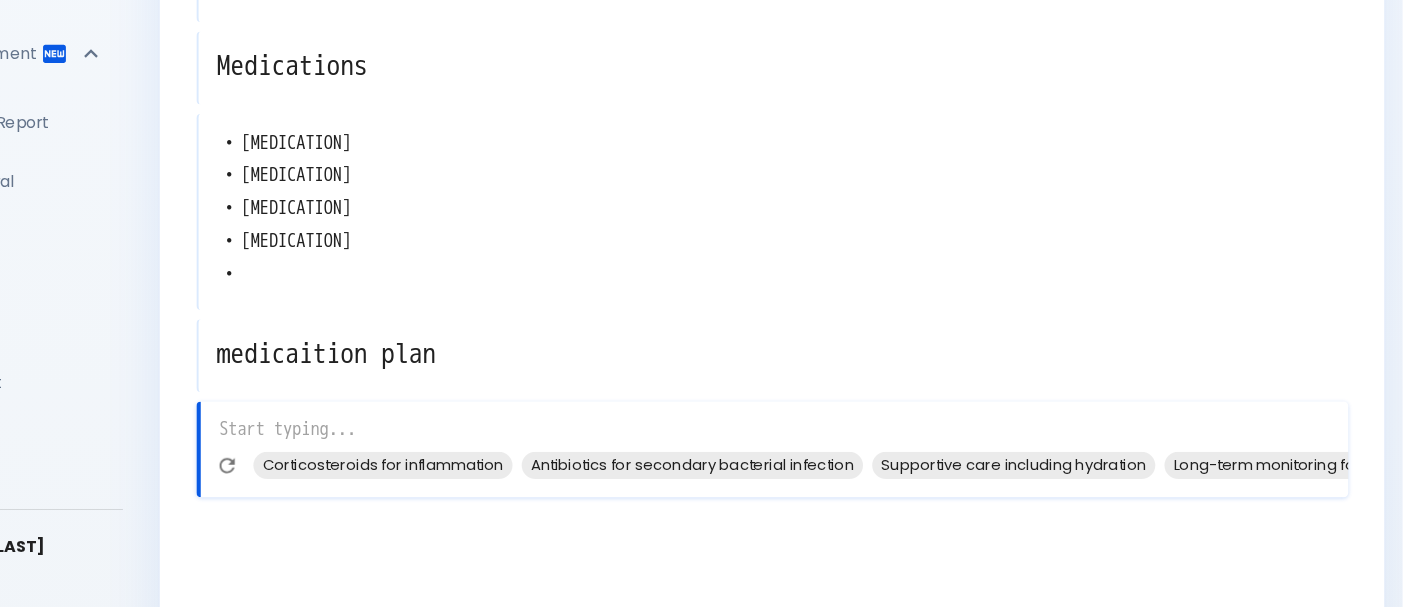 click on "Corticosteroids for inflammation Antibiotics for secondary bacterial infection Supportive care including hydration Long-term monitoring for response to treatment Consideration of adjunctive therapy" at bounding box center (852, 469) 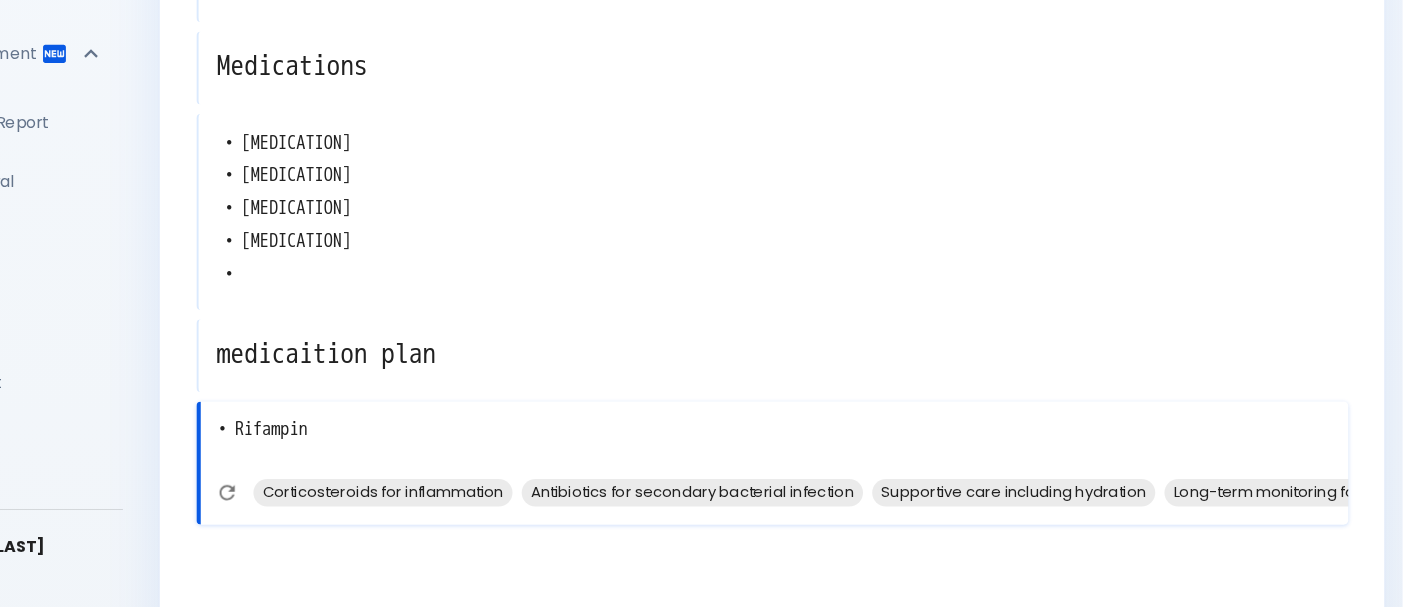 click on "• Rifampin" at bounding box center (854, 463) 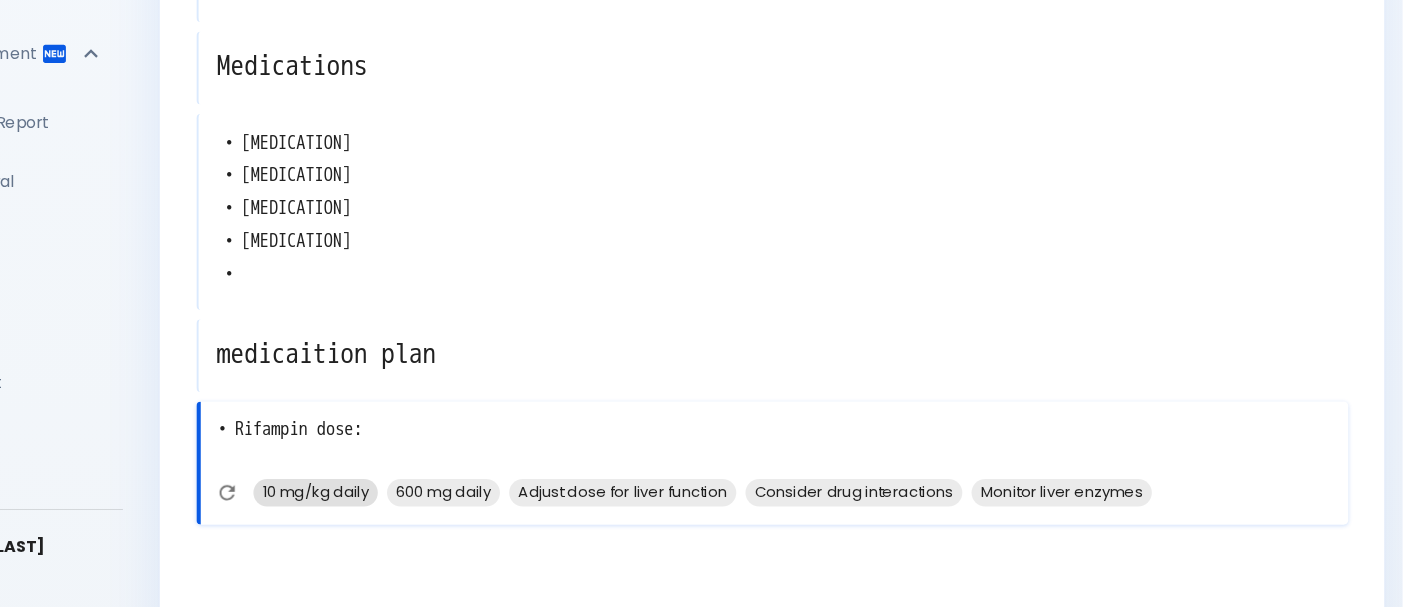 click on "10 mg/kg daily" at bounding box center [452, 506] 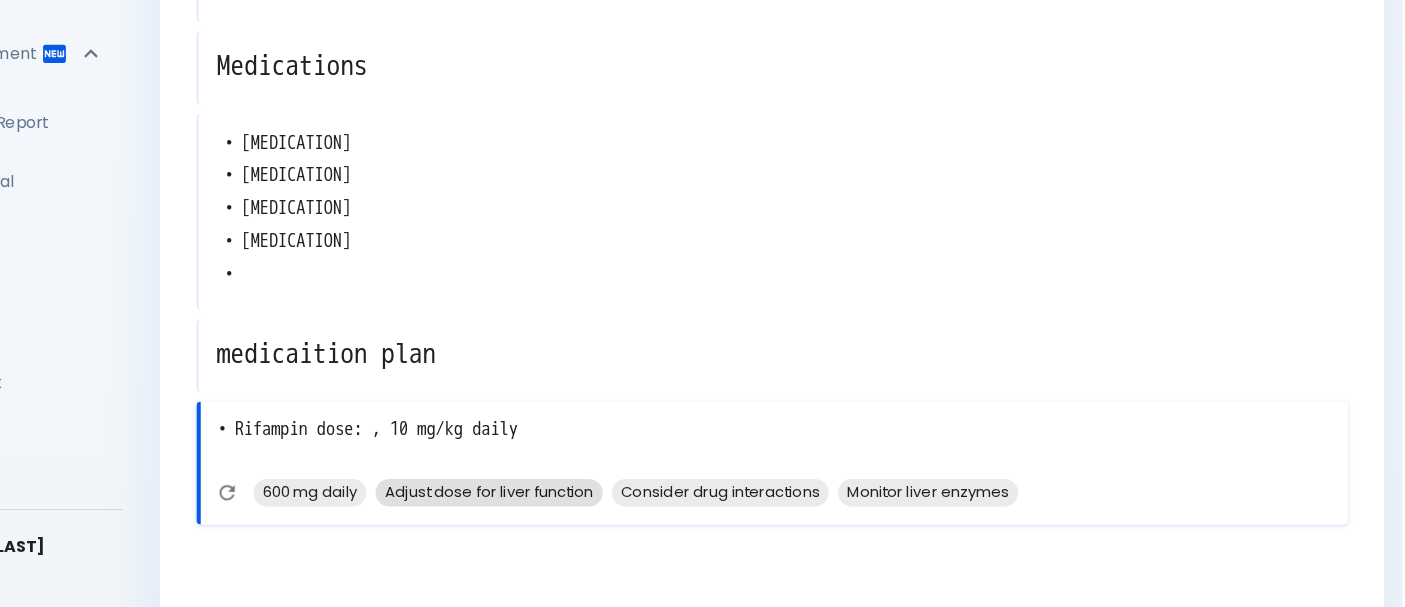 click on "Adjust dose for liver function" at bounding box center (604, 506) 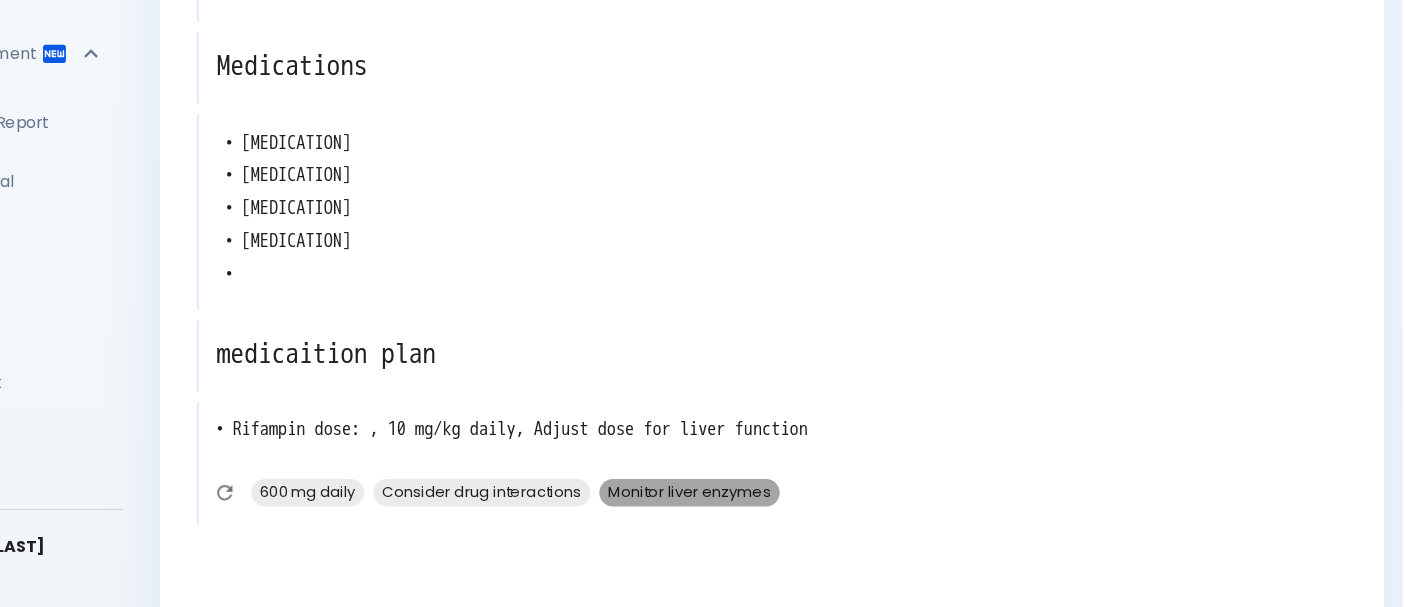 click on "Monitor liver enzymes" at bounding box center [780, 506] 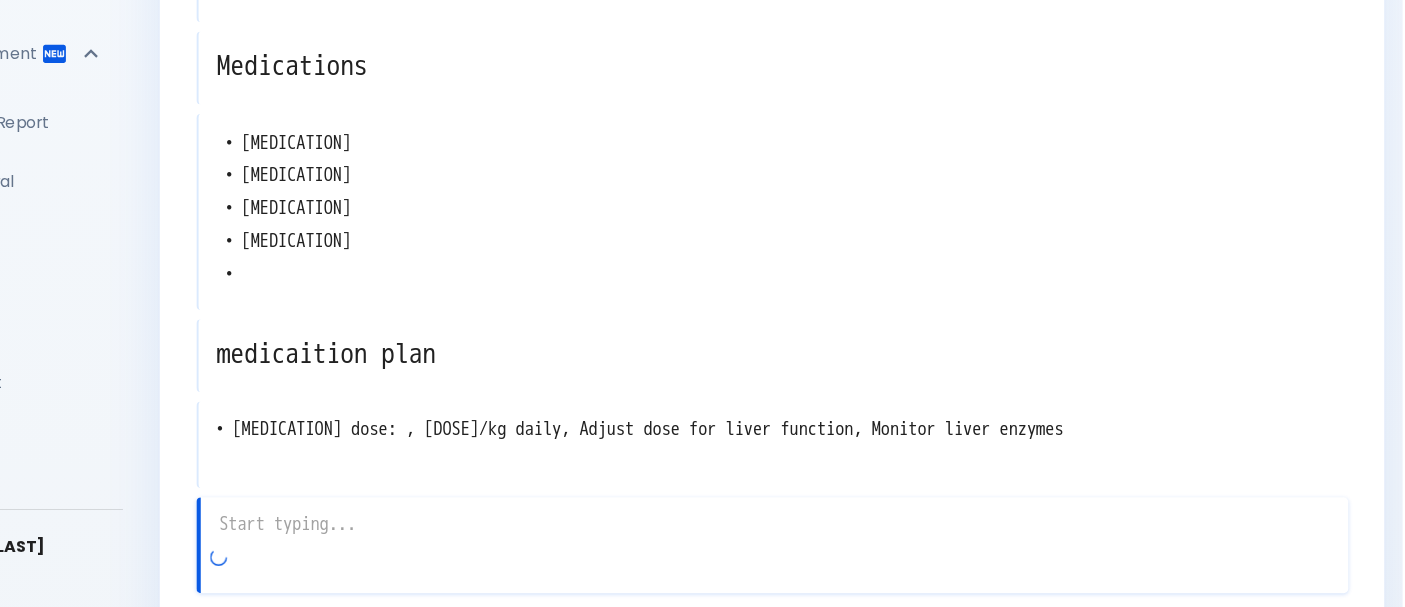 click on "• [MEDICATION]
• [MEDICATION]
• [MEDICATION]
• [MEDICATION]
•" at bounding box center (853, 259) 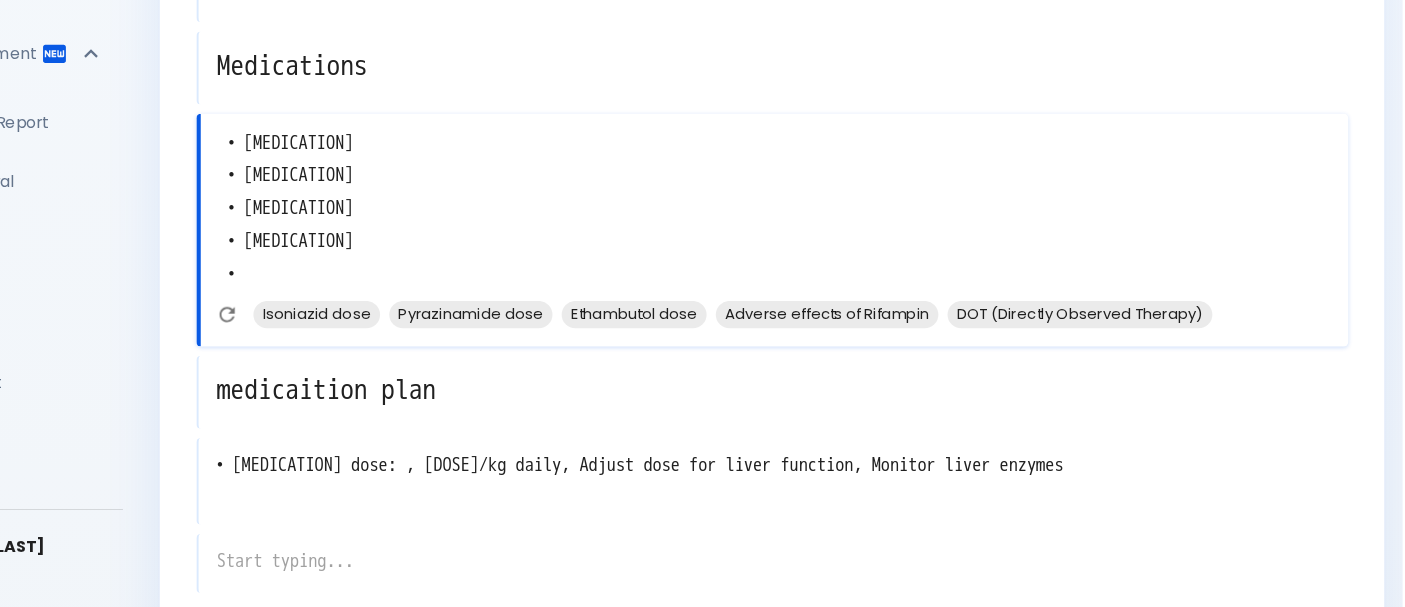 click on "• [MEDICATION]
• [MEDICATION]
• [MEDICATION]
• [MEDICATION]
•" at bounding box center [854, 259] 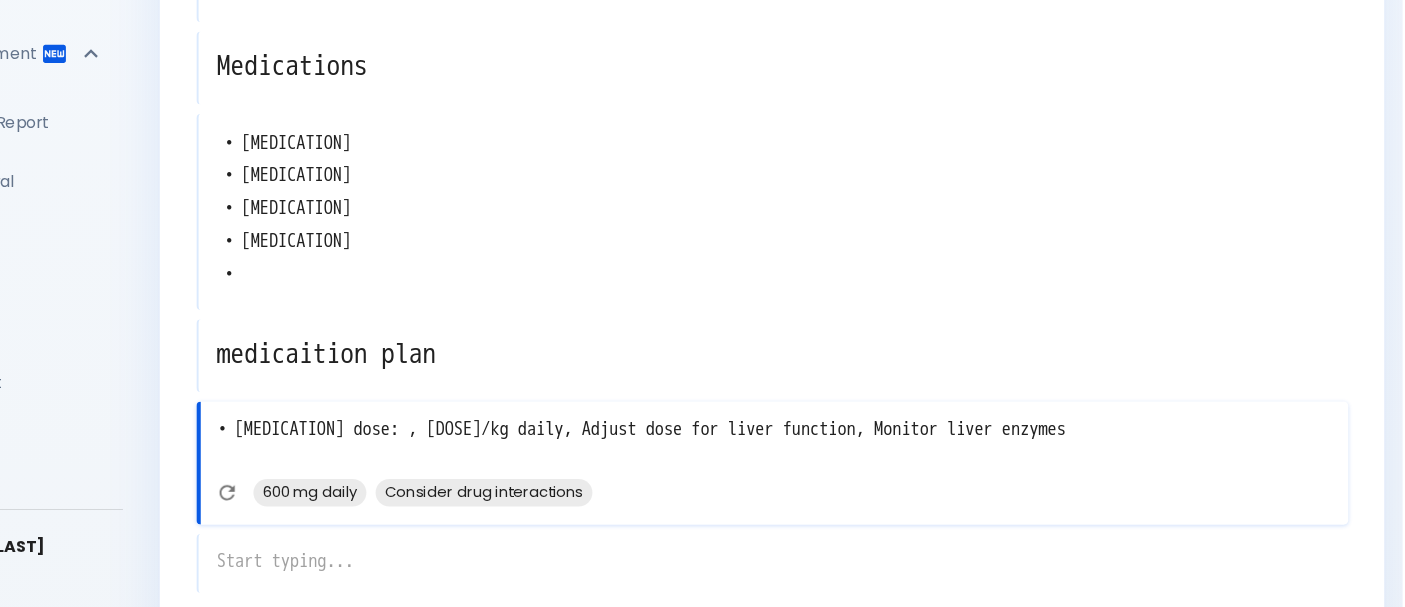 click on "• [MEDICATION] dose: , [DOSE]/kg daily, Adjust dose for liver function, Monitor liver enzymes" at bounding box center (854, 463) 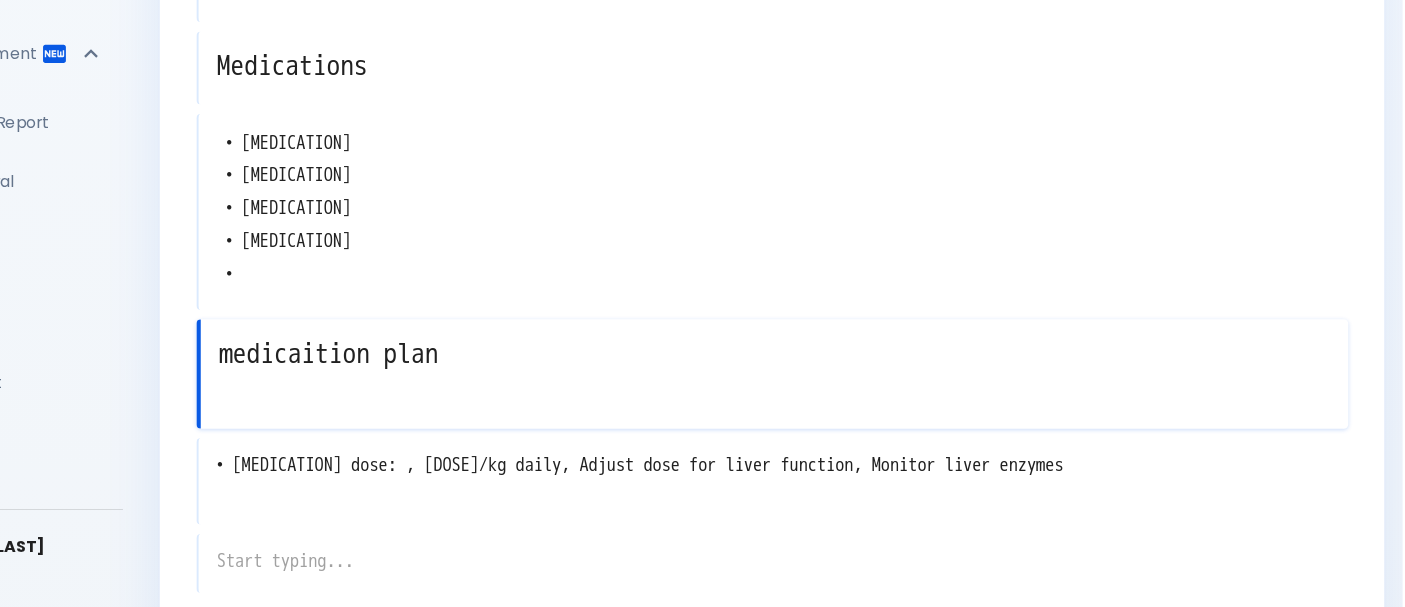 click on "medicaition plan" at bounding box center (854, 385) 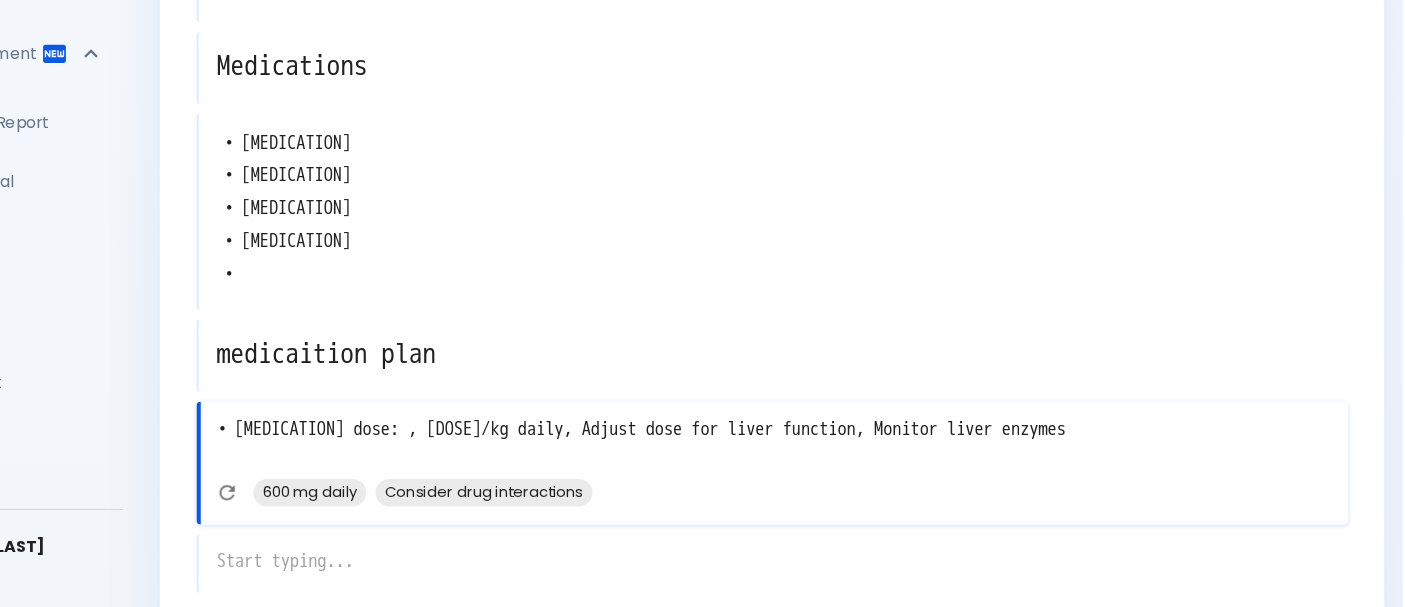 paste on "Isoniazid" 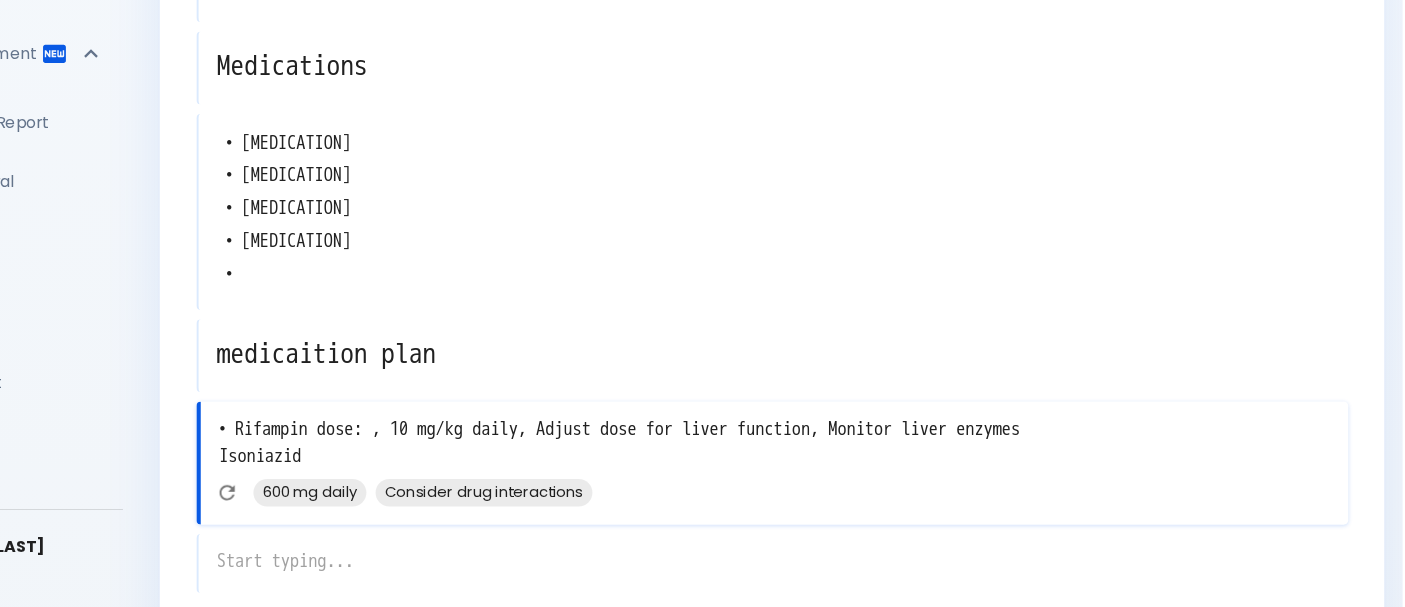 click on "• Rifampin dose: , 10 mg/kg daily, Adjust dose for liver function, Monitor liver enzymes
Isoniazid" at bounding box center (854, 463) 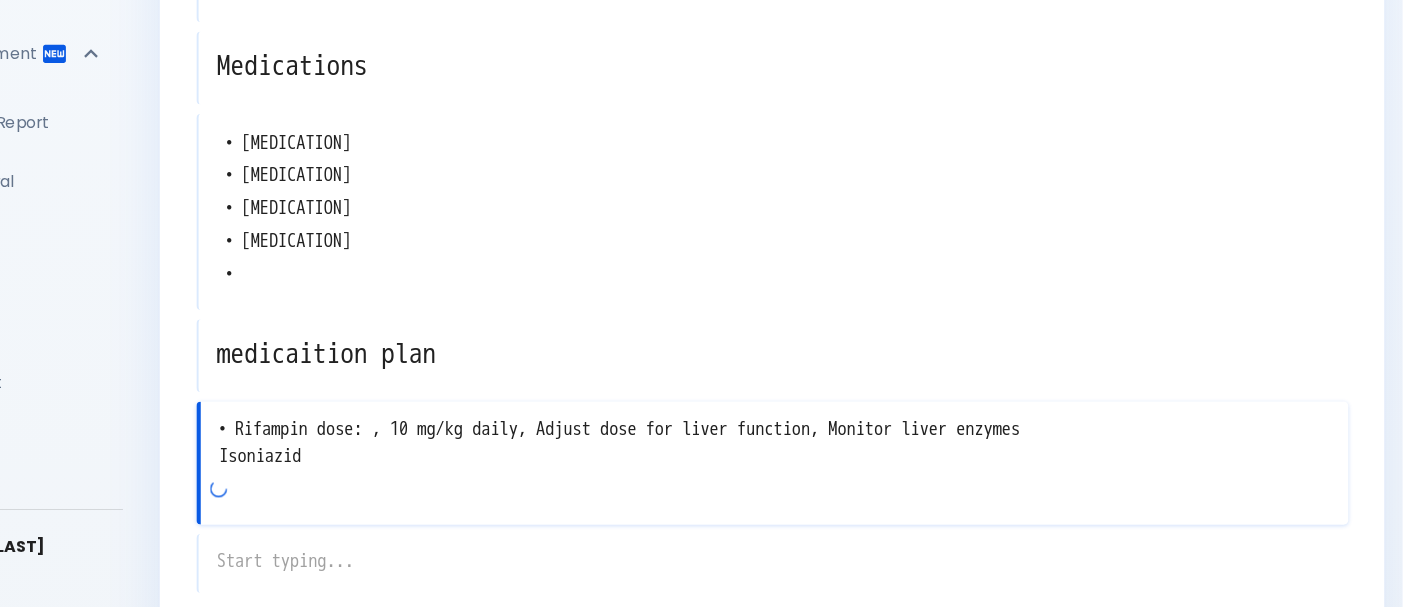 click on "• Rifampin dose: , 10 mg/kg daily, Adjust dose for liver function, Monitor liver enzymes
Isoniazid" at bounding box center [854, 463] 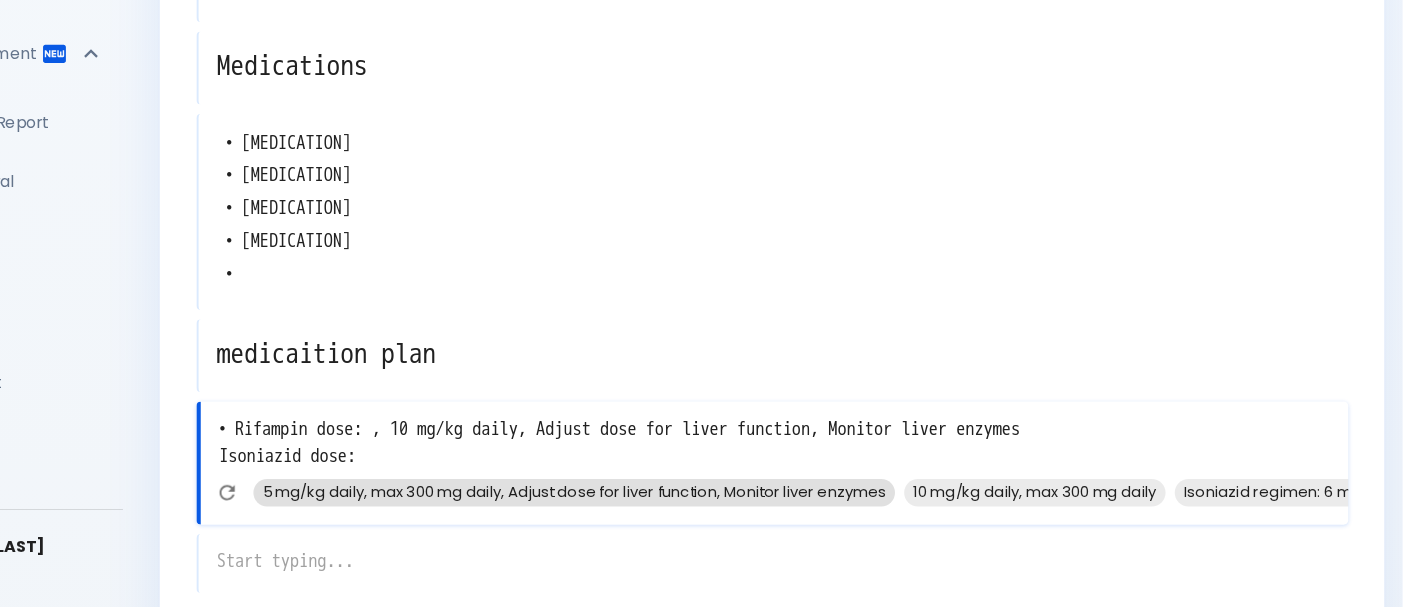click on "5 mg/kg daily, max 300 mg daily, Adjust dose for liver function, Monitor liver enzymes" at bounding box center [679, 506] 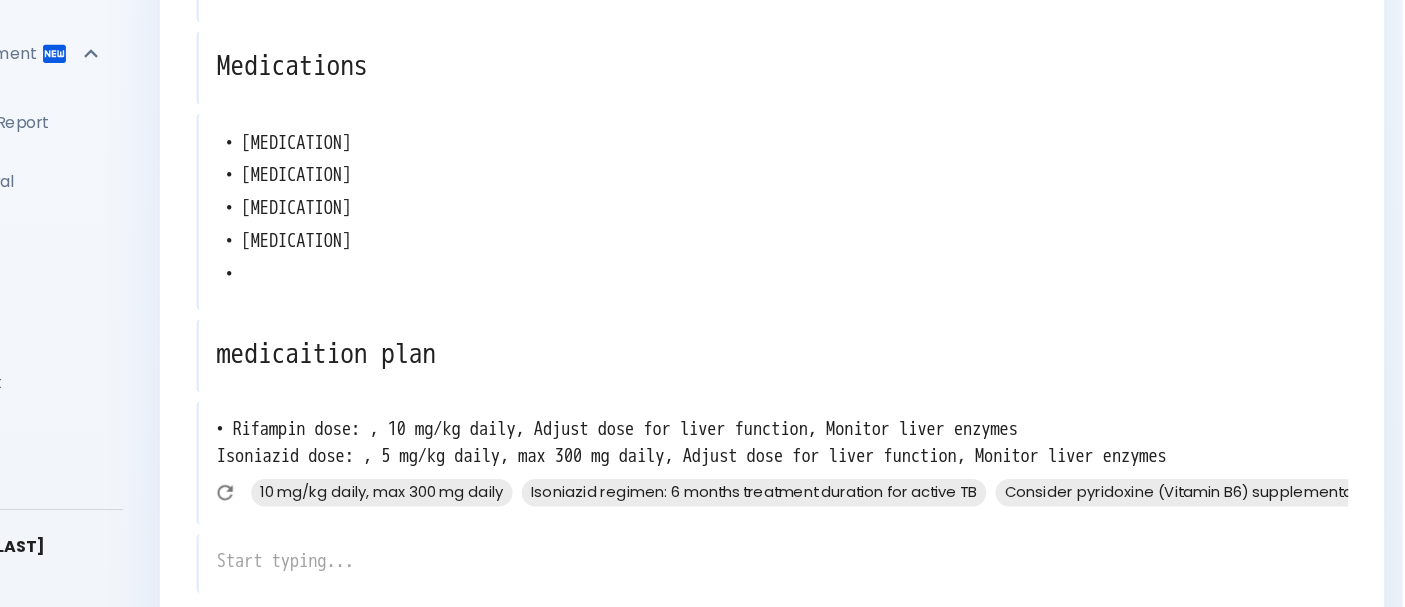 click on "New Note Cancel Use this note Save [AGE] yo male c/o coughing  x History of Present Illness: x • duration of cough 3 weeks associated symptoms: fever, blood, wt loss night sweats, hemoptysis
•  x Differential diagnosis: x • Tuberculosis
• Bronchogenic carcinoma
• Pneumonia
• Lung abscess
•  x Lab Tests x • Chest X-ray
• CT scan of the chest
• Sputum culture for mycobacterium
• Complete blood count (CBC)
• Bronchoscopy with biopsy
•Pulmonary function tests
• Acid-fast bacilli (AFB) smear
•  x Medications x • Rifampin
• Isoniazid
• Pyrazinamide
• Ethambutol
•  x medicaition plan x • Rifampin dose: , 10 mg/kg daily, Adjust dose for liver function, Monitor liver enzymes
Isoniazid dose: , 5 mg/kg daily, max 300 mg daily, Adjust dose for liver function, Monitor liver enzymes x 10 mg/kg daily, max 300 mg daily Isoniazid regimen: 6 months treatment duration for active TB Consider pyridoxine (Vitamin B6) supplementation to prevent neuropathy x" at bounding box center [852, -22] 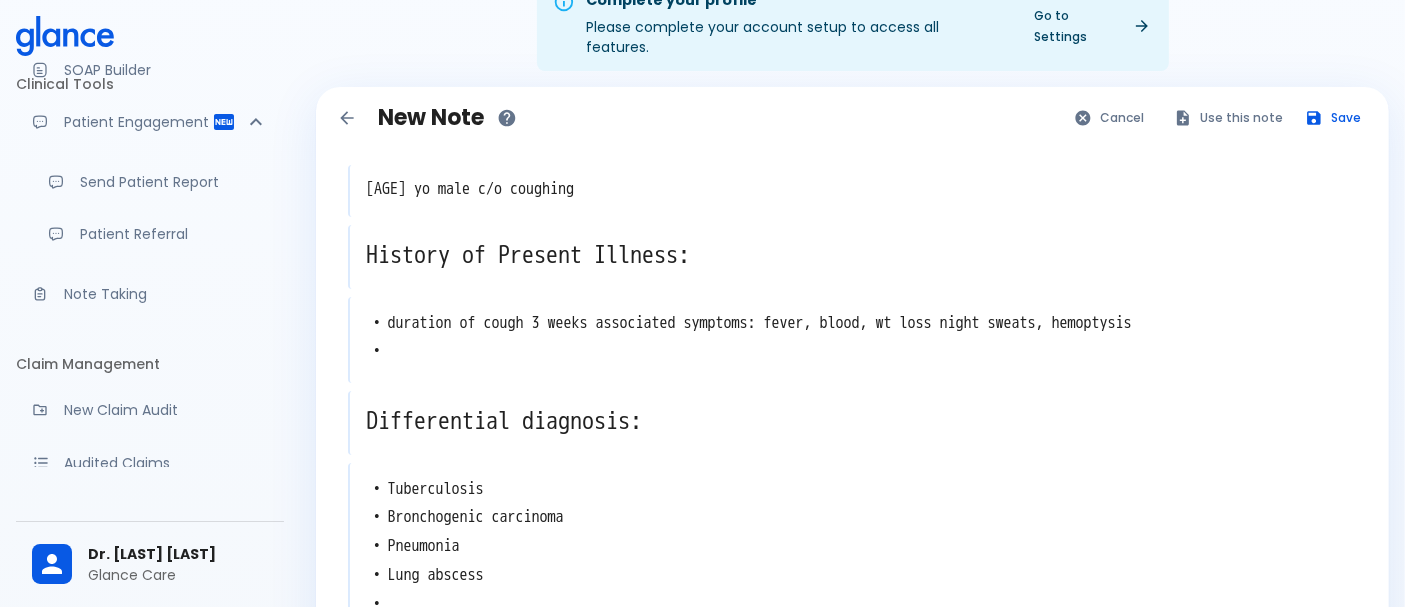 scroll, scrollTop: 40, scrollLeft: 0, axis: vertical 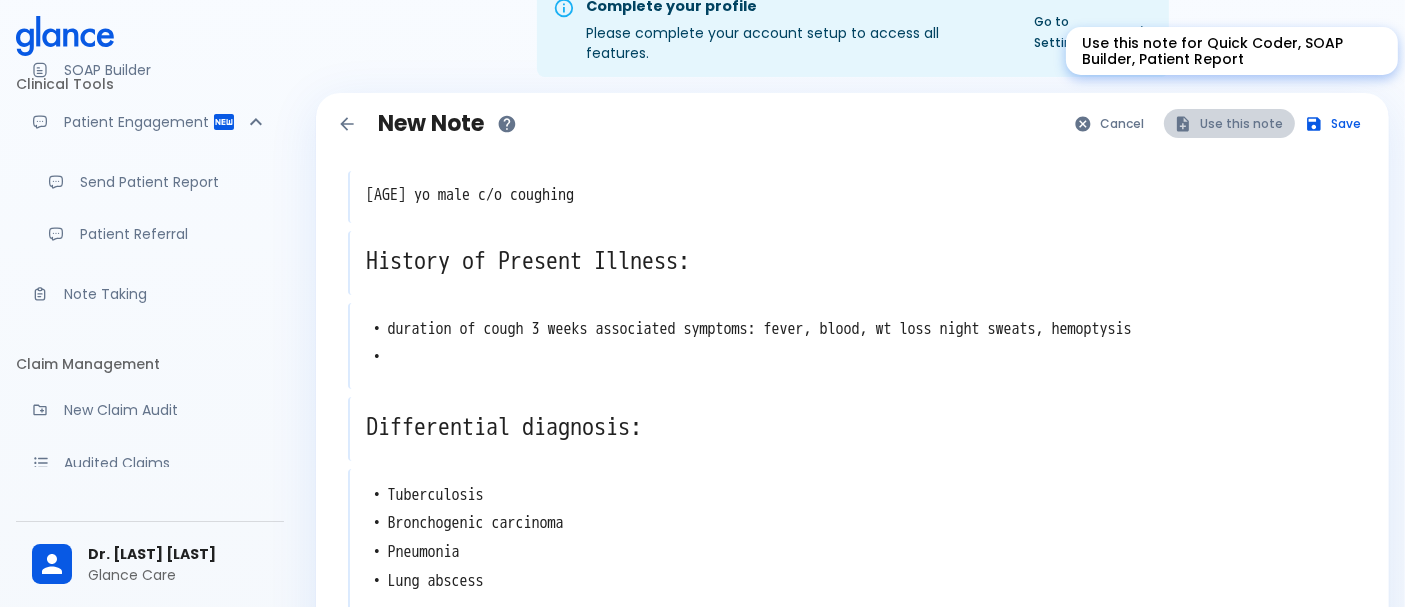 click on "Use this note" at bounding box center (1229, 123) 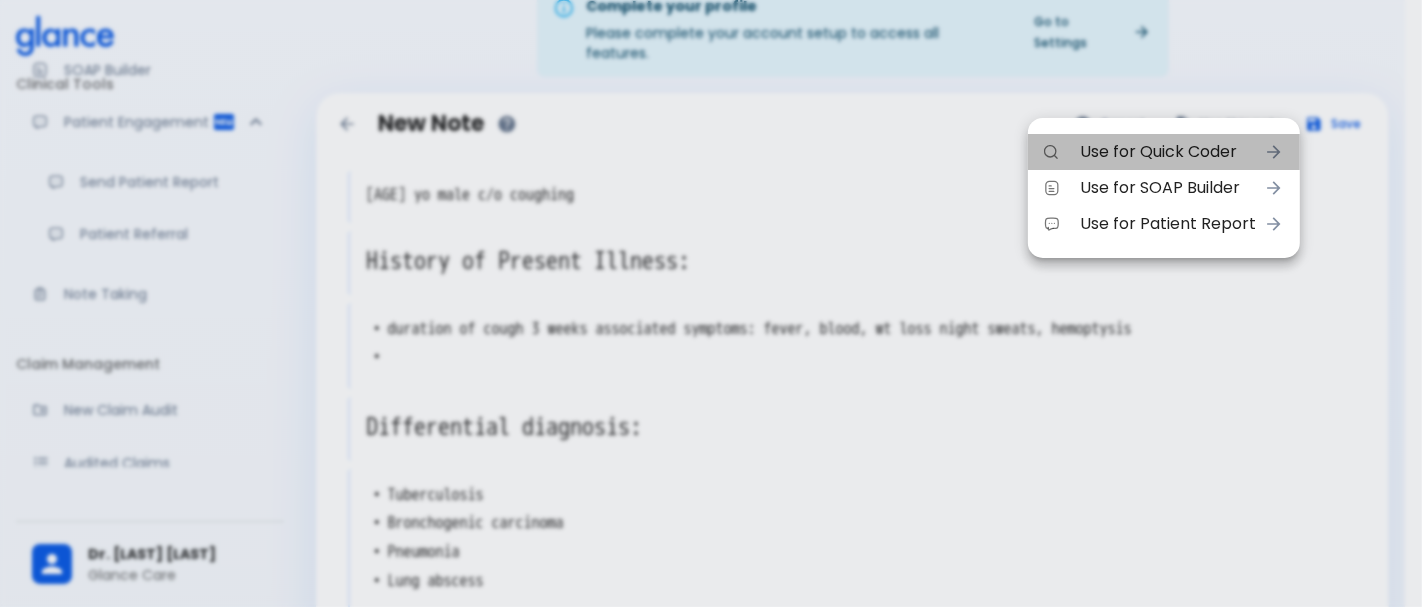click on "Use for Quick Coder" at bounding box center (1168, 152) 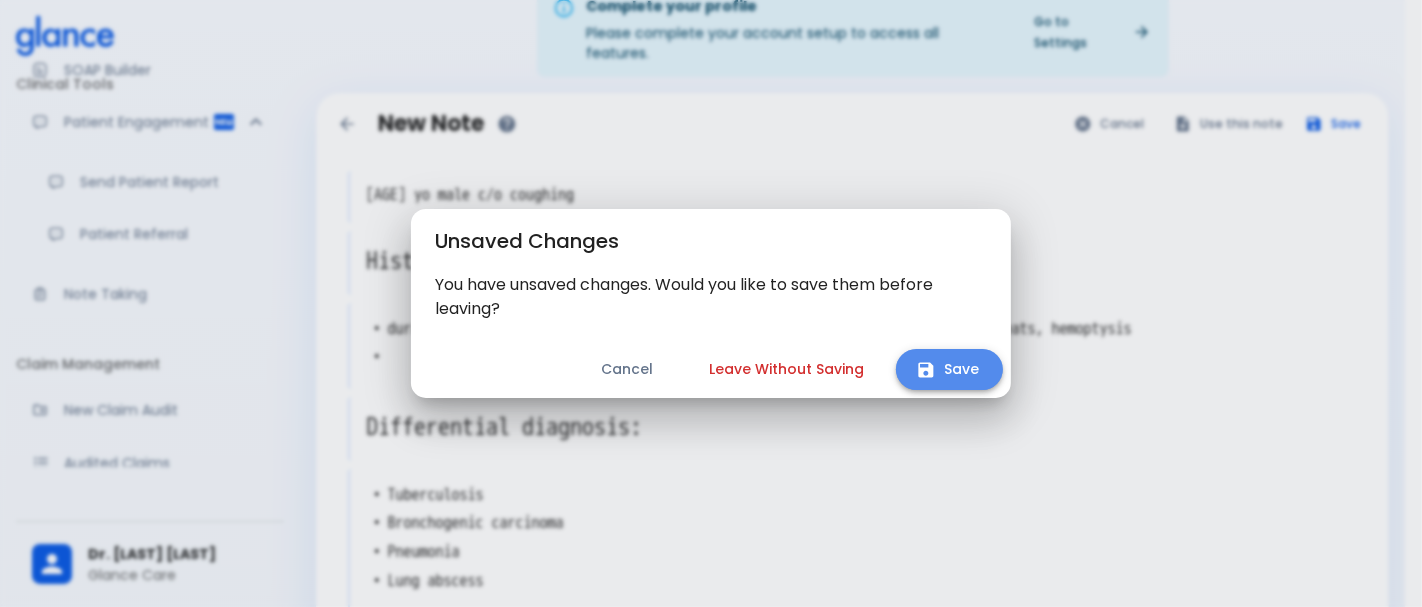 click on "Save" at bounding box center (949, 369) 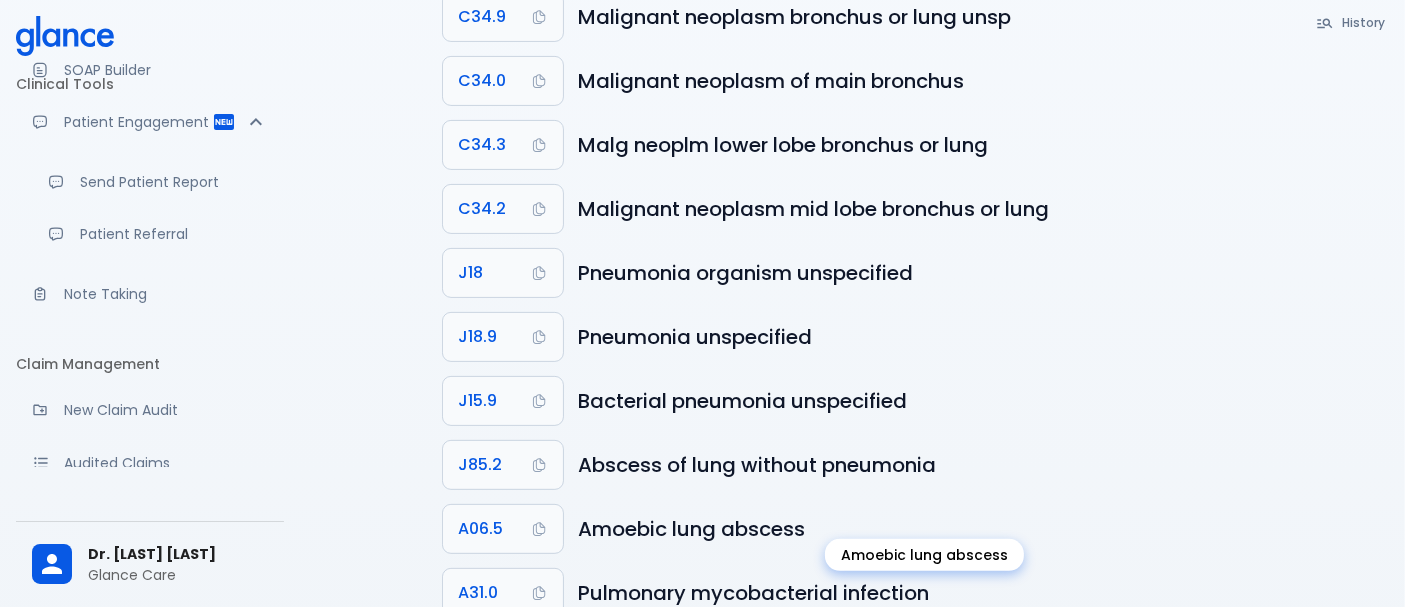 scroll, scrollTop: 566, scrollLeft: 0, axis: vertical 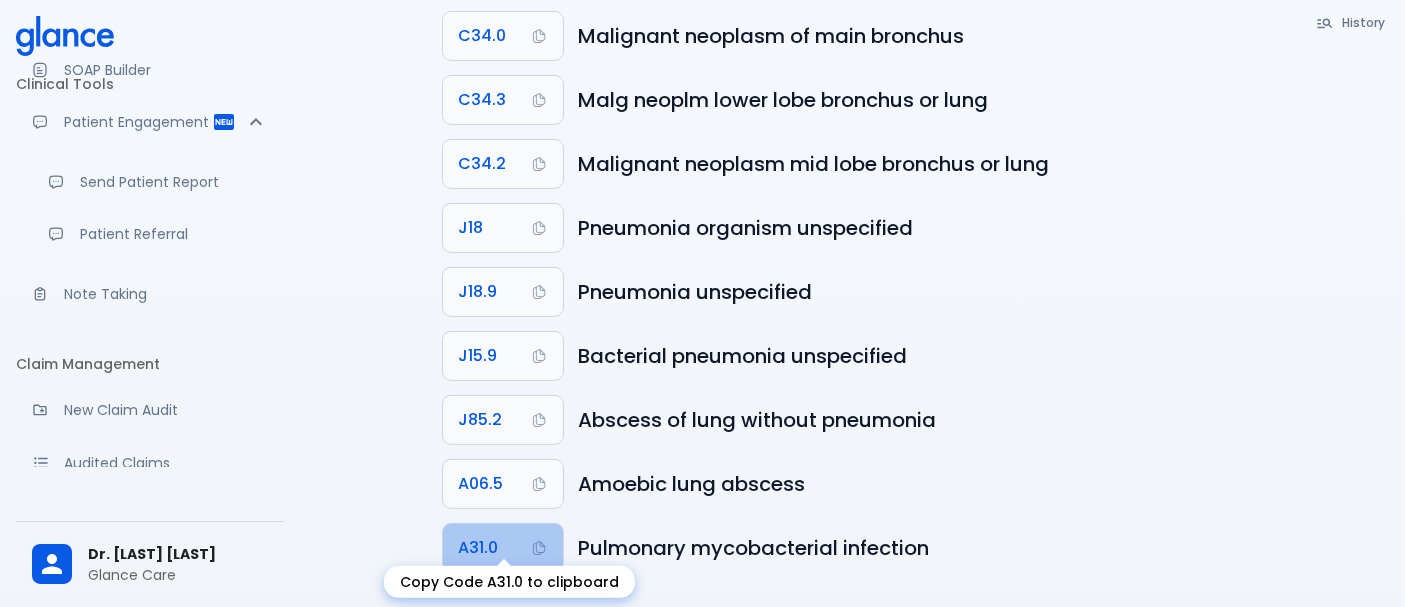 click on "A31.0" at bounding box center [503, 548] 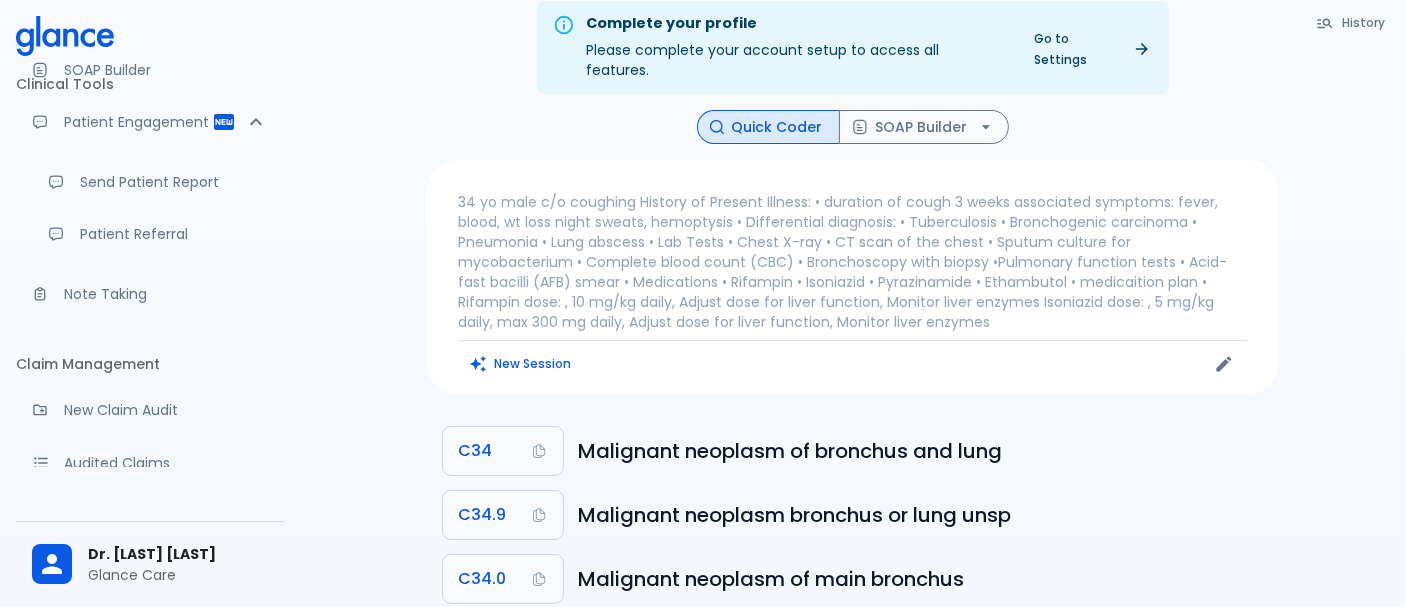 scroll, scrollTop: 19, scrollLeft: 0, axis: vertical 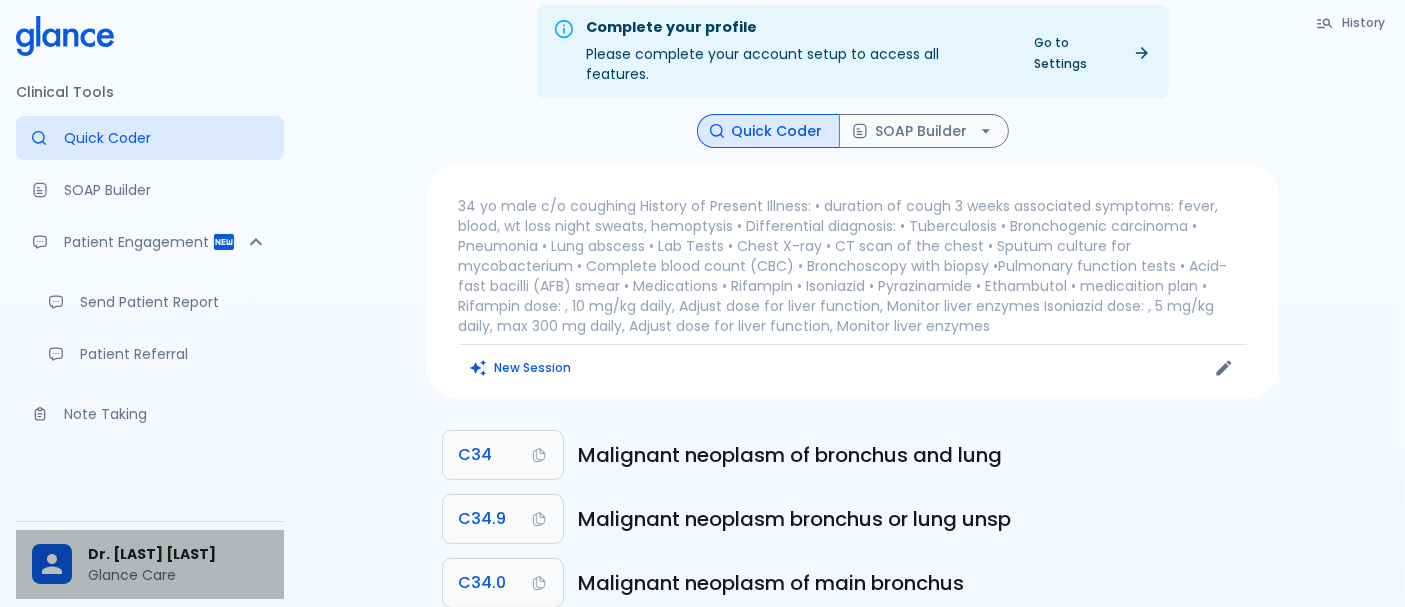 click on "Dr. [LAST] [LAST]" at bounding box center [178, 554] 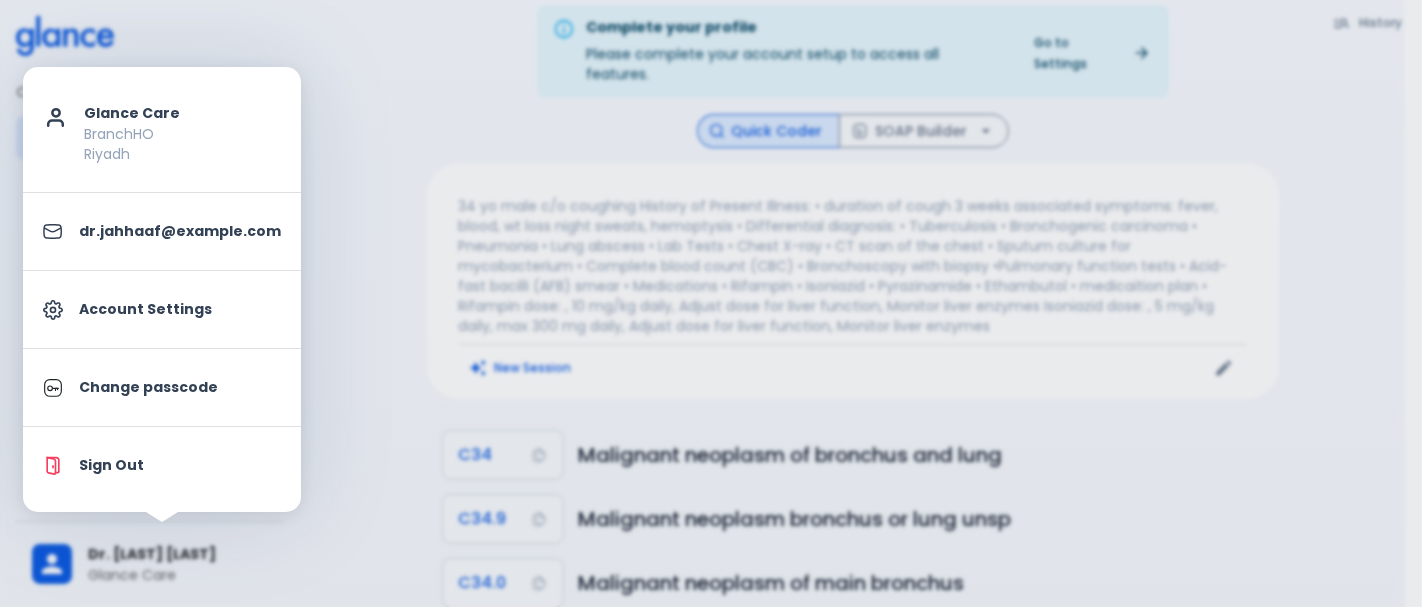 click on "Account Settings" at bounding box center (180, 309) 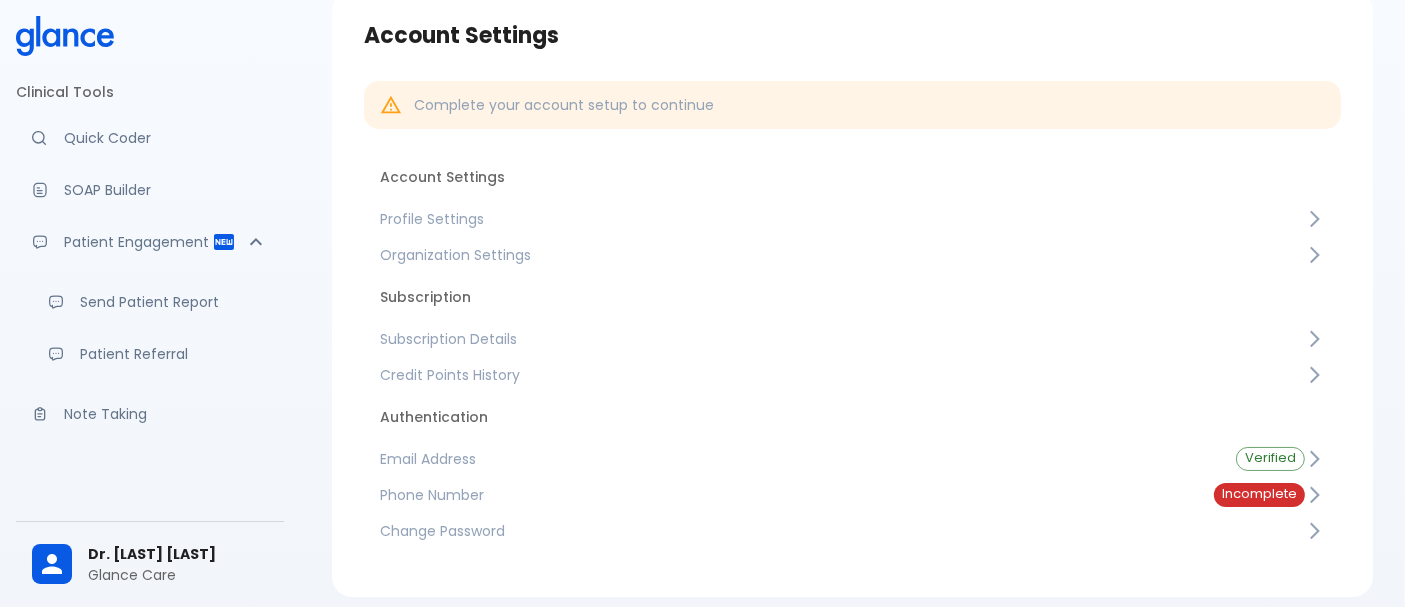 scroll, scrollTop: 99, scrollLeft: 0, axis: vertical 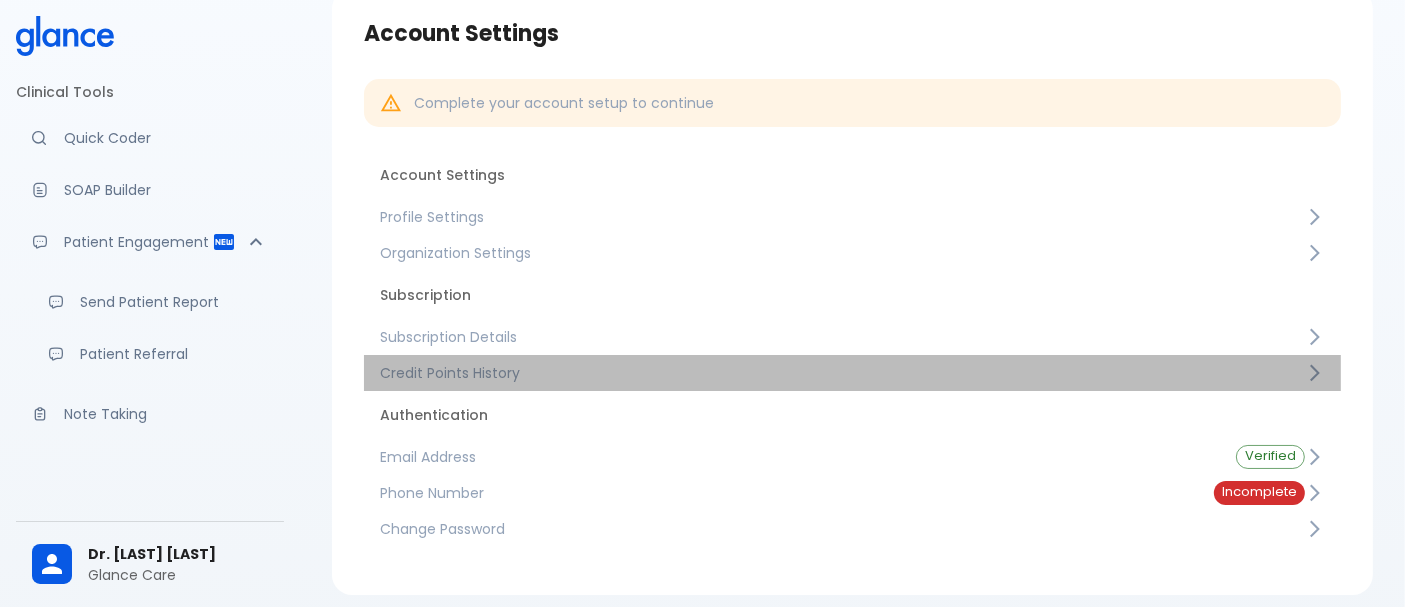 click on "Credit Points History" at bounding box center [842, 373] 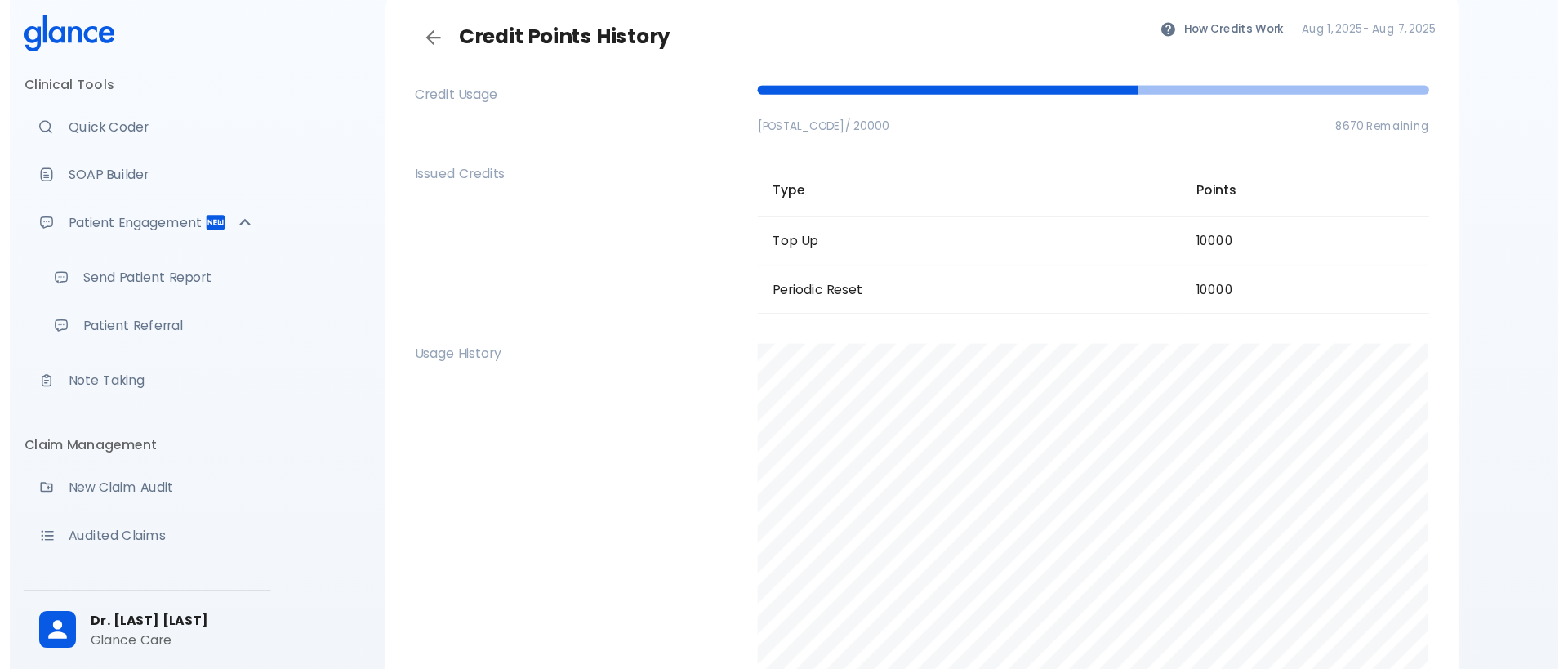 scroll, scrollTop: 82, scrollLeft: 0, axis: vertical 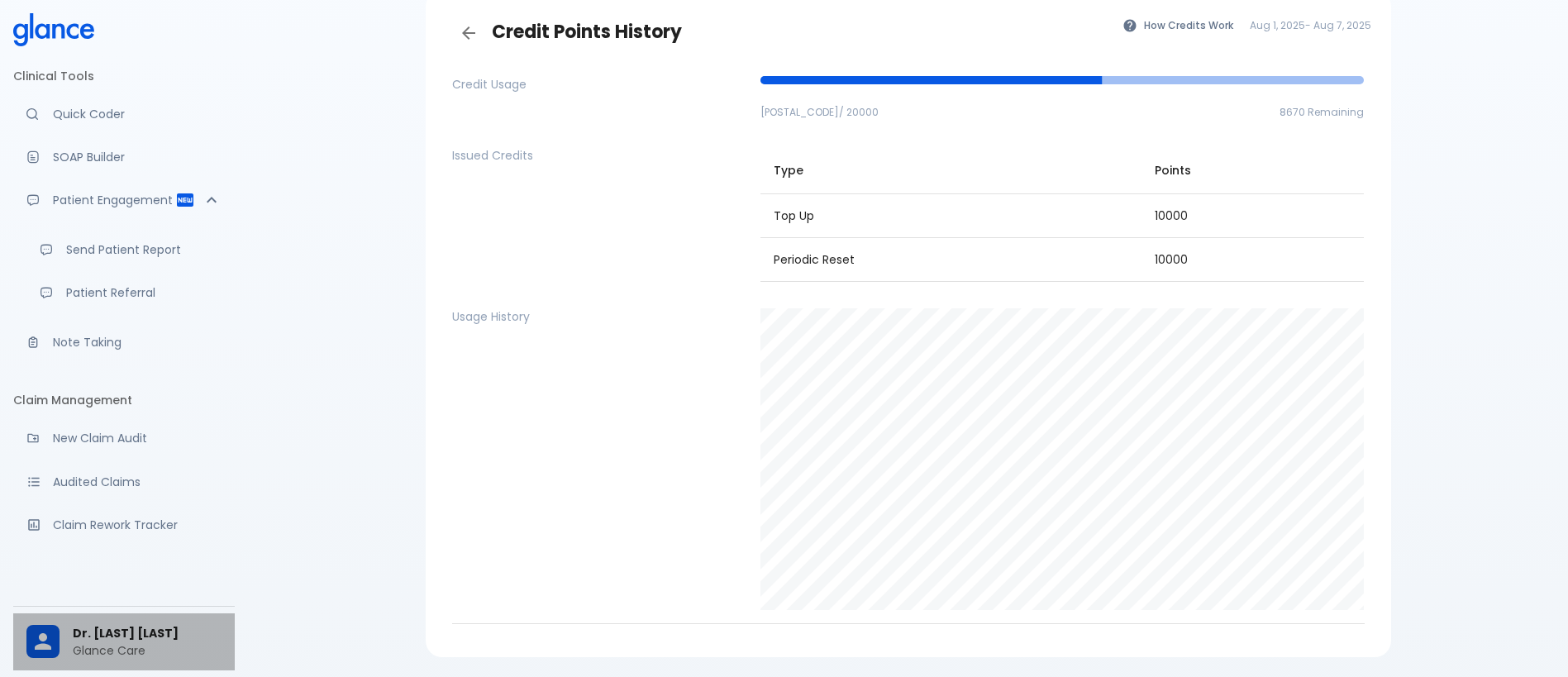 click on "Dr. [LAST] [LAST] Glance Care" at bounding box center [124, 641] 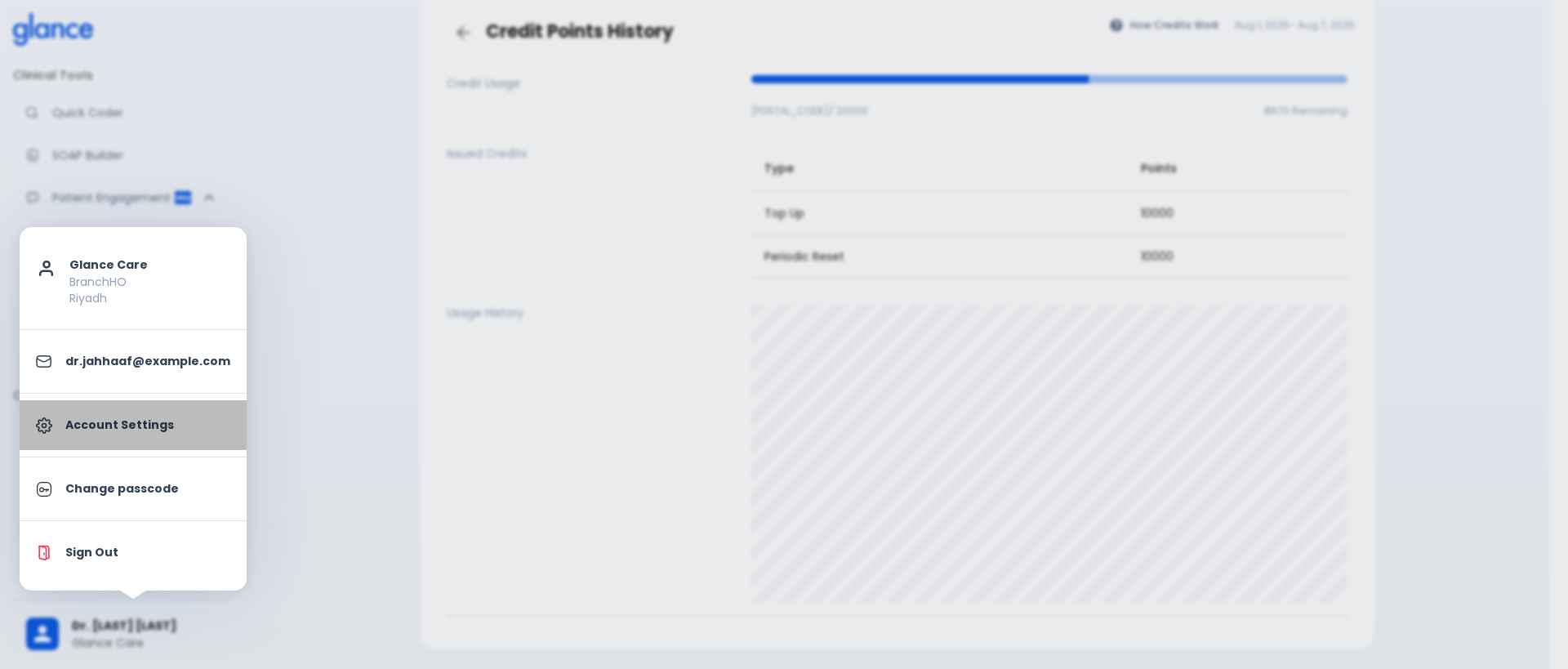 click on "Account Settings" at bounding box center (148, 425) 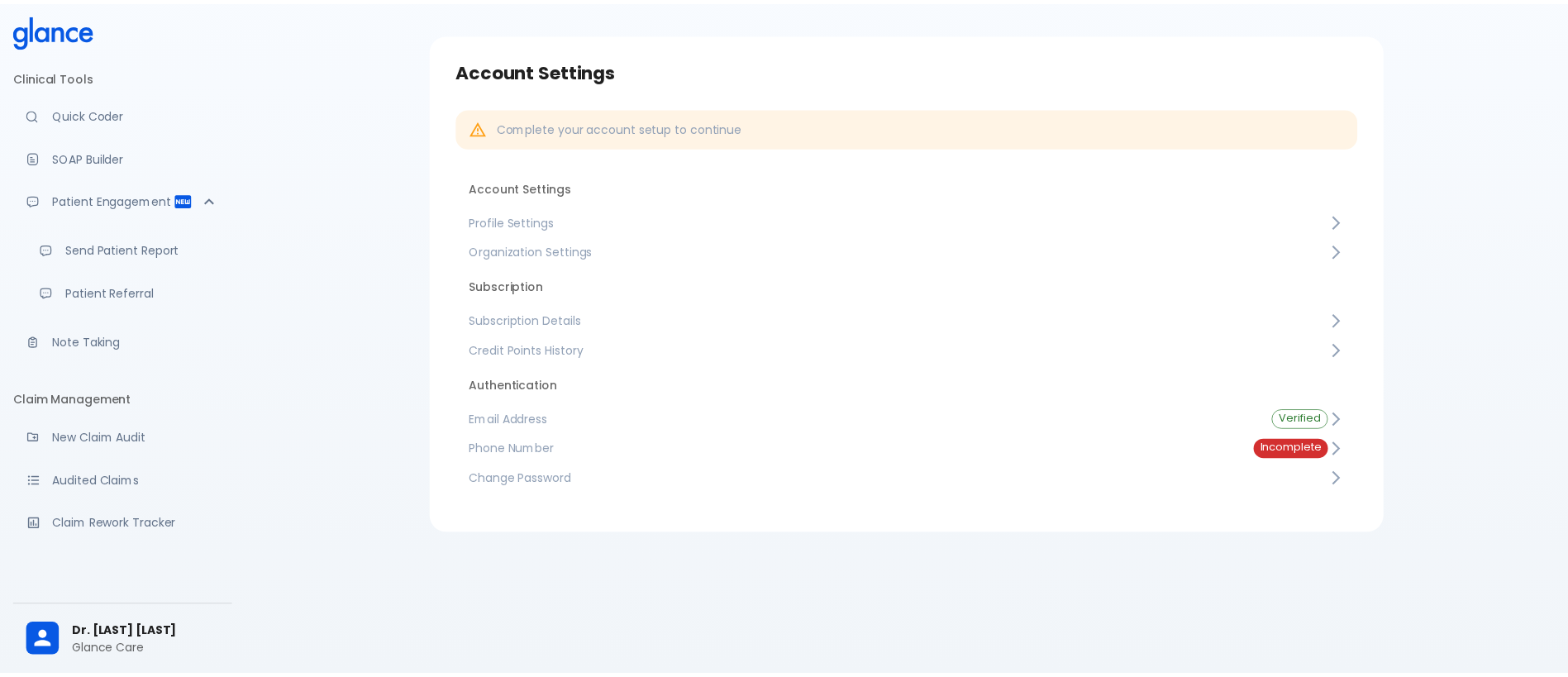 scroll, scrollTop: 40, scrollLeft: 0, axis: vertical 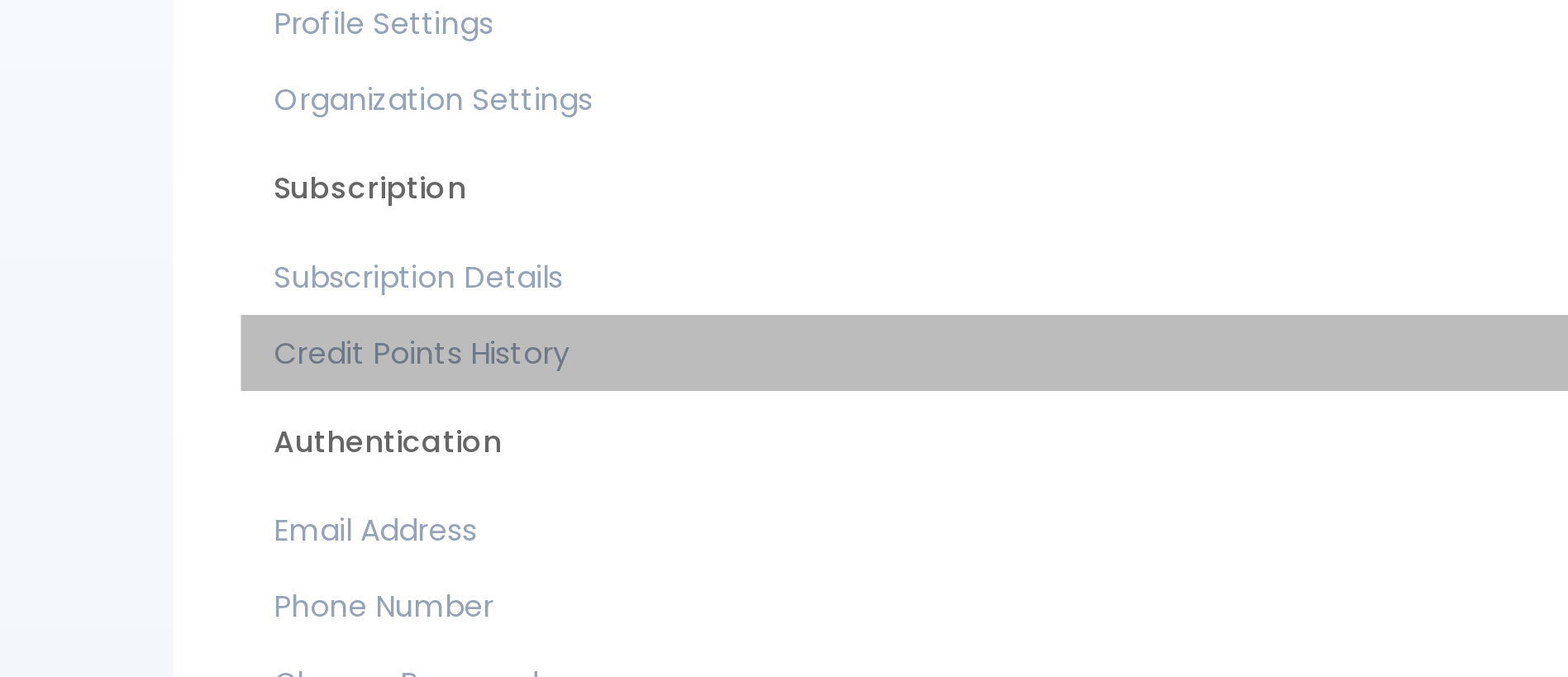 click on "Credit Points History" at bounding box center [900, 350] 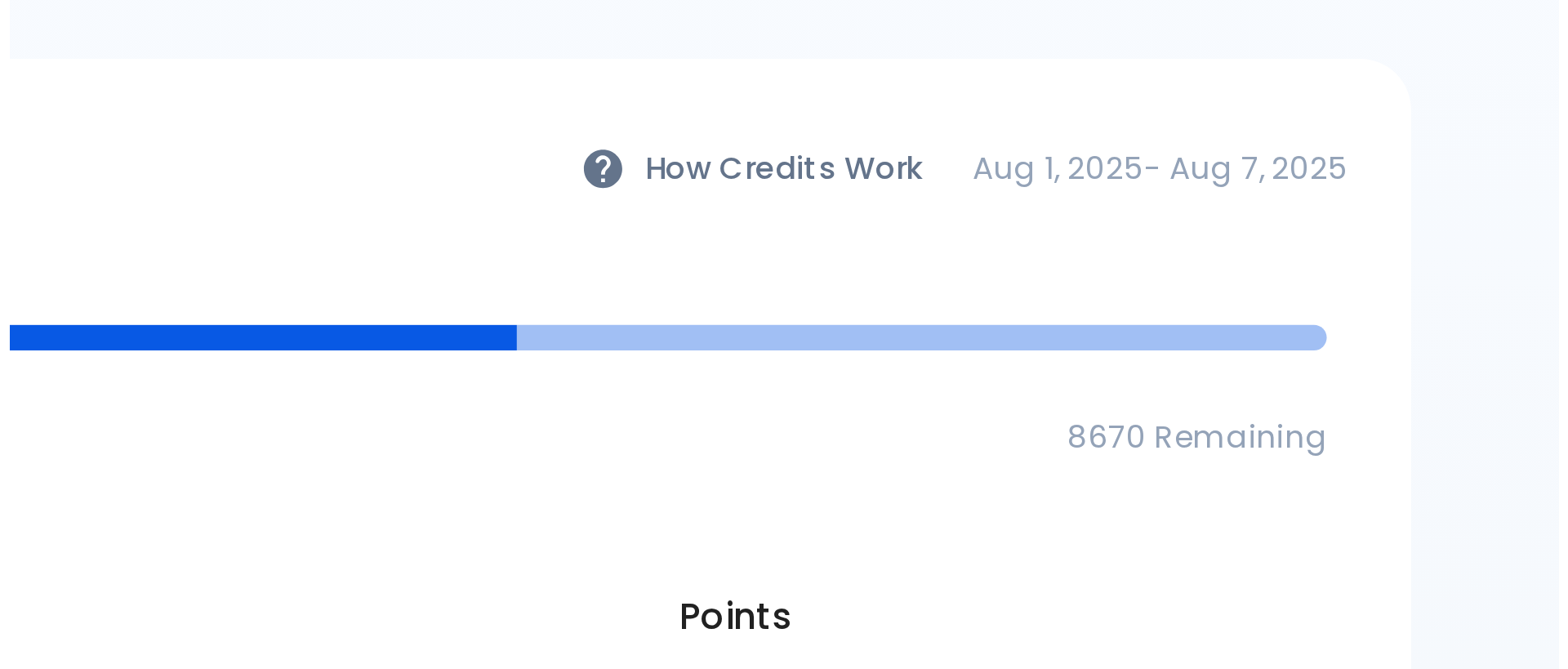 scroll, scrollTop: 45, scrollLeft: 0, axis: vertical 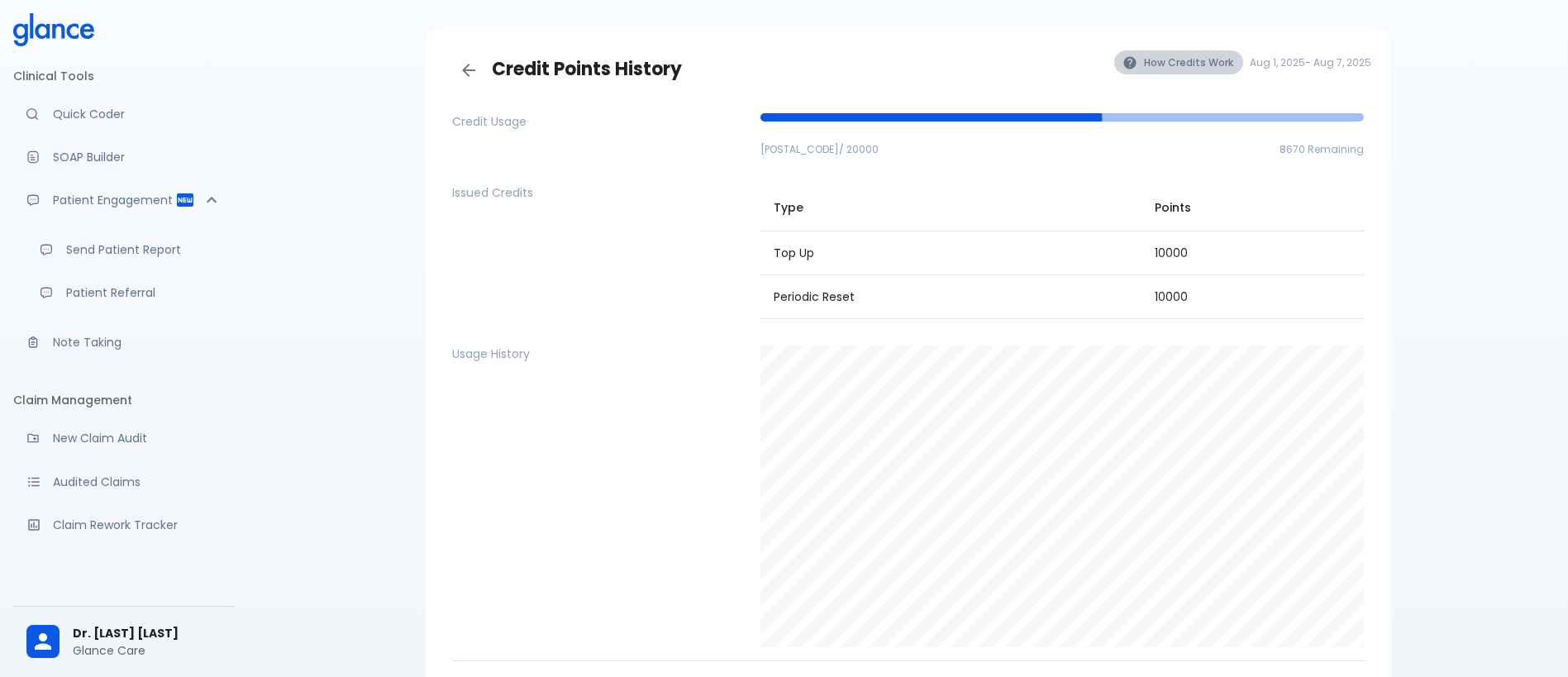 click on "How Credits Work" at bounding box center [1179, 62] 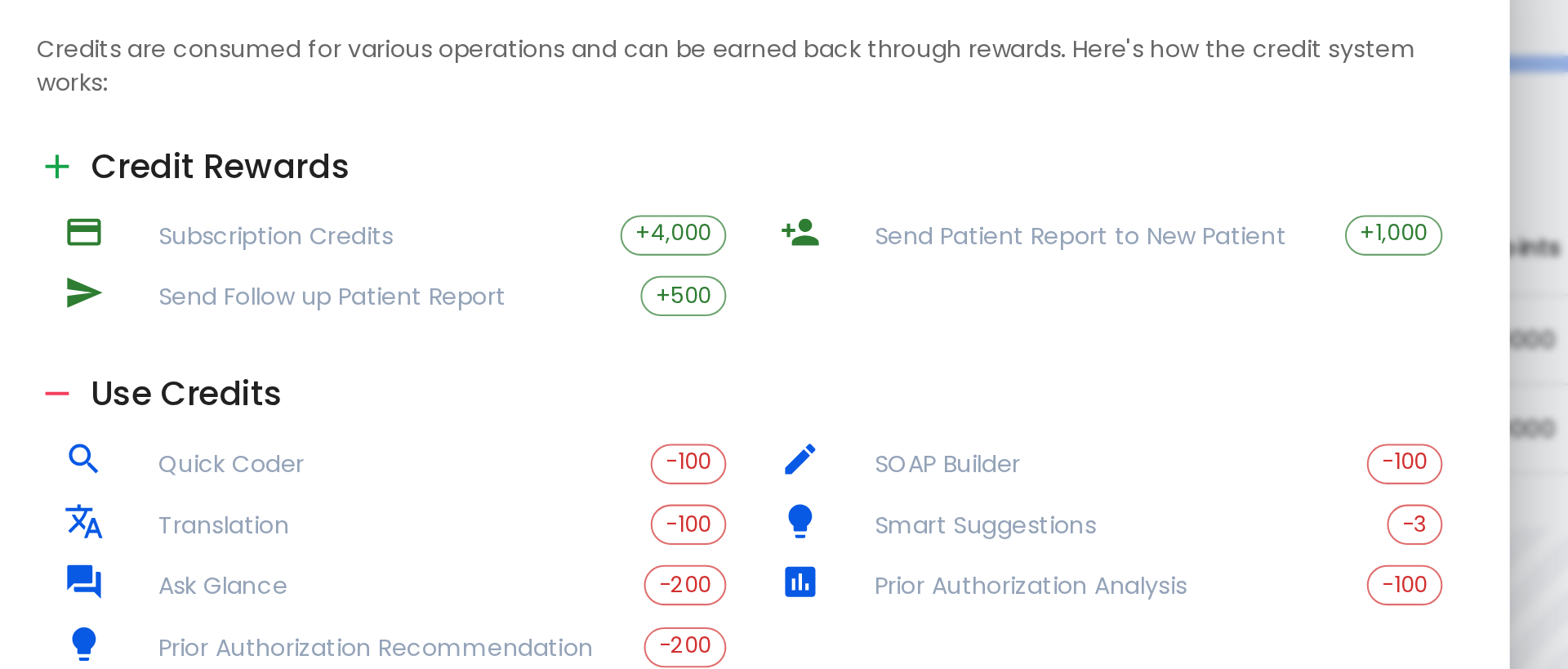 click on "Subscription Credits" at bounding box center (607, 199) 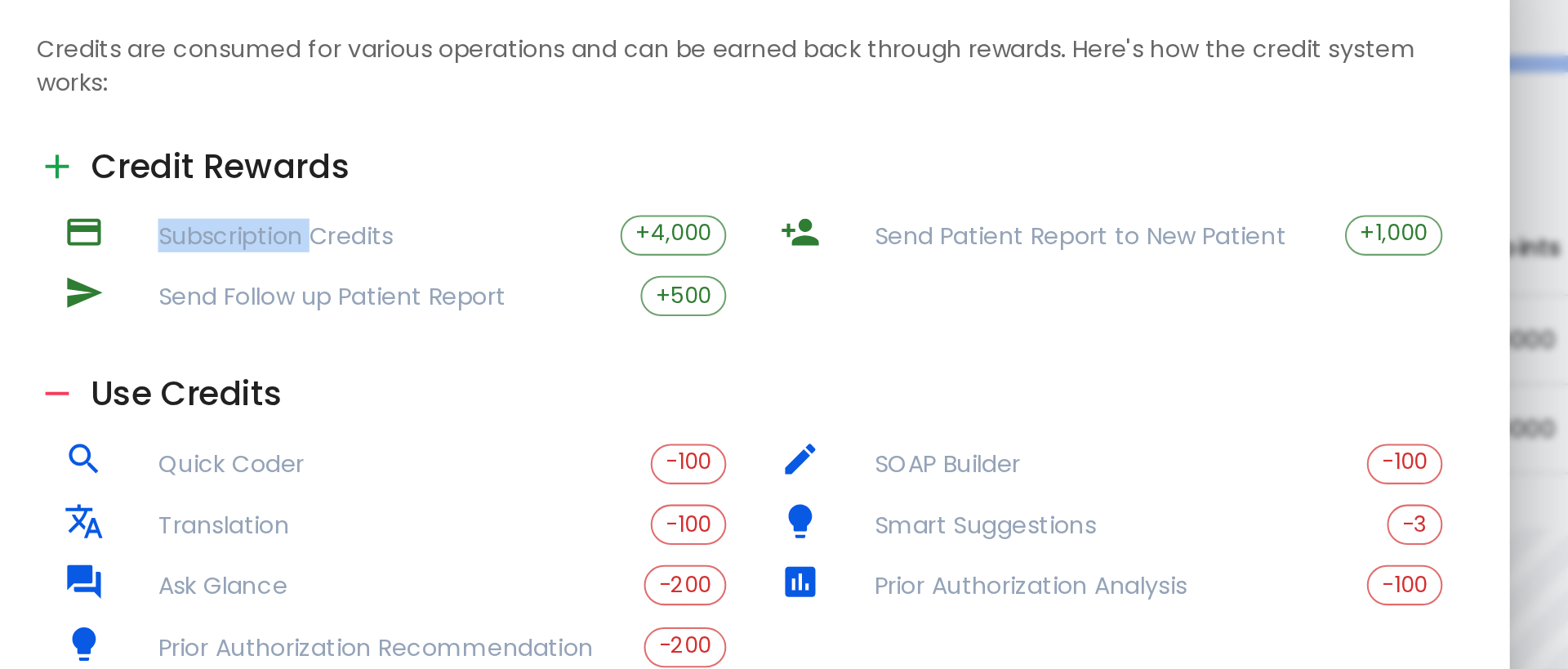 click on "Subscription Credits" at bounding box center (607, 199) 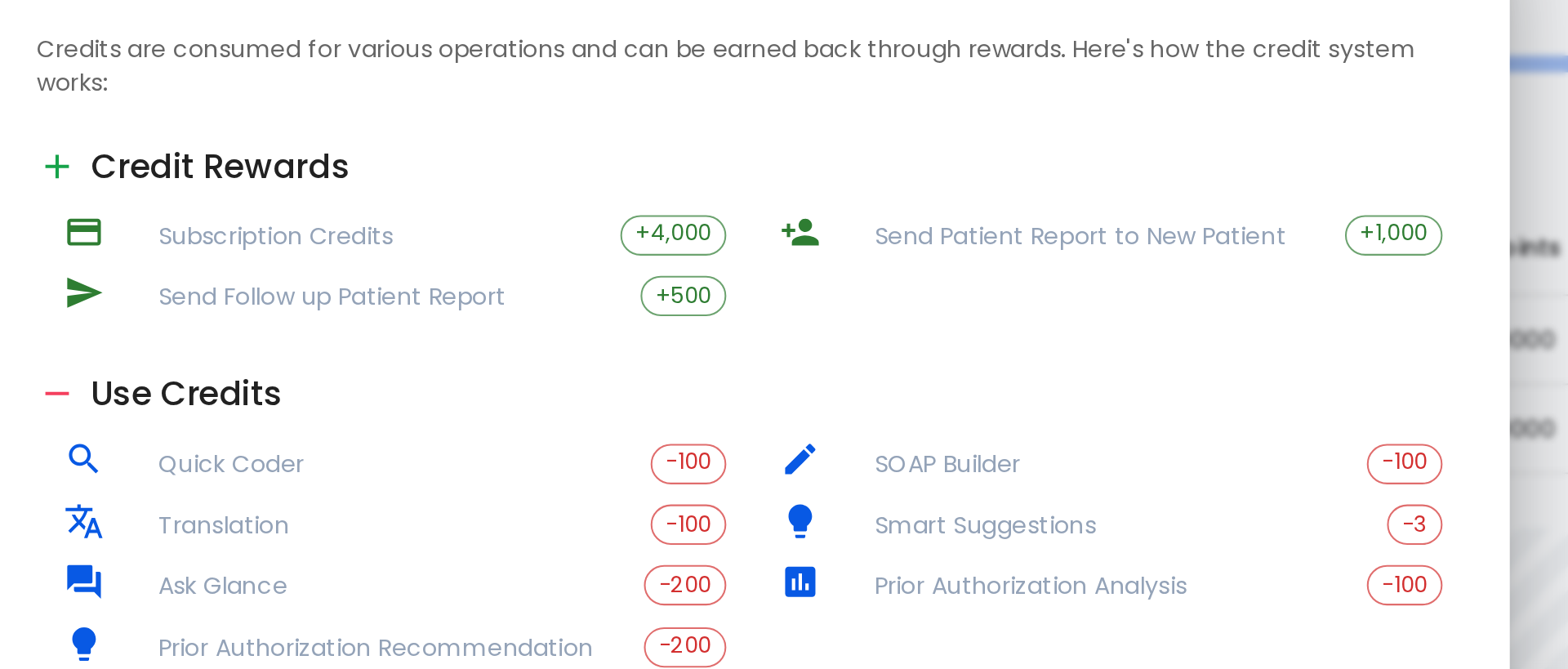 click on "+4,000" at bounding box center [745, 198] 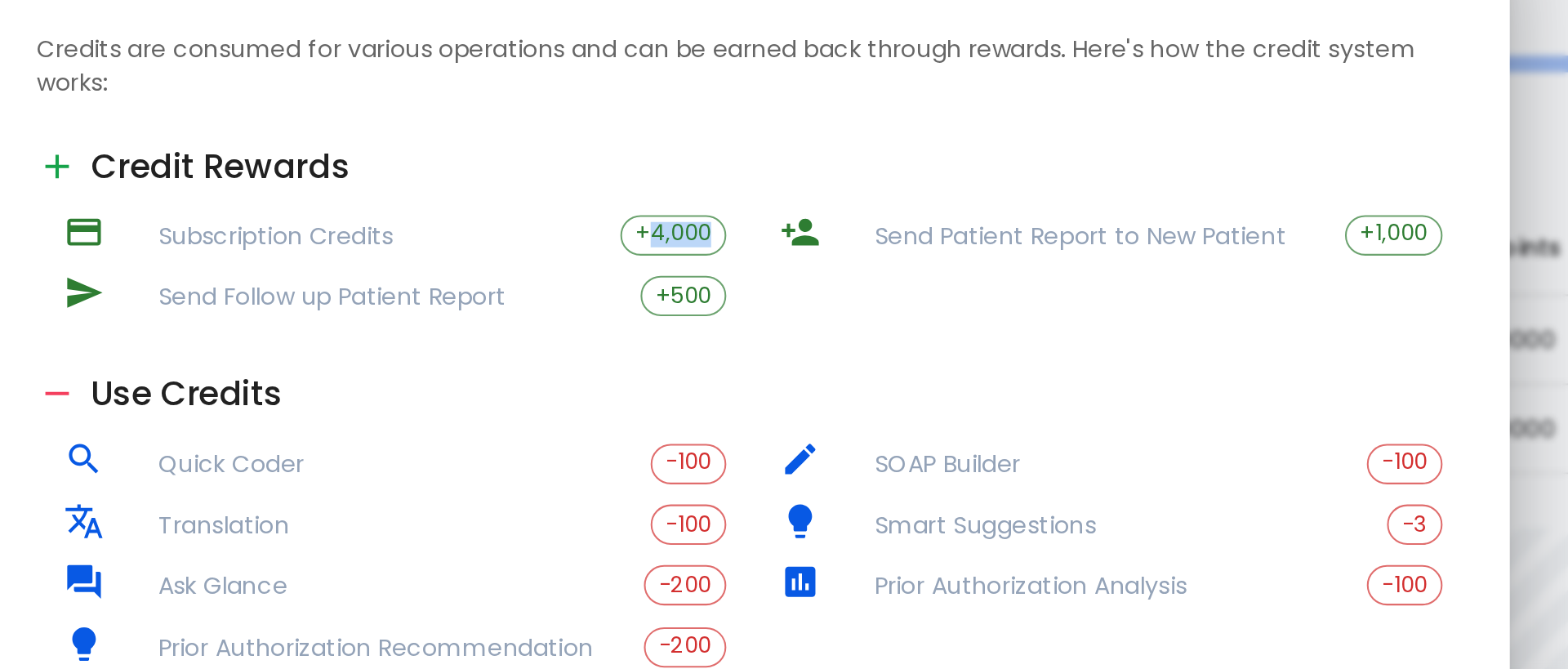 click on "+4,000" at bounding box center [745, 198] 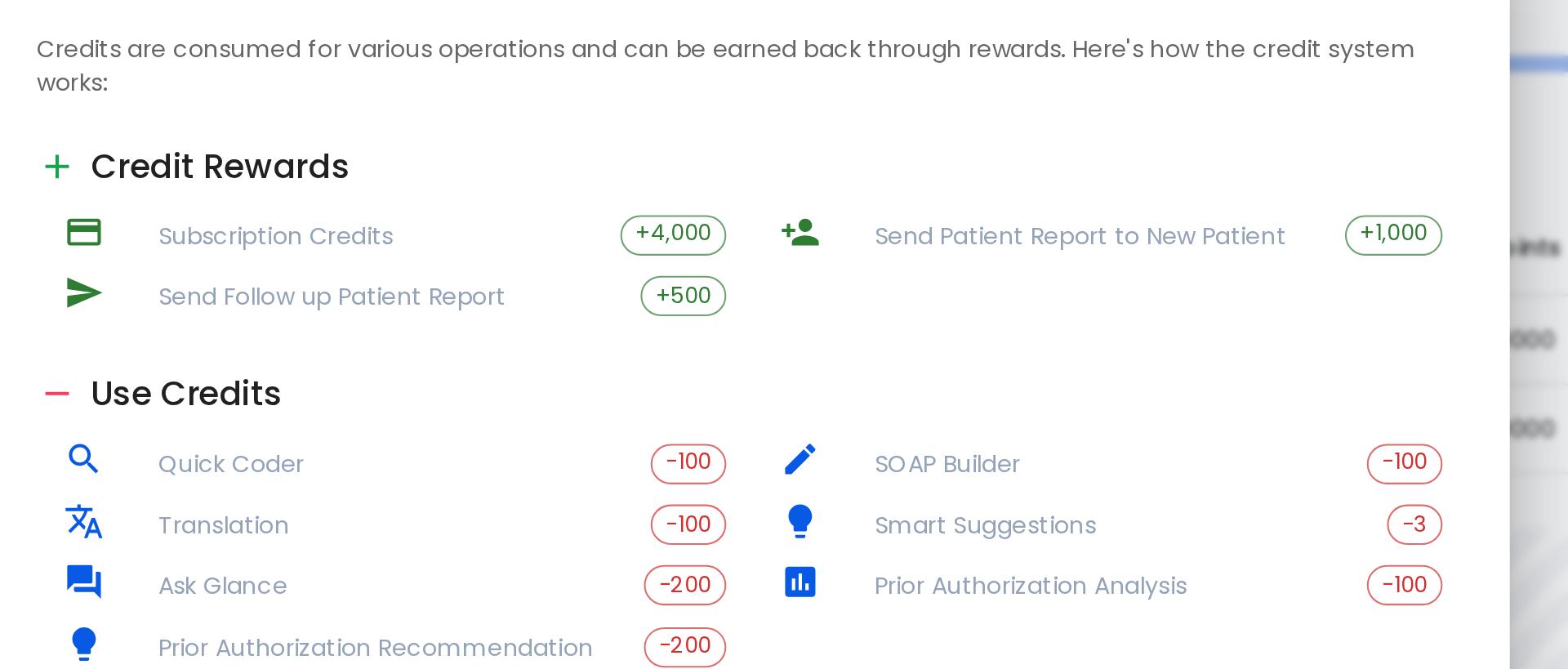 click on "Send Patient Report to New Patient" at bounding box center (957, 199) 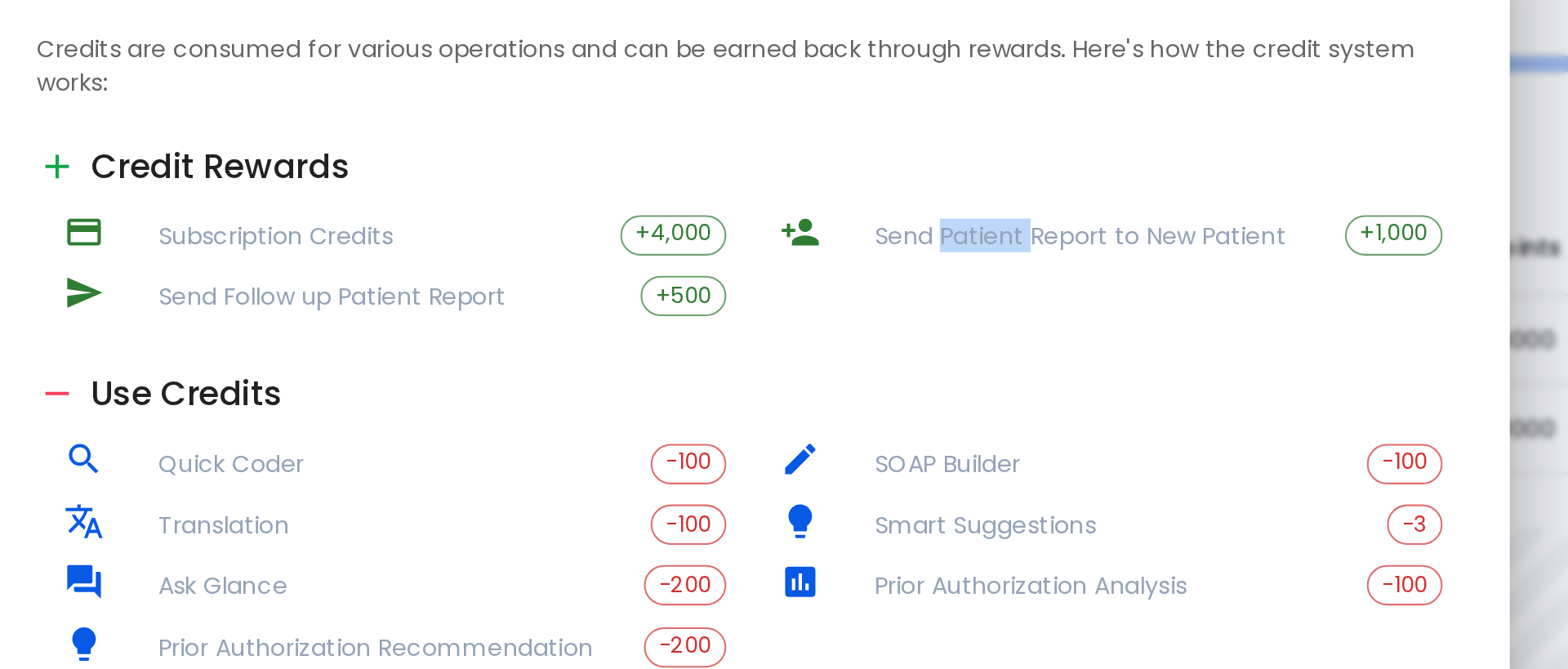 click on "Send Patient Report to New Patient" at bounding box center (957, 199) 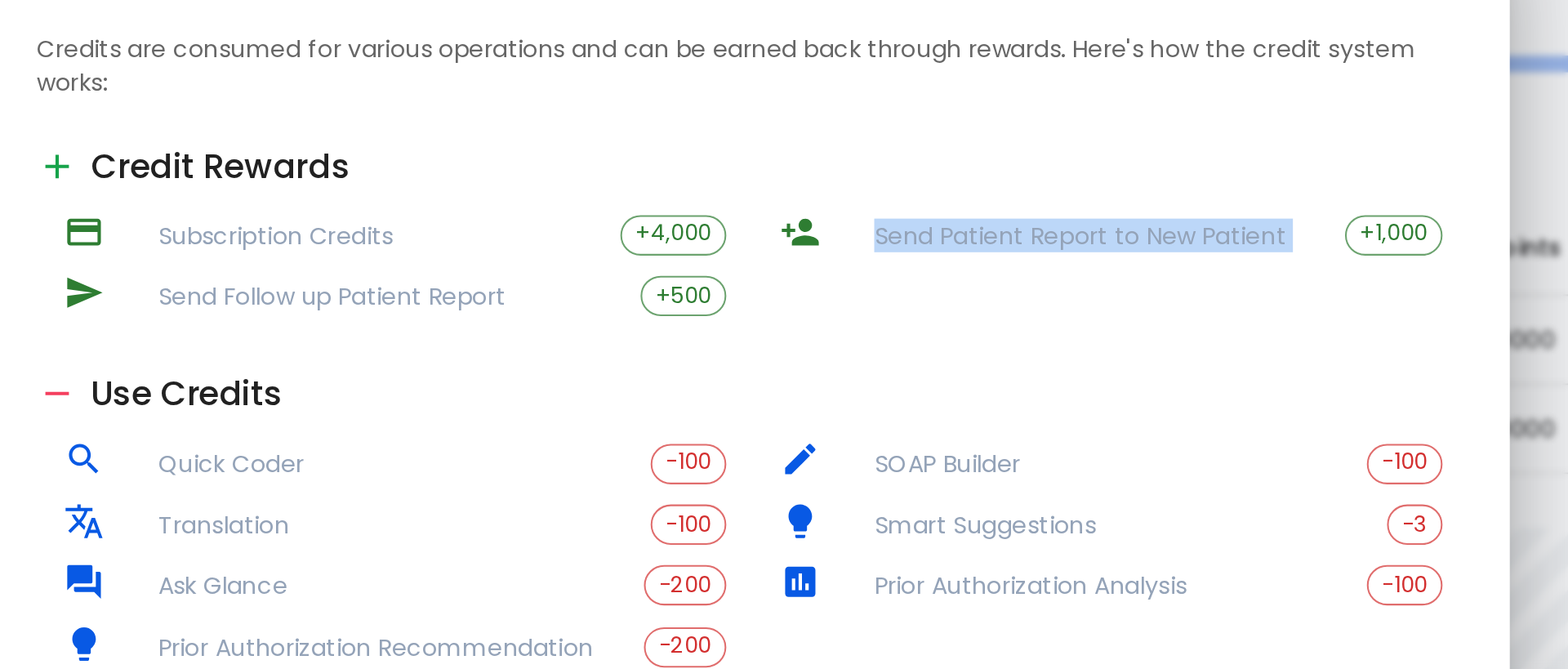click on "Send Patient Report to New Patient" at bounding box center [957, 199] 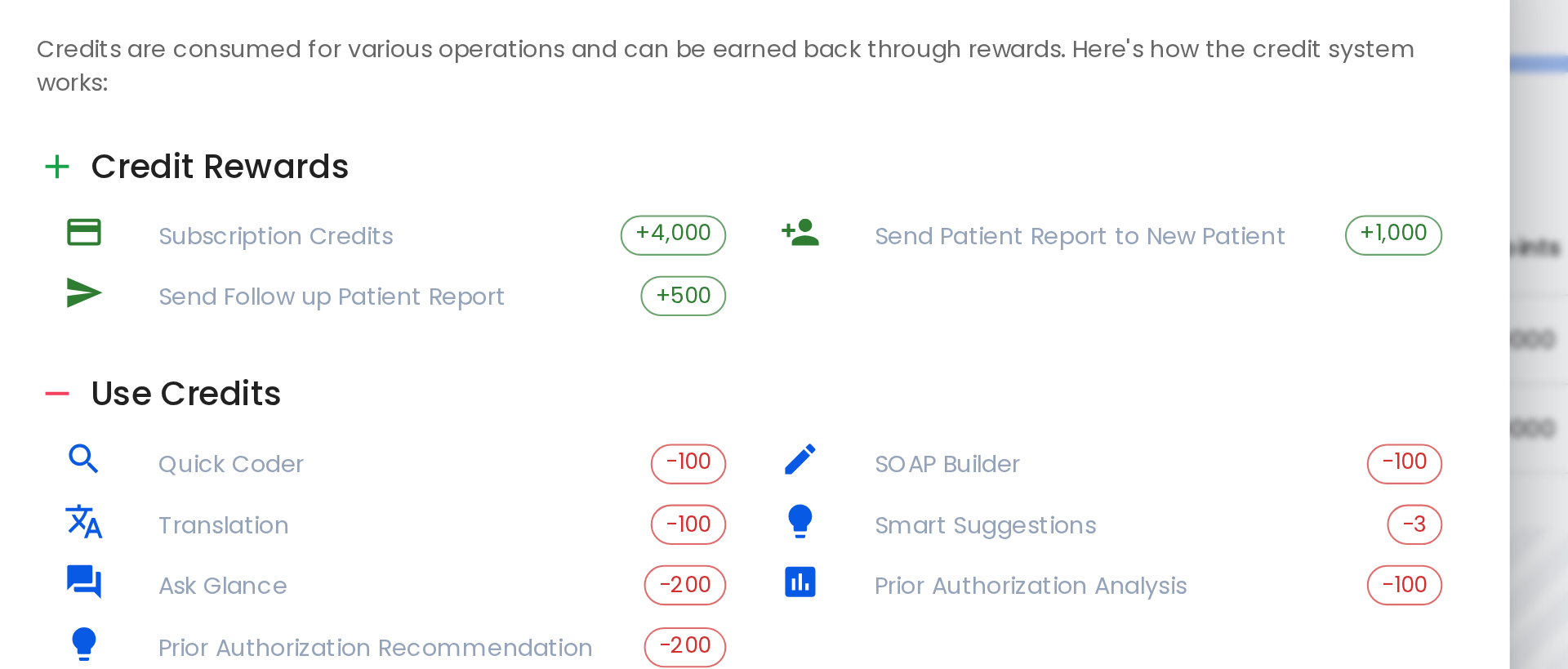 click on "+500" at bounding box center (750, 229) 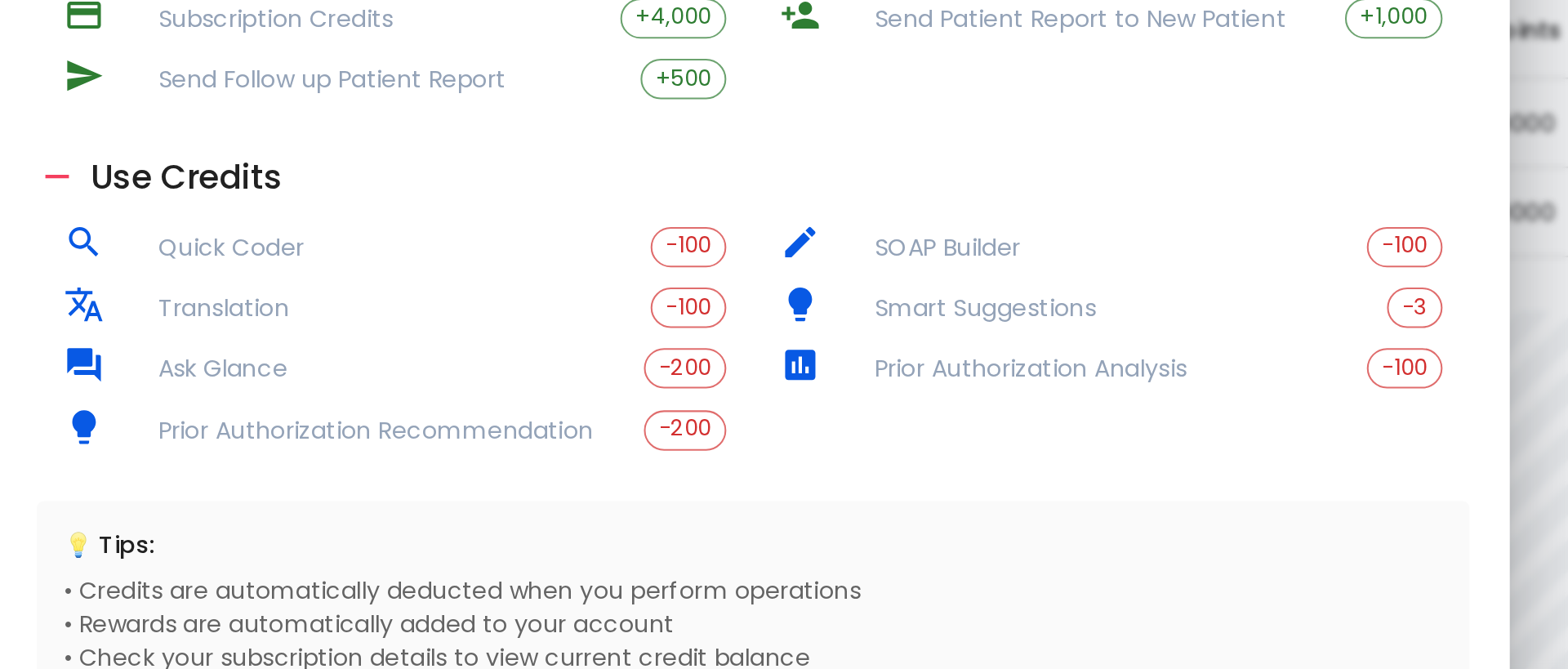 click on "-100" at bounding box center [752, 310] 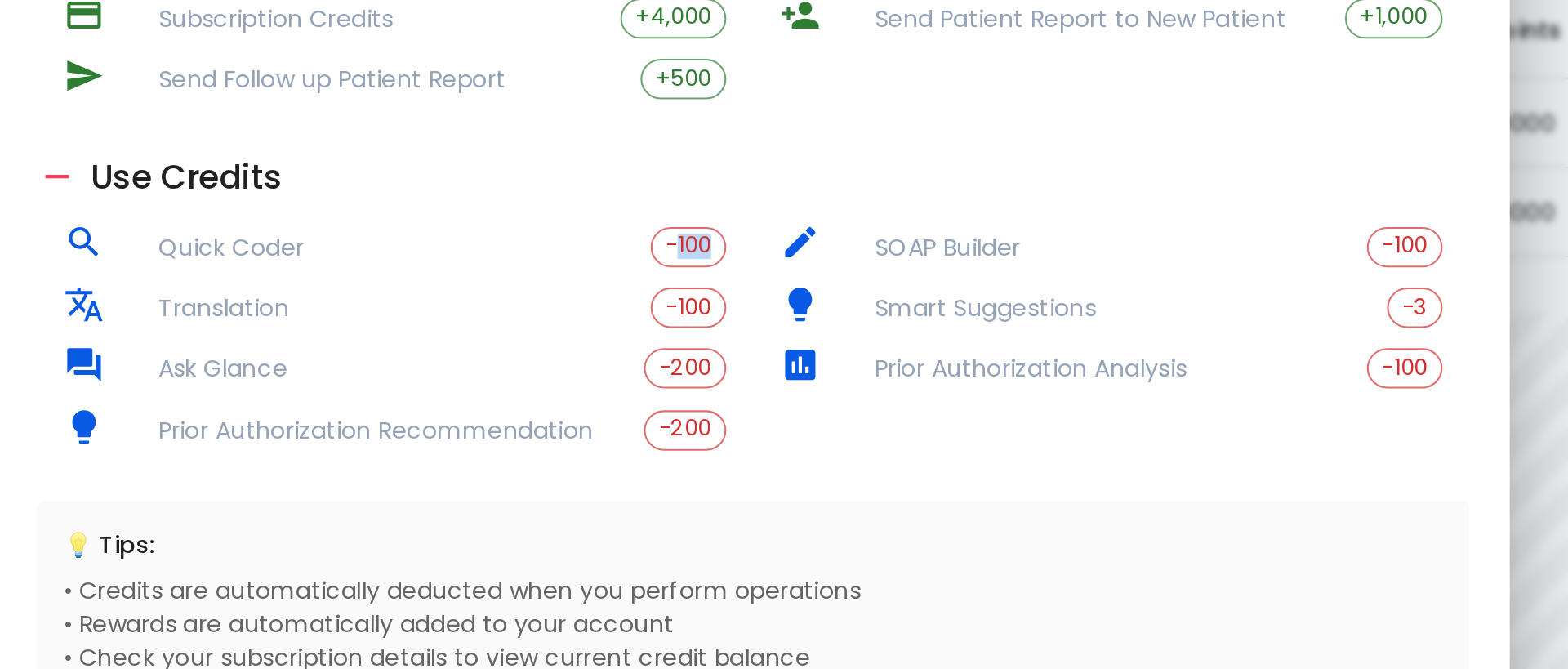 click on "-100" at bounding box center (752, 310) 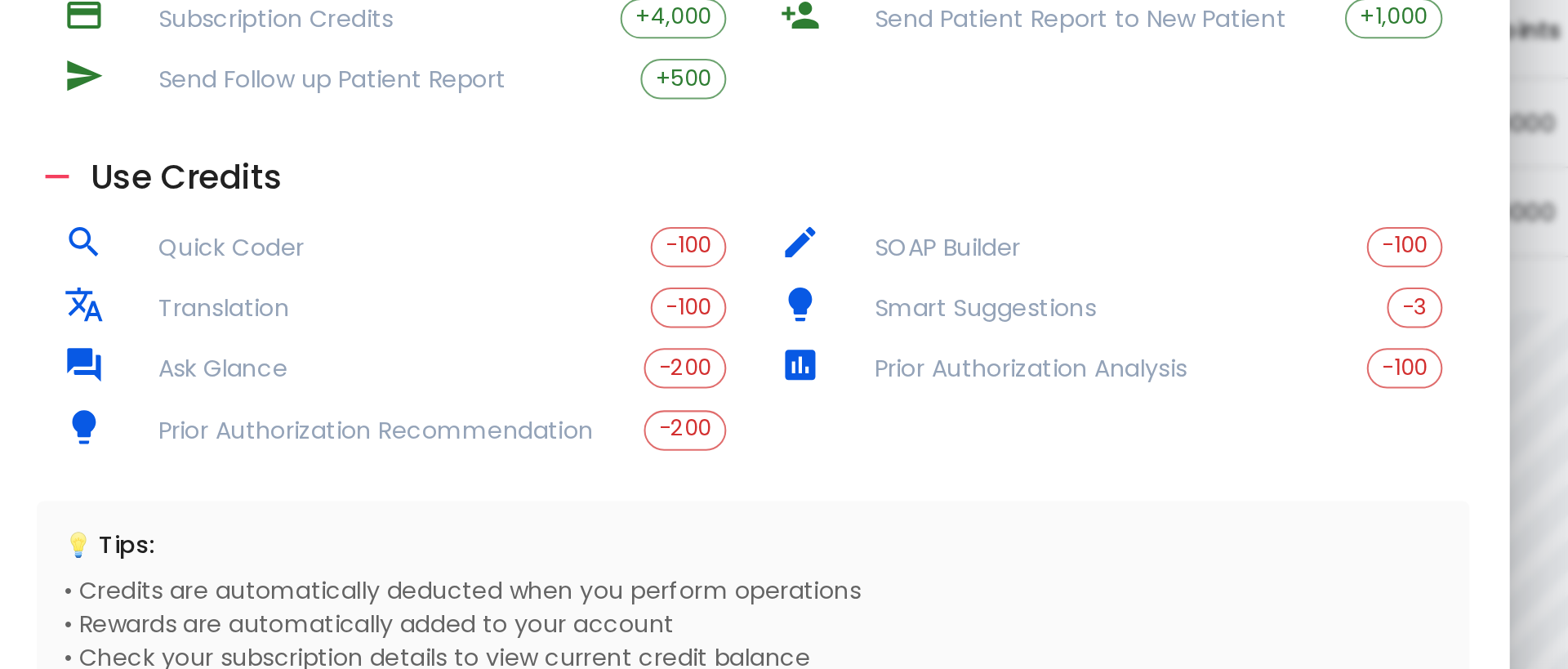 click on "Translation" at bounding box center (614, 340) 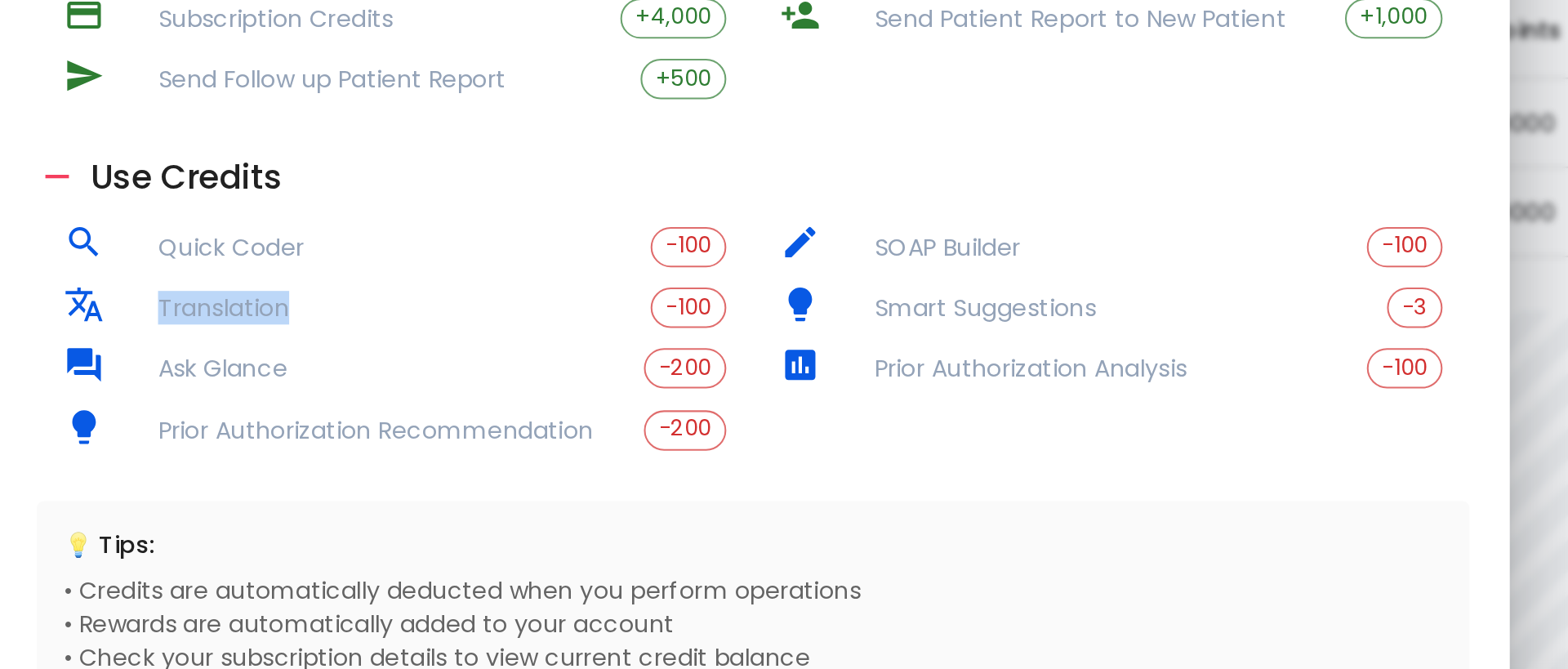 click on "Translation" at bounding box center [614, 340] 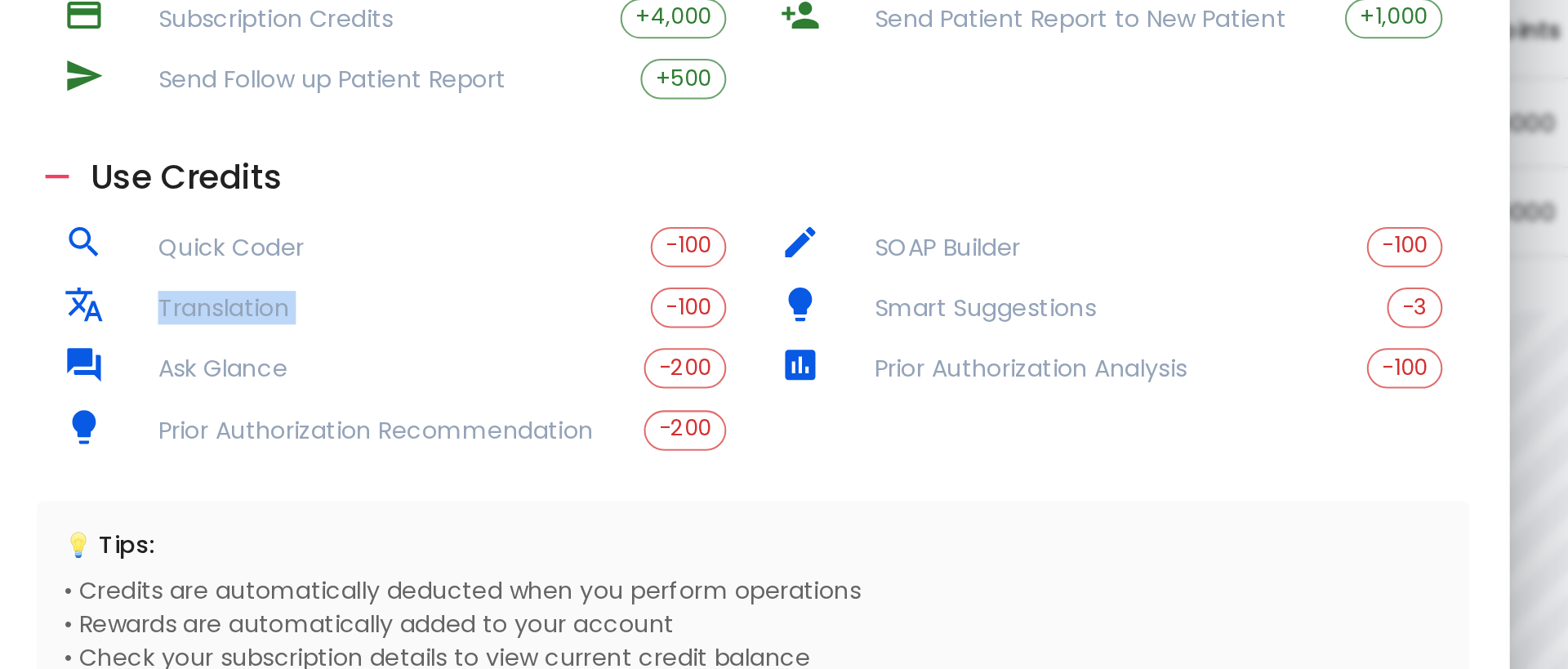 click on "Translation" at bounding box center [614, 340] 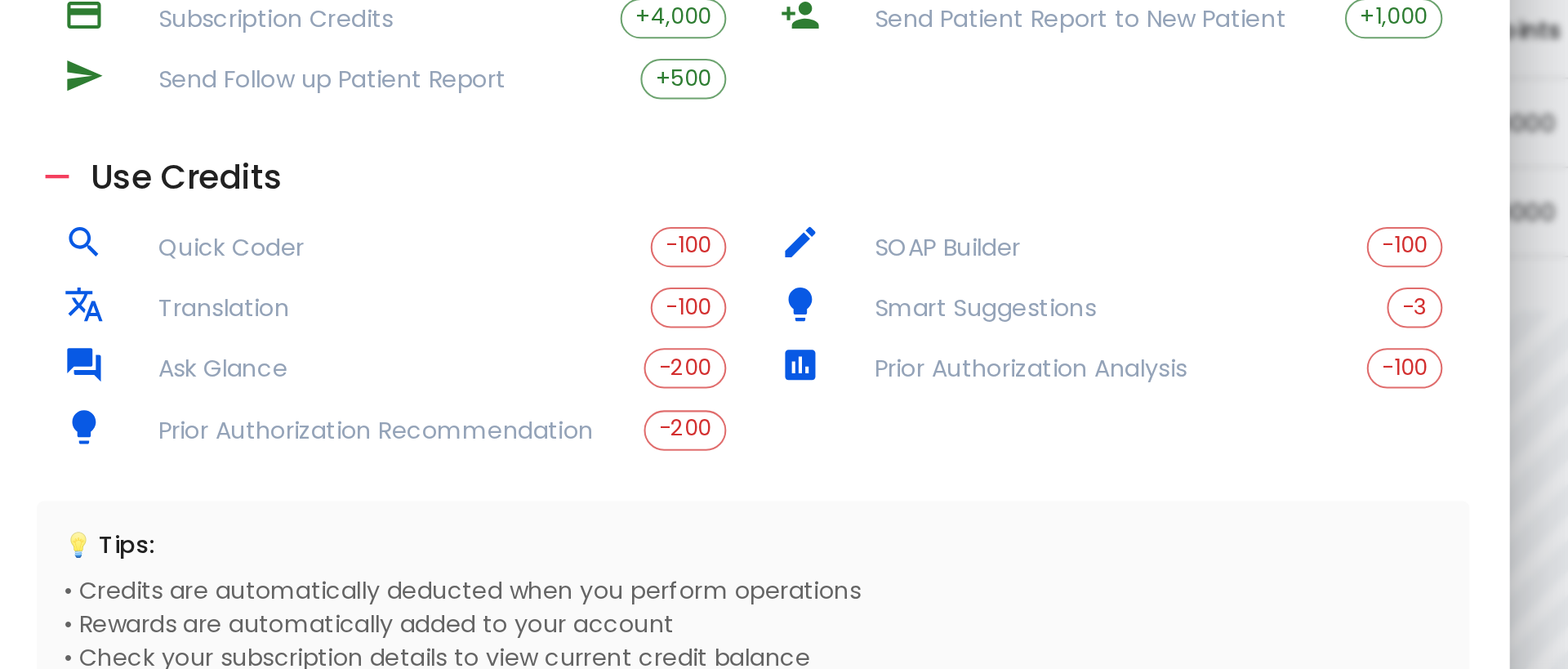 click on "-200" at bounding box center (751, 369) 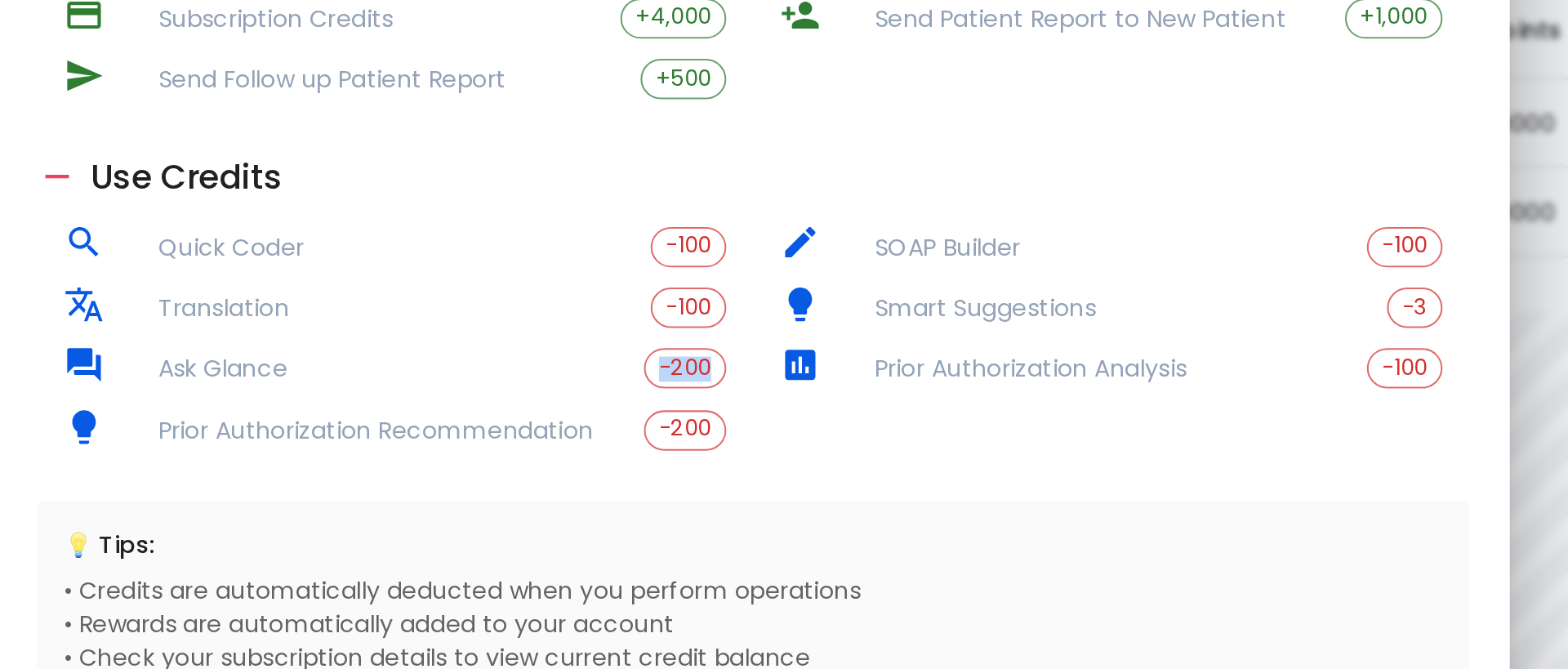 click on "-200" at bounding box center [751, 369] 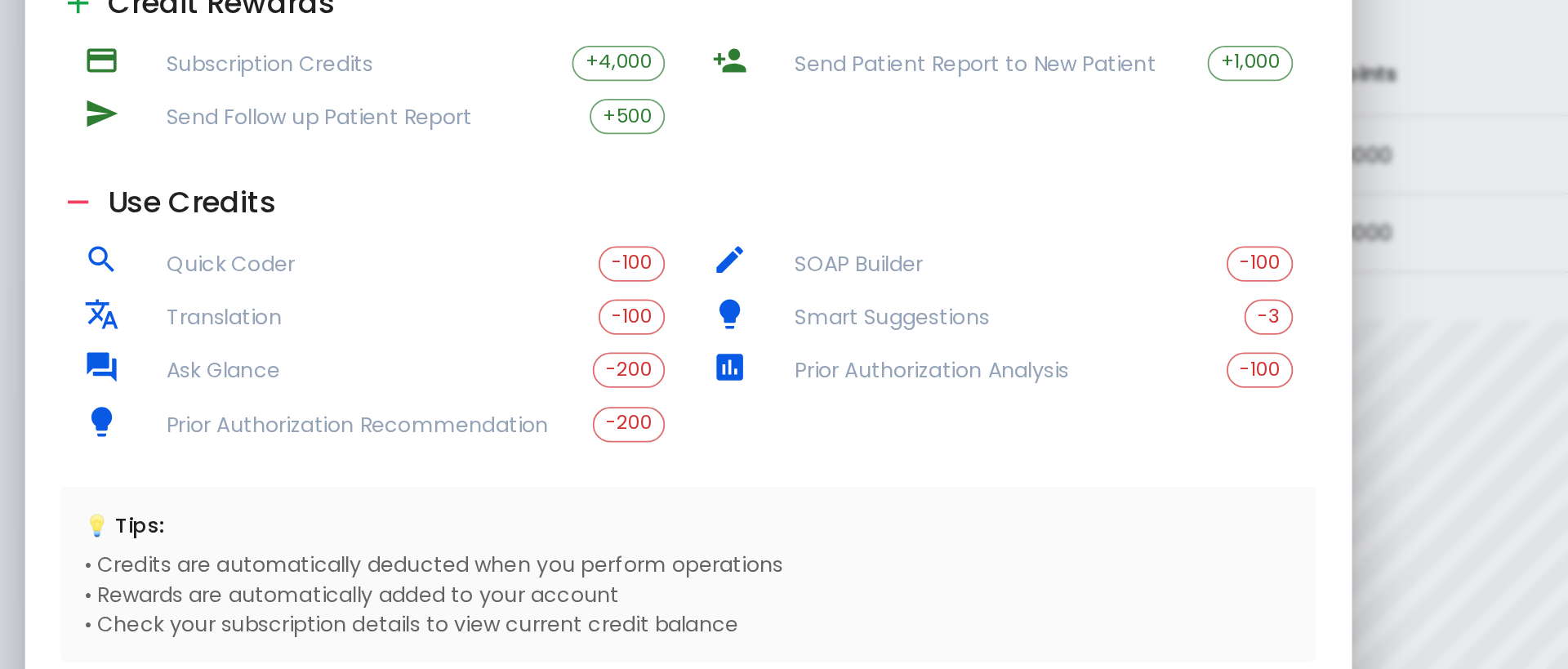 click on "-200" at bounding box center (751, 399) 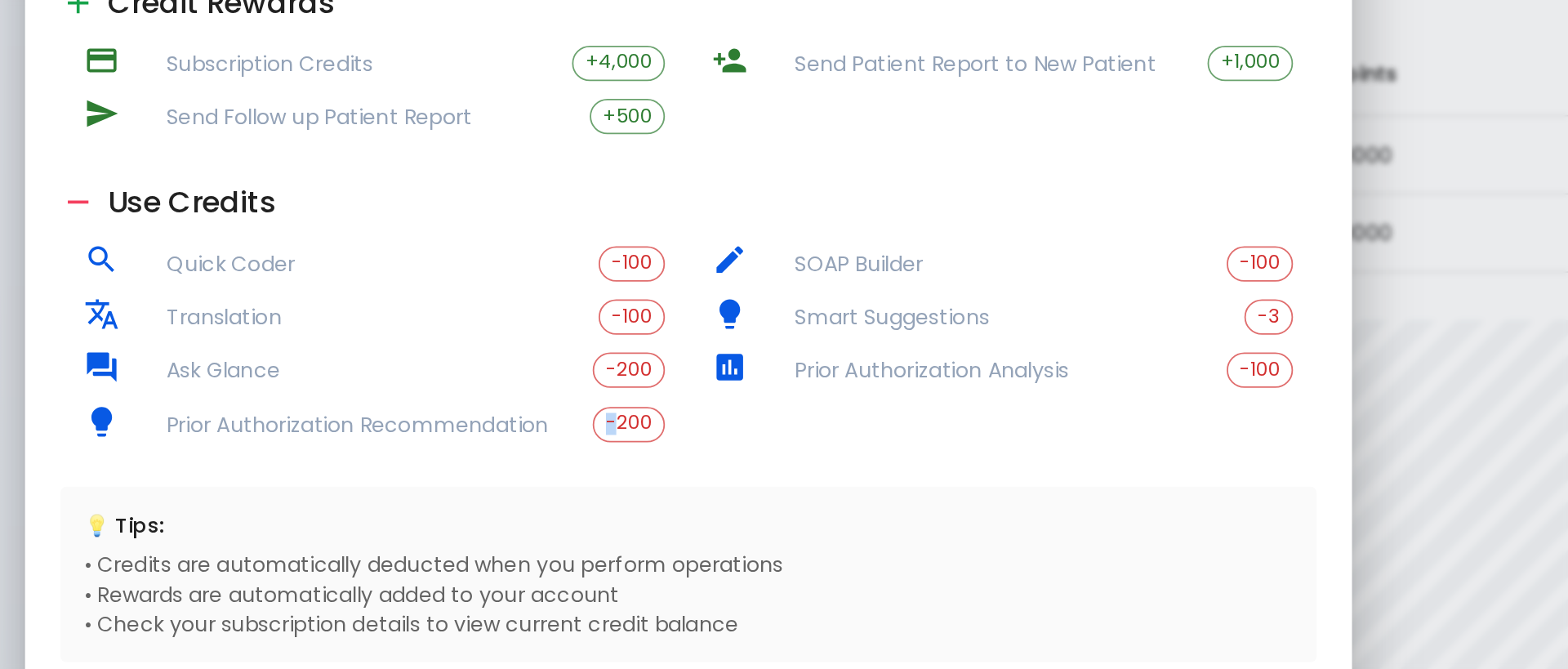 click on "-200" at bounding box center (751, 399) 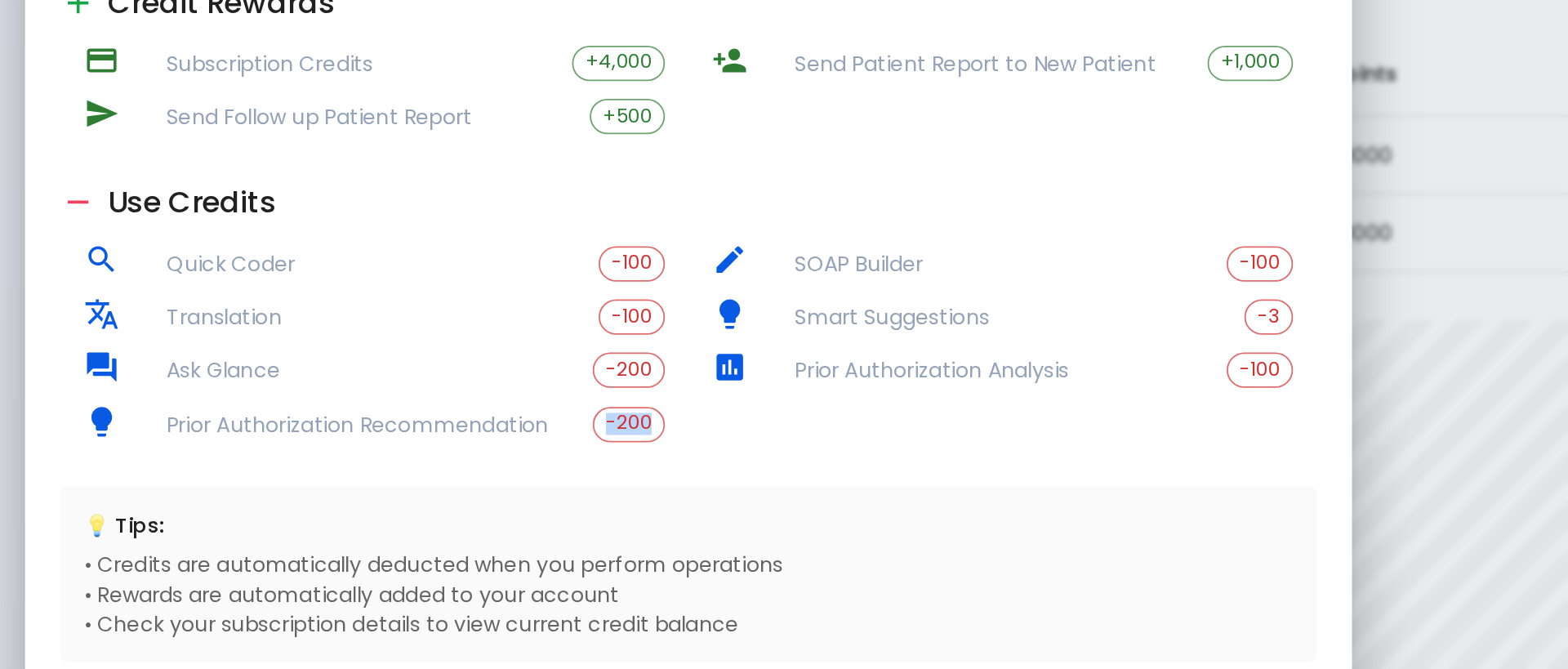 click on "-200" at bounding box center (751, 399) 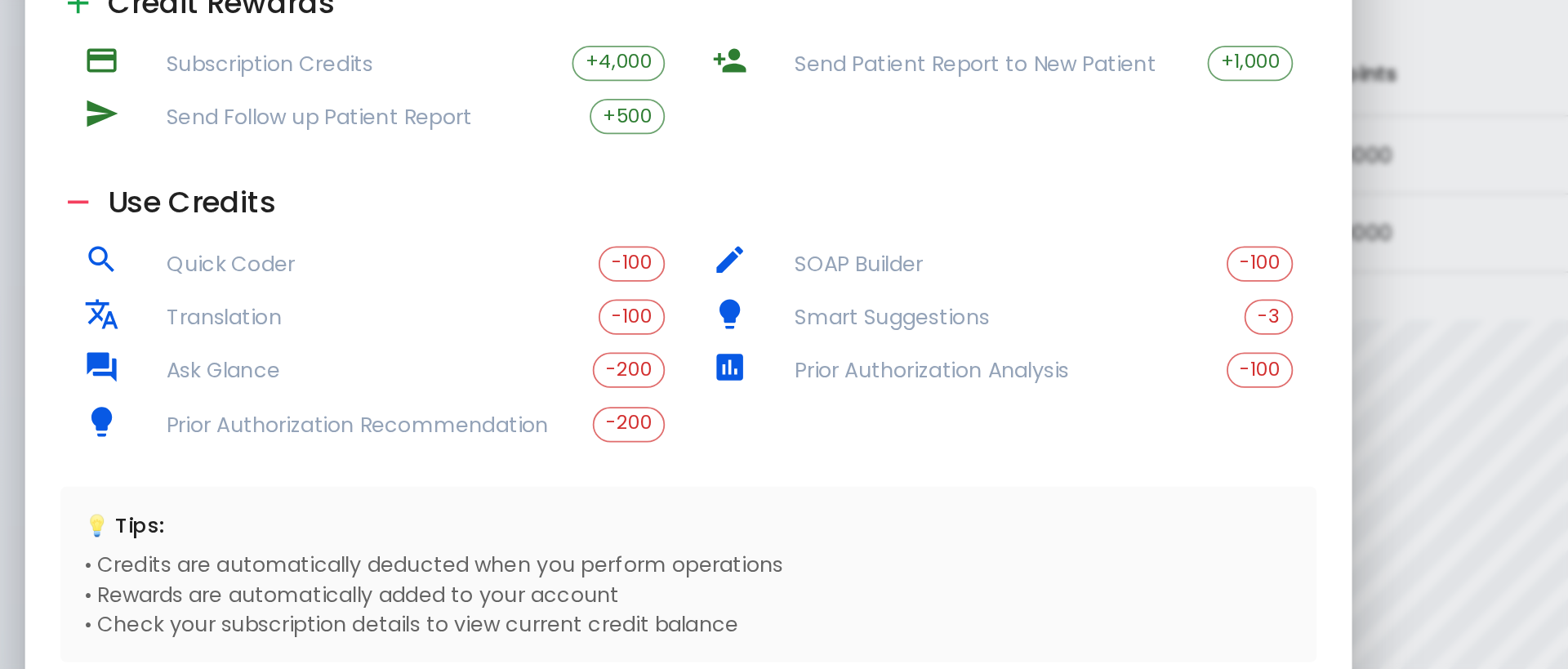 click on "Prior Authorization Recommendation" at bounding box center [612, 399] 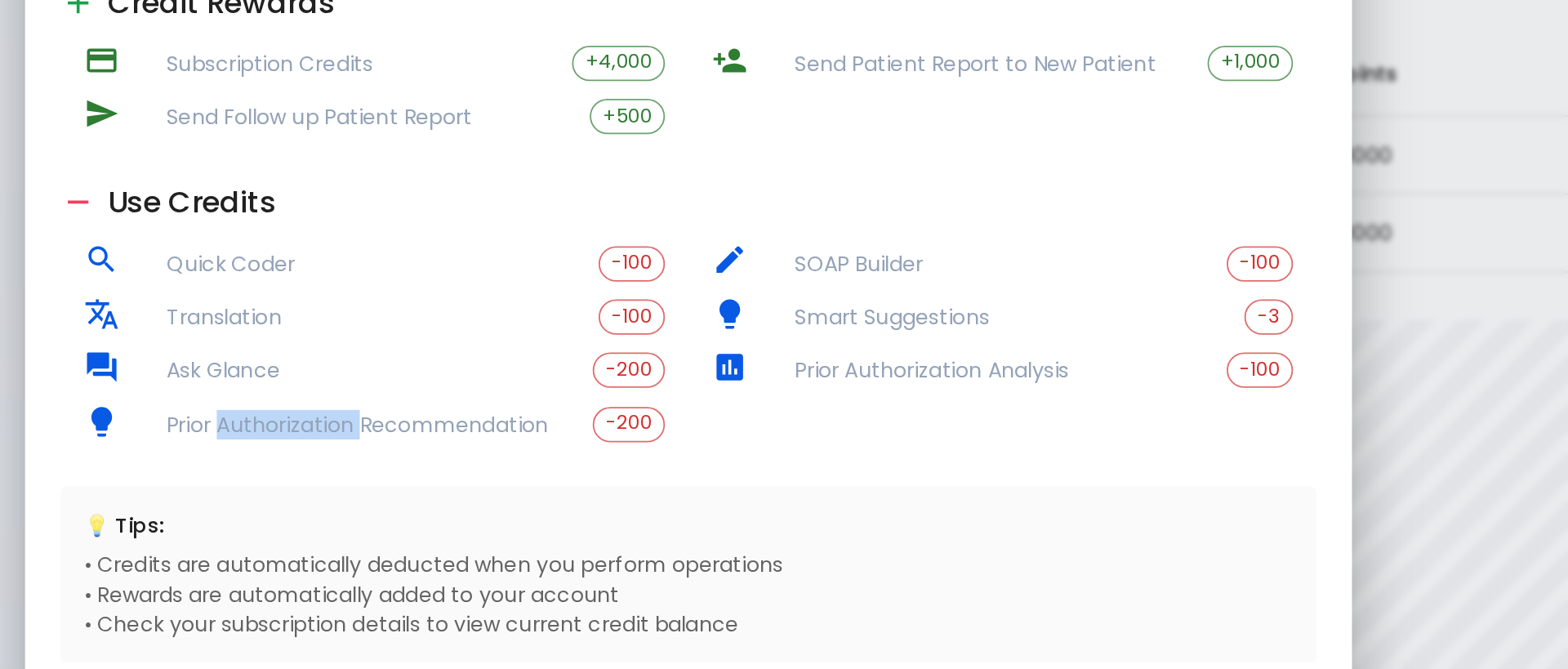 click on "Prior Authorization Recommendation" at bounding box center [612, 399] 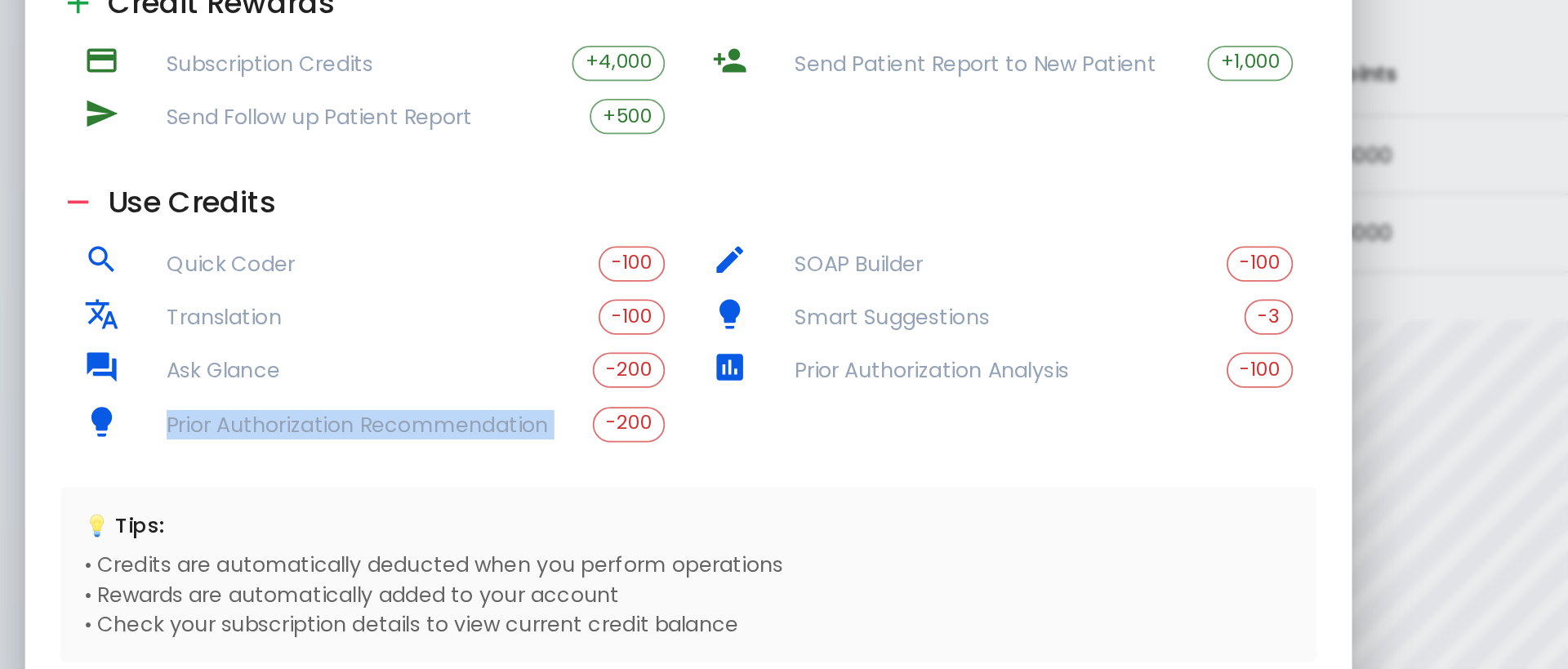 click on "Prior Authorization Recommendation" at bounding box center (612, 399) 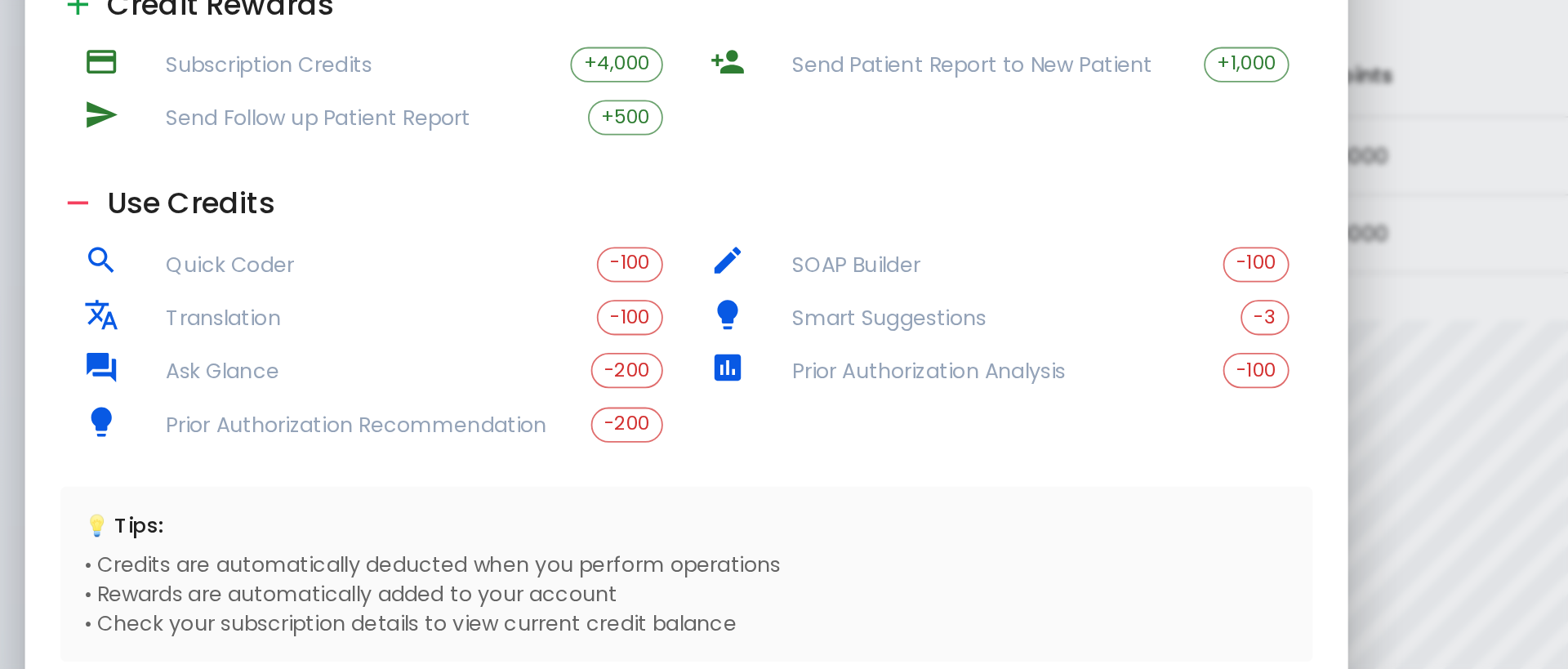 click on "SOAP Builder" at bounding box center (962, 310) 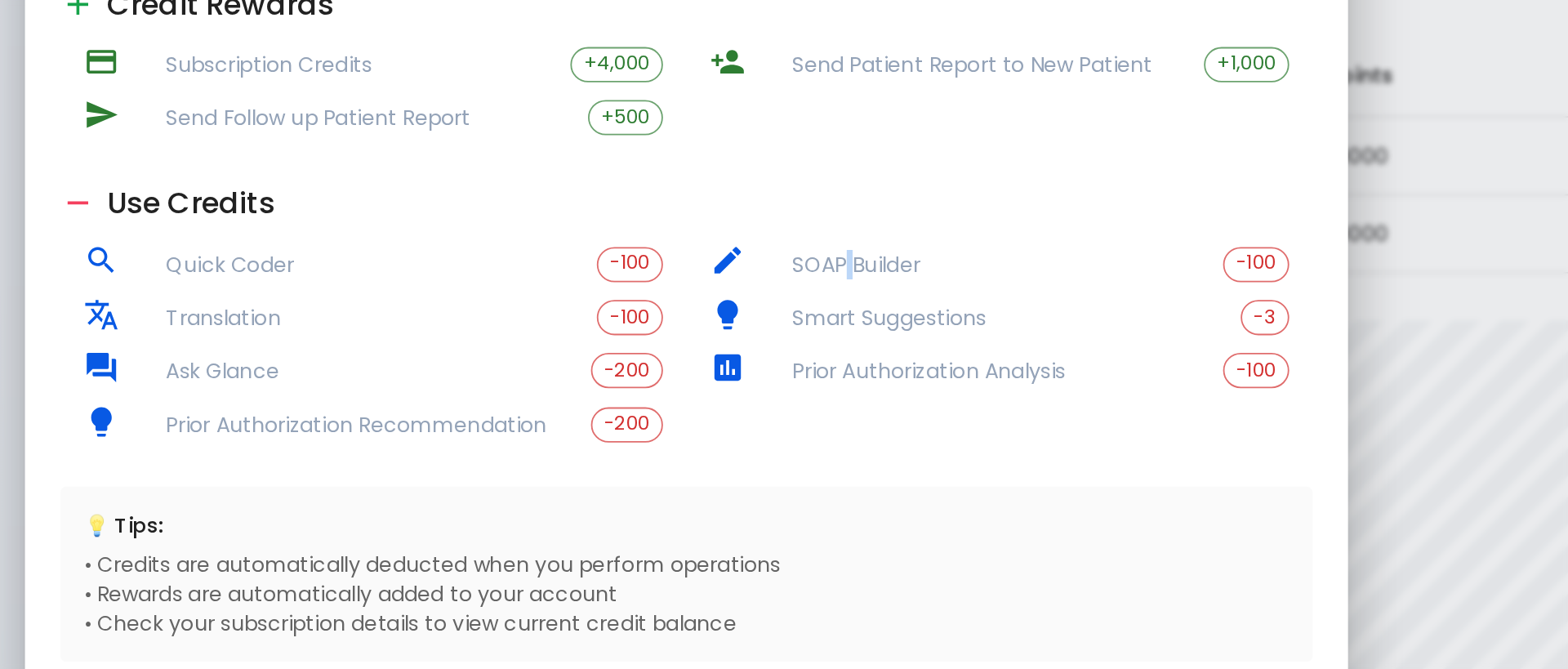 click on "SOAP Builder" at bounding box center (962, 310) 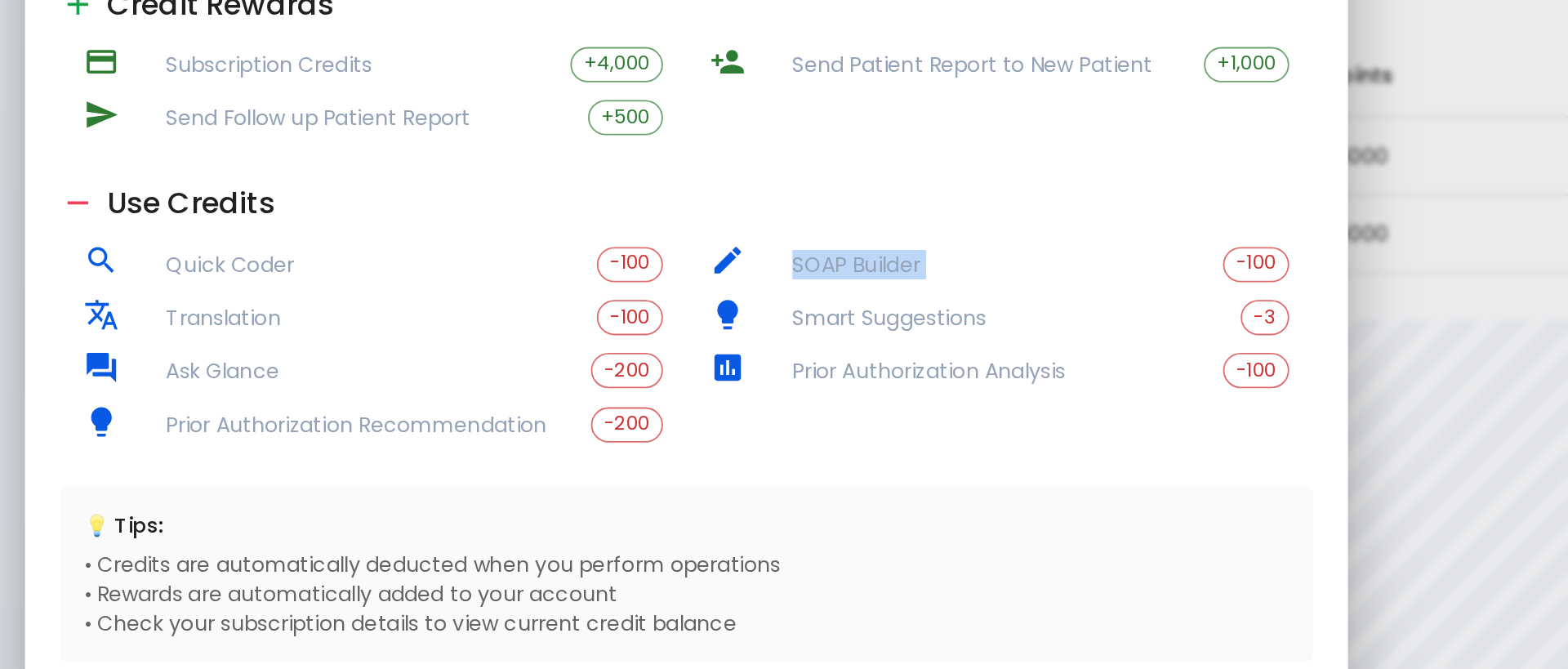 click on "SOAP Builder" at bounding box center [962, 310] 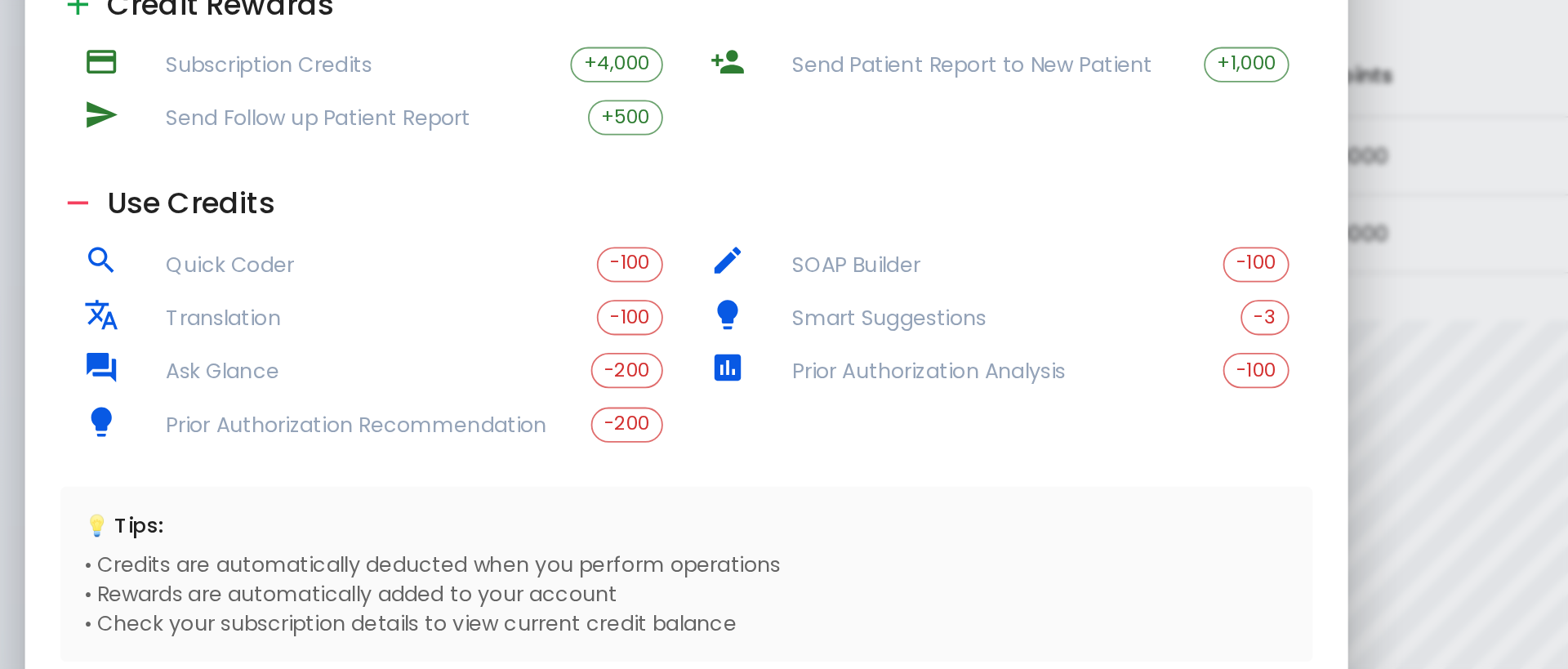 click on "Smart Suggestions" at bounding box center (967, 340) 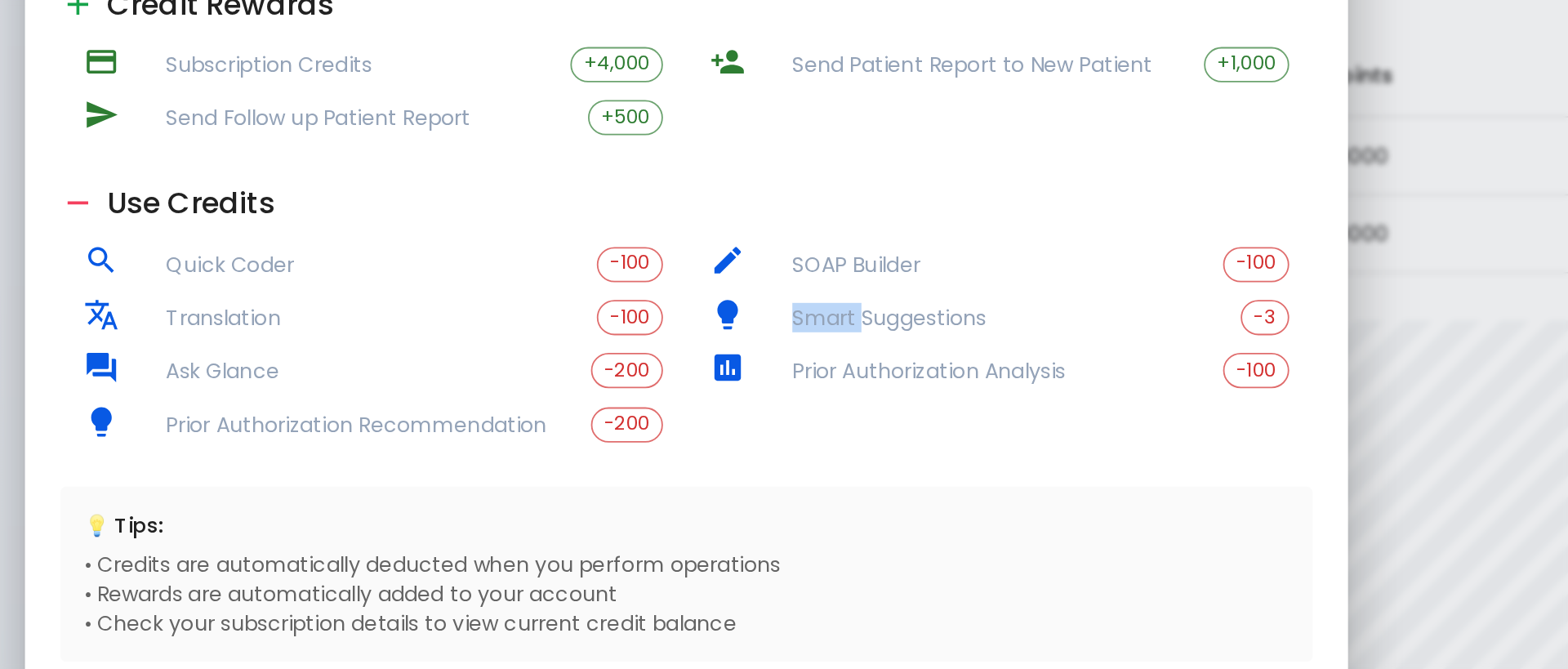 click on "Smart Suggestions" at bounding box center [967, 340] 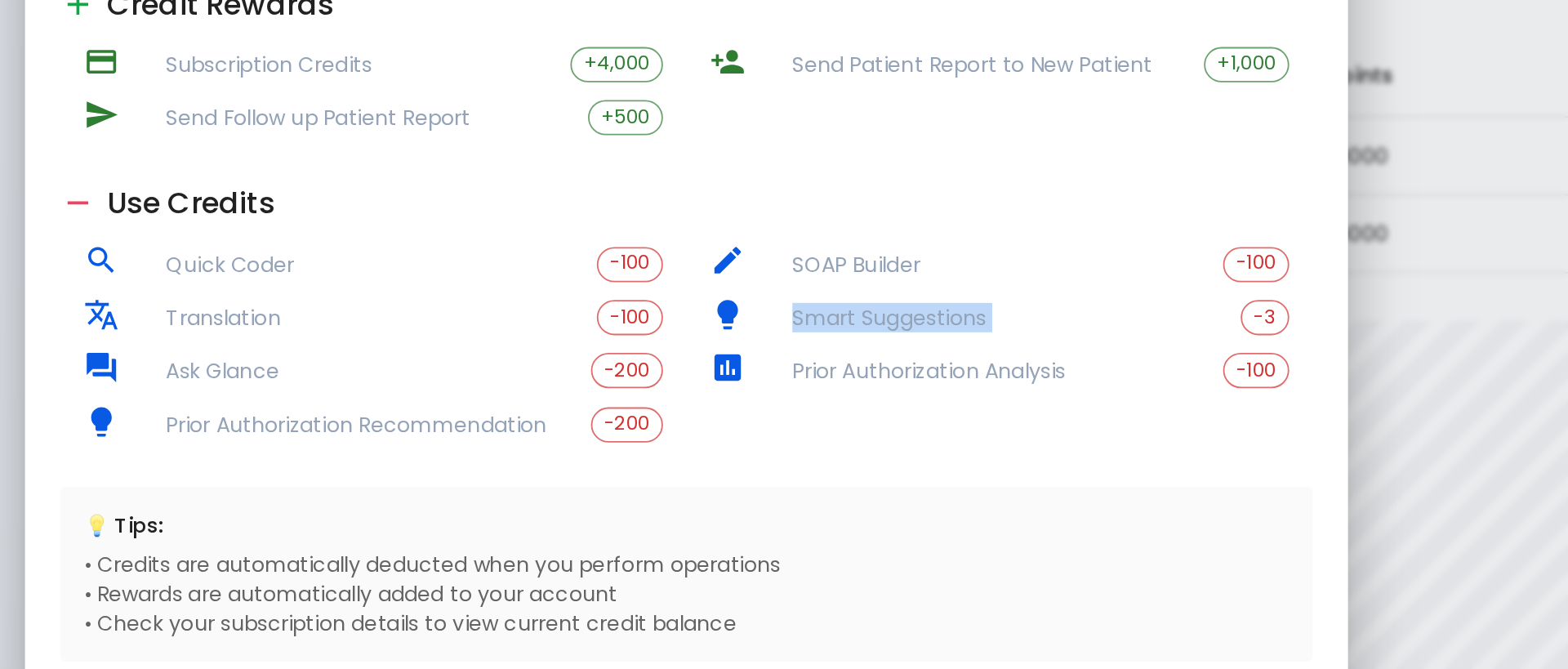 click on "Smart Suggestions" at bounding box center (967, 340) 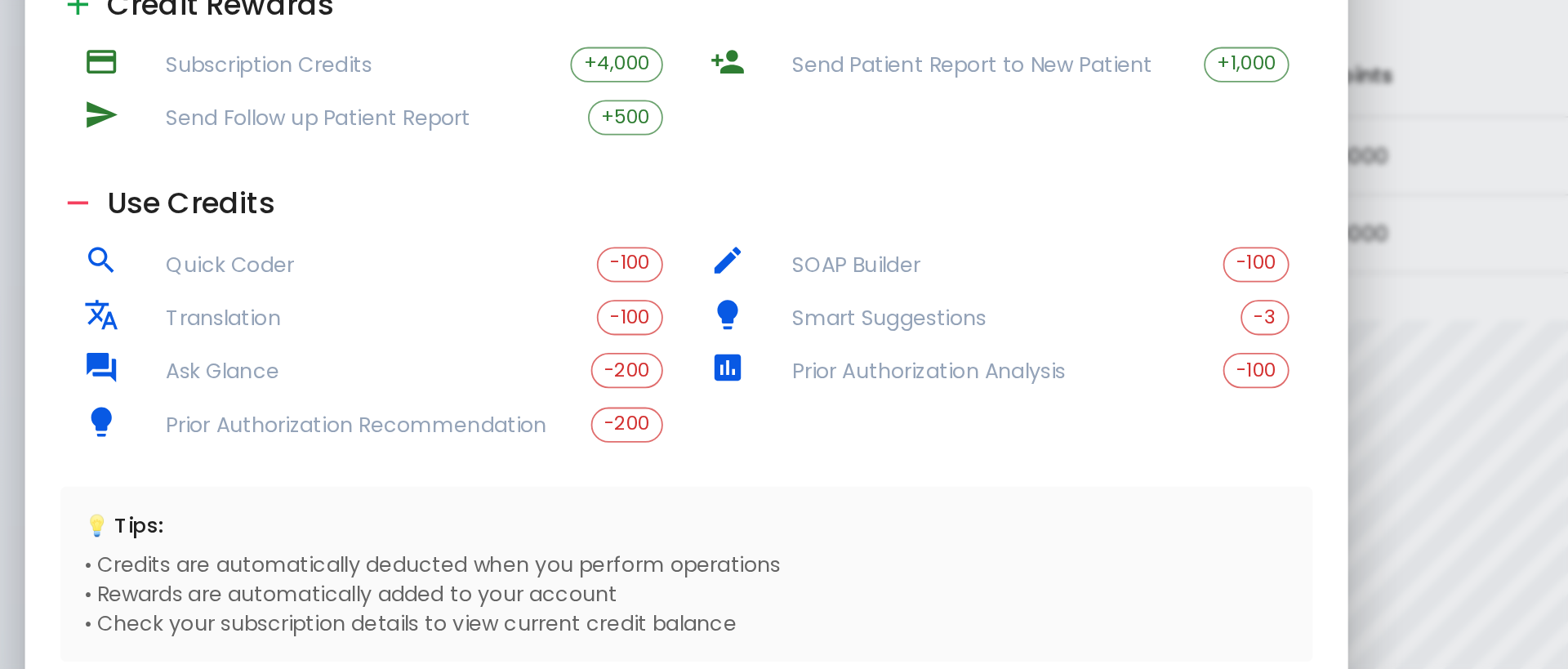 click on "-100" at bounding box center [1100, 369] 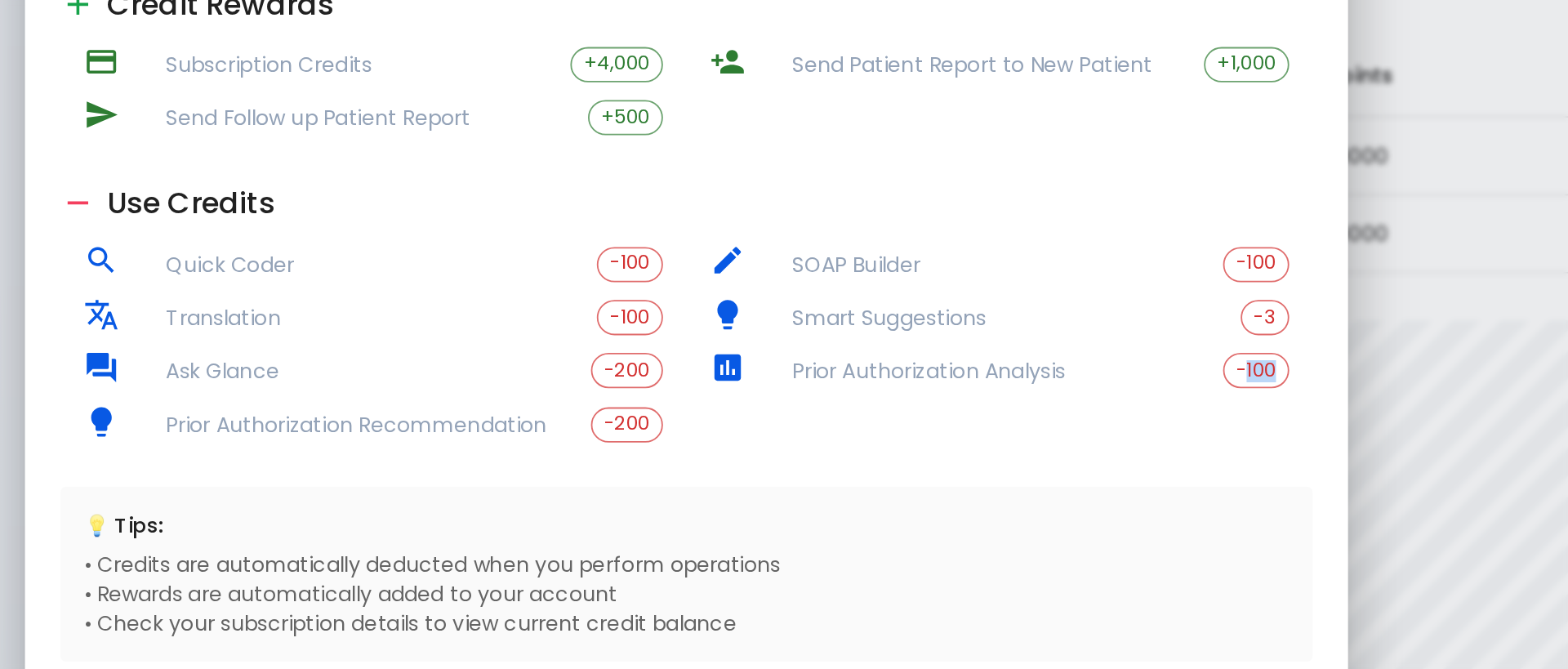 click on "-100" at bounding box center (1100, 369) 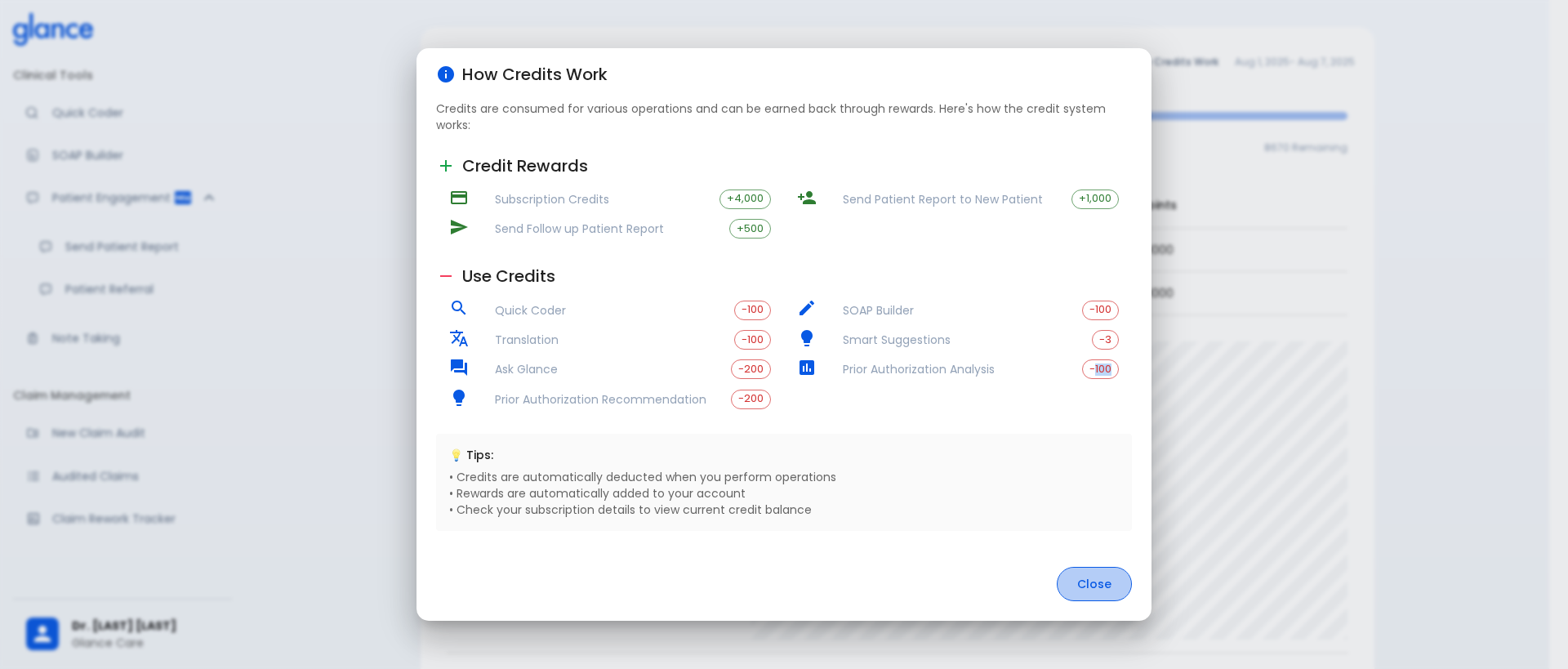 click on "Close" at bounding box center (1094, 584) 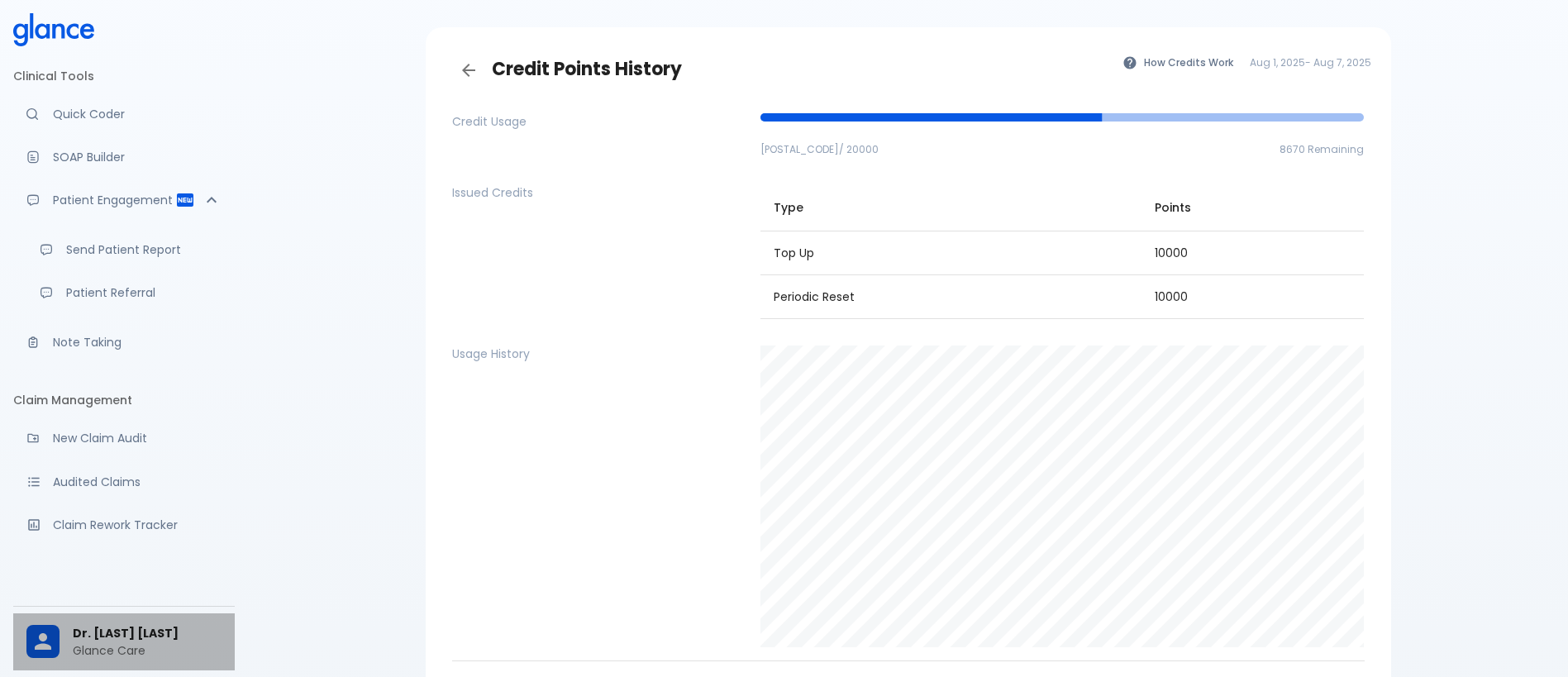 click on "Dr. [LAST] [LAST]" at bounding box center [147, 633] 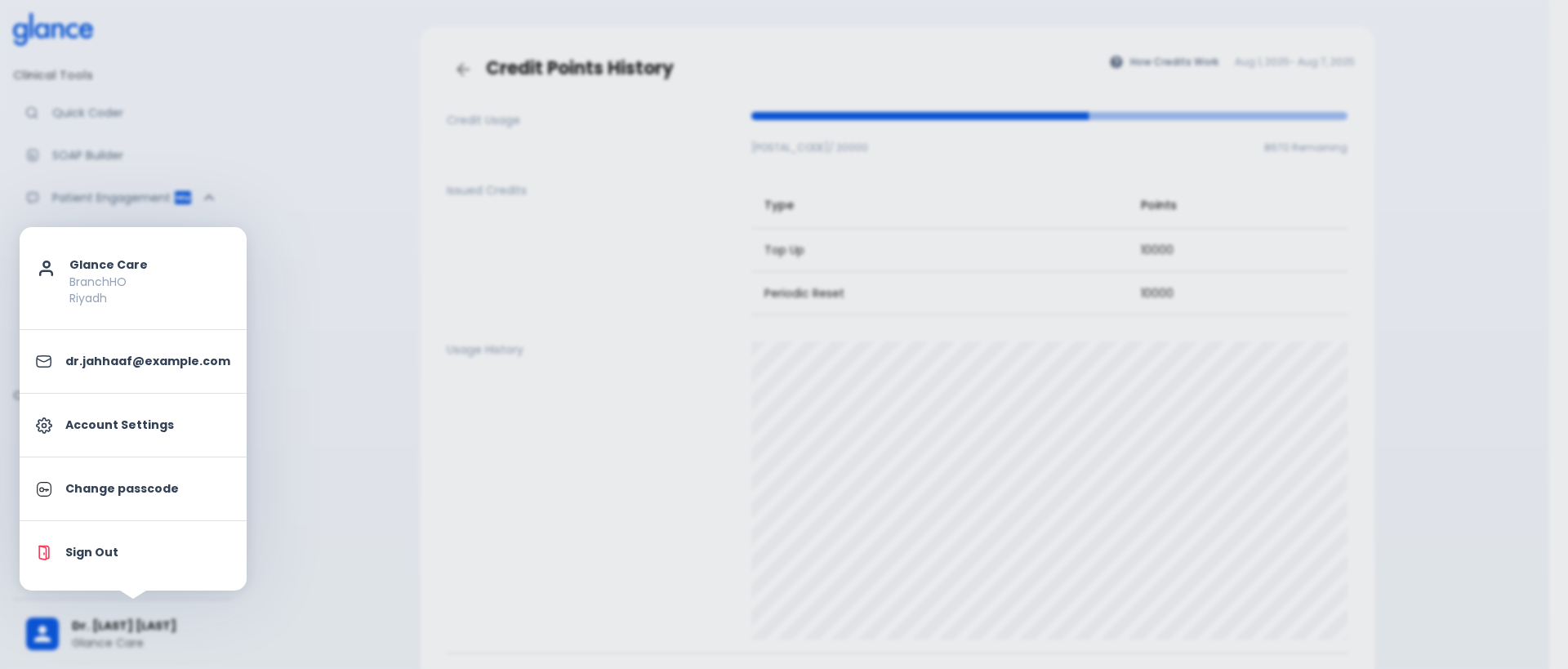 click on "Account Settings" at bounding box center [148, 425] 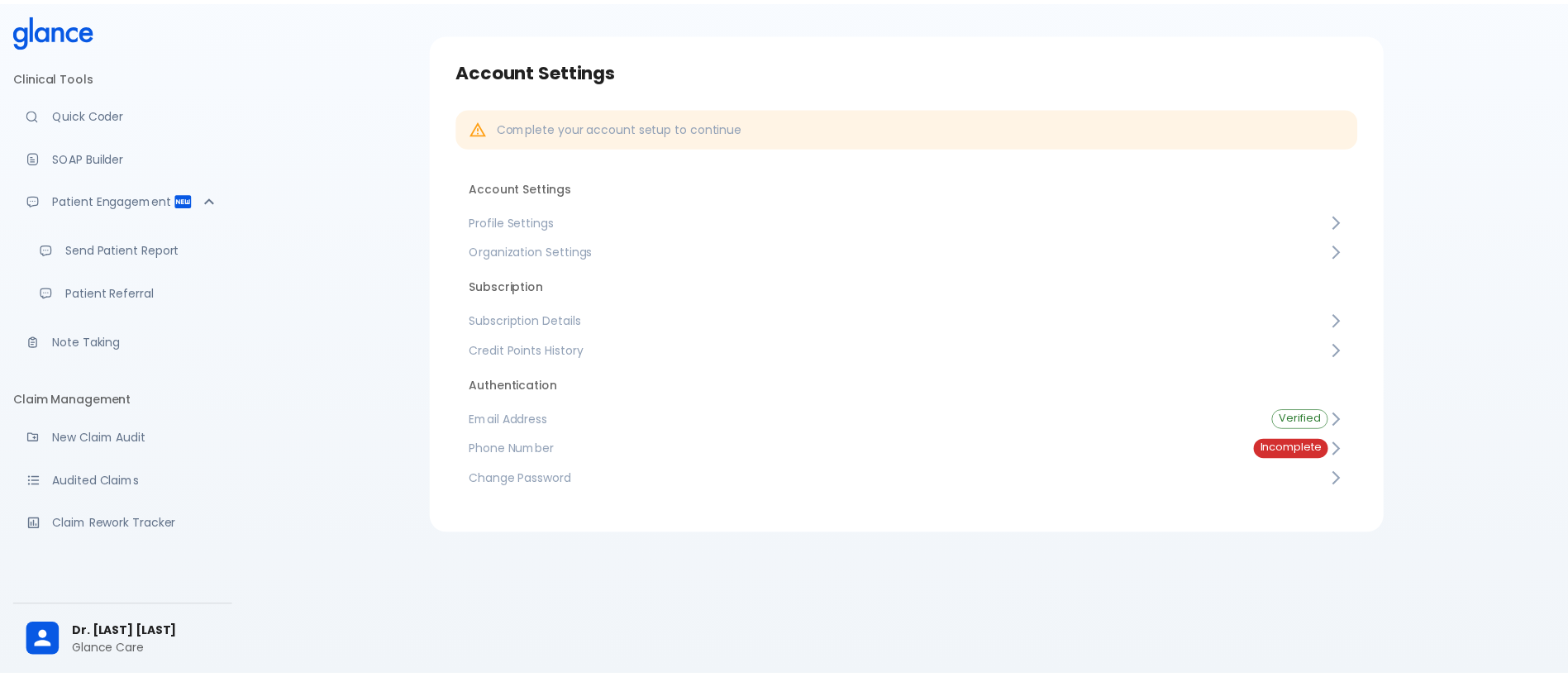 scroll, scrollTop: 40, scrollLeft: 0, axis: vertical 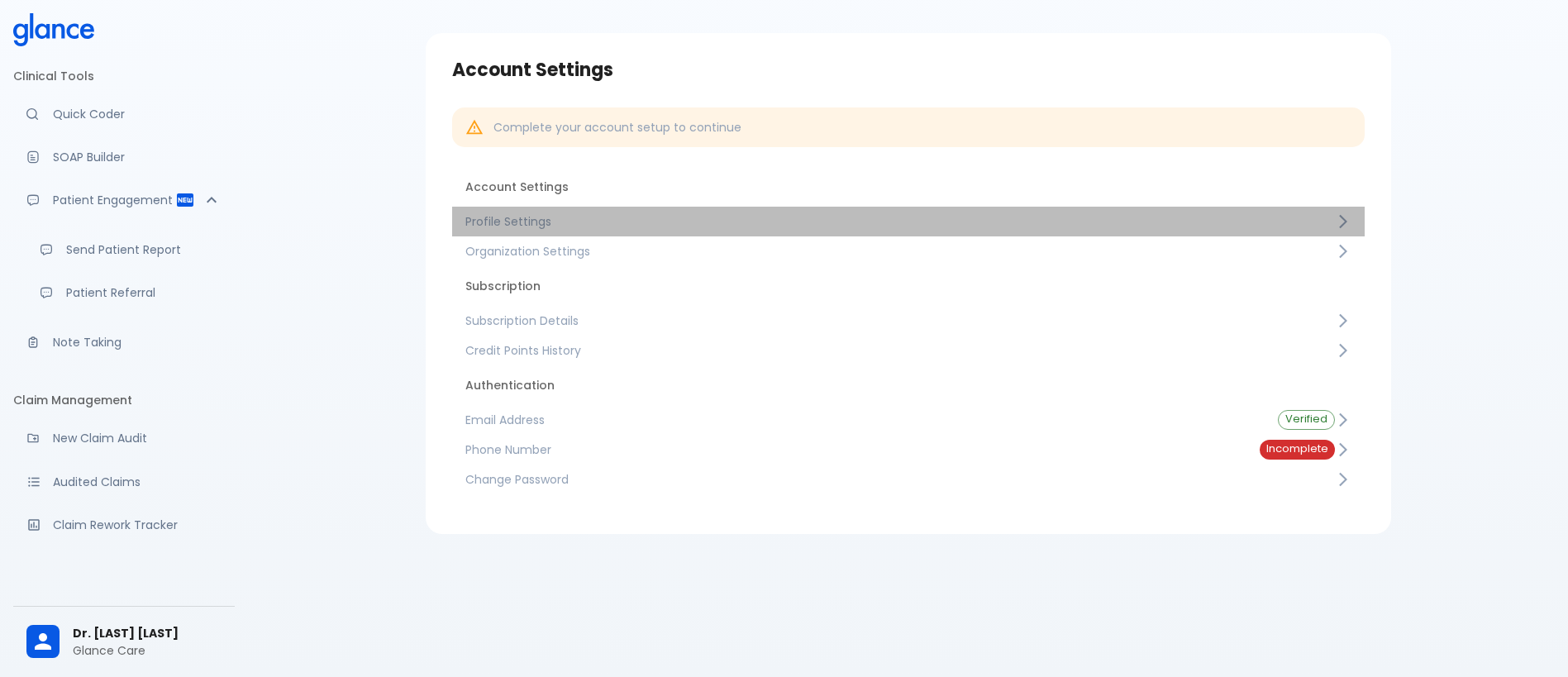 click on "Profile Settings" at bounding box center (900, 222) 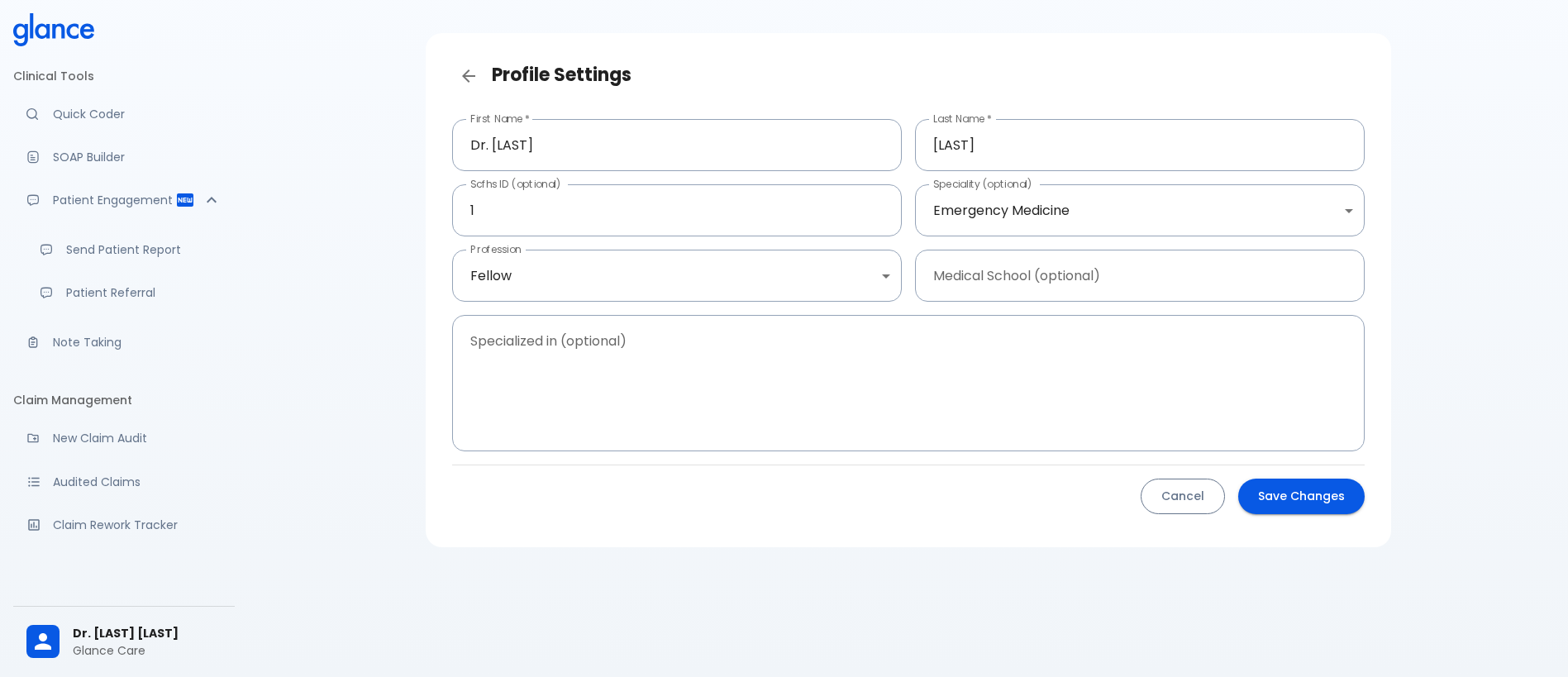 click on "Cancel" at bounding box center (1183, 496) 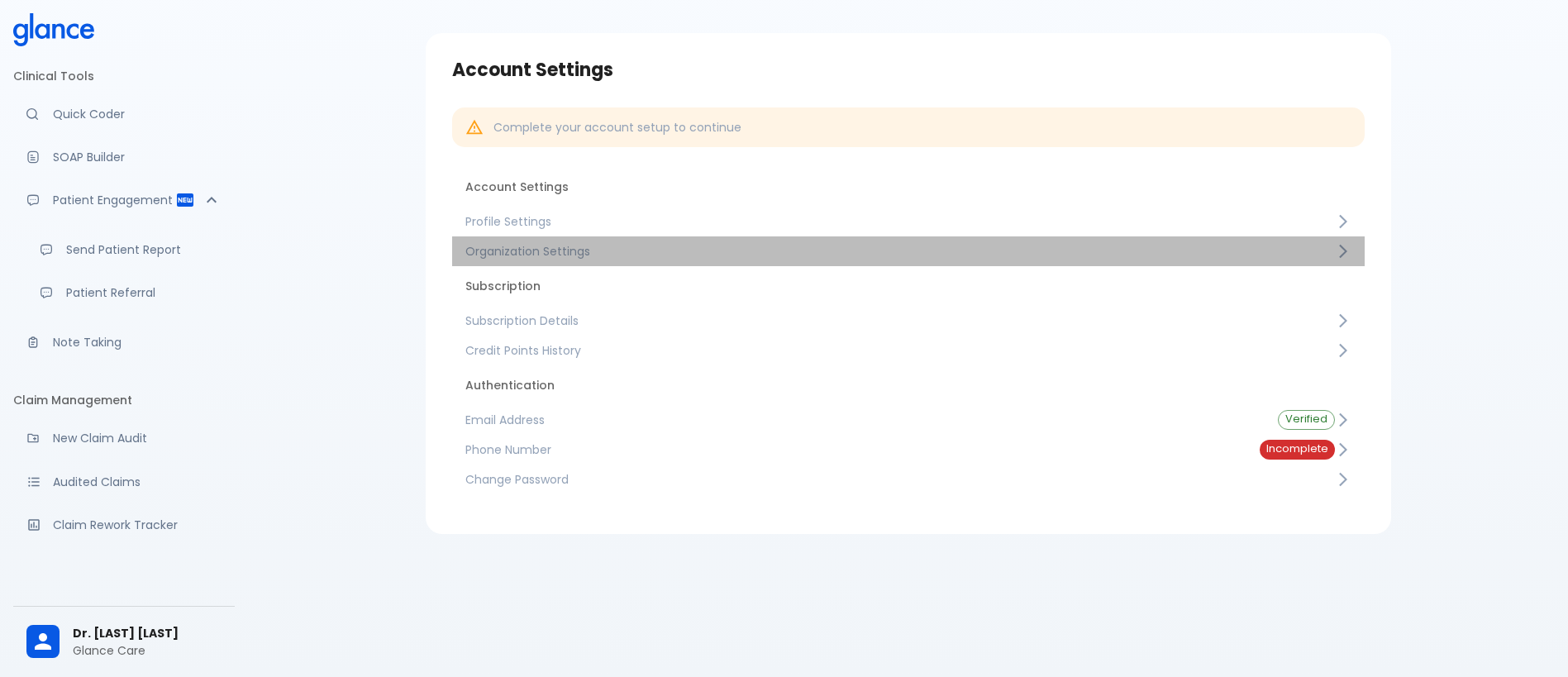 click on "Organization Settings" at bounding box center (900, 251) 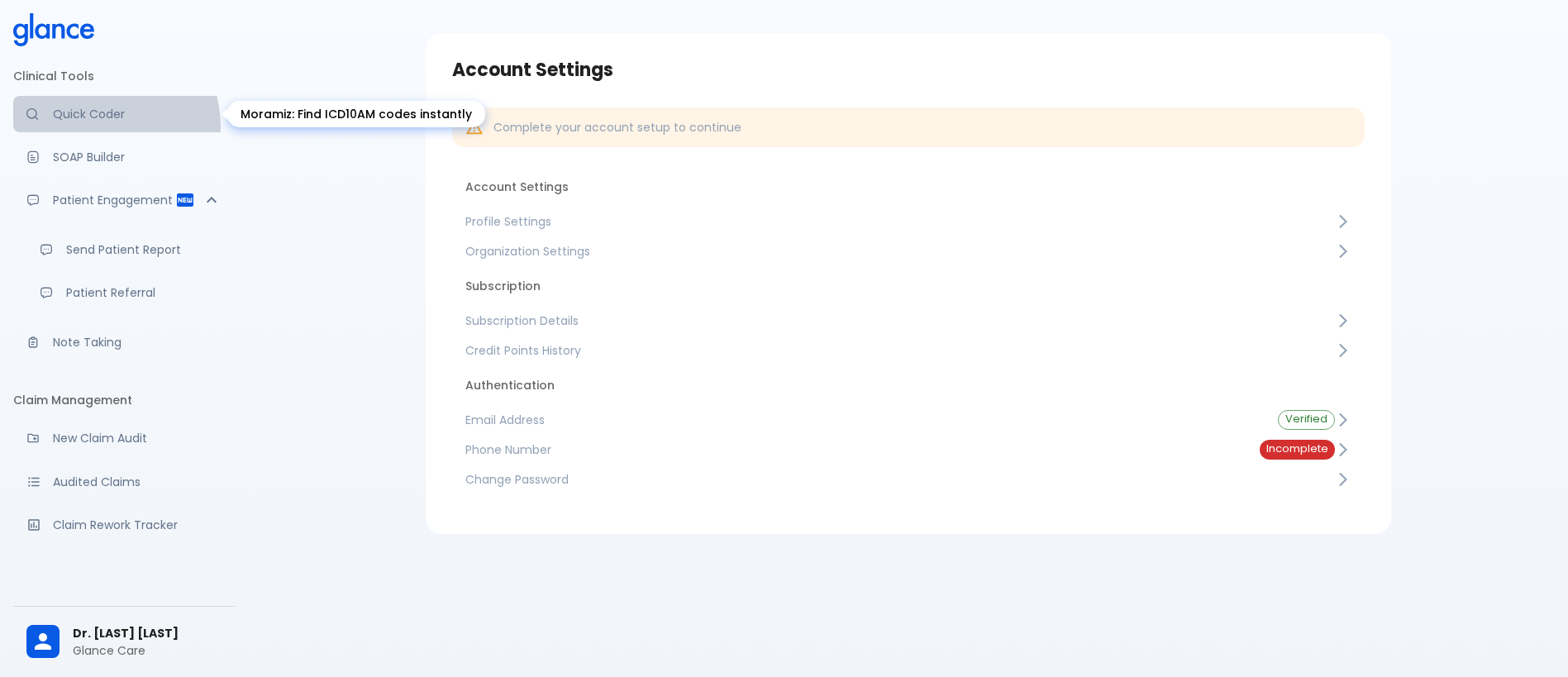 click on "Quick Coder" at bounding box center (124, 114) 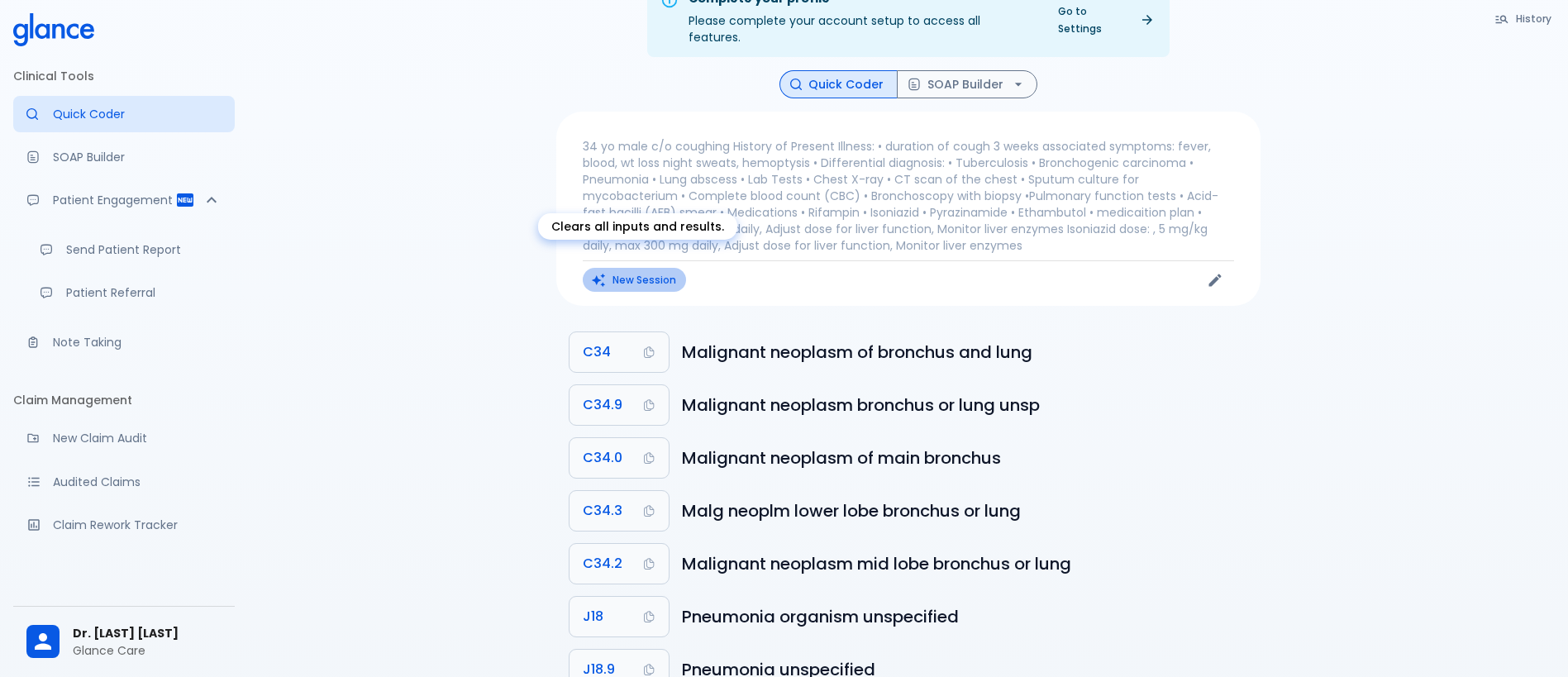 click on "New Session" at bounding box center (634, 279) 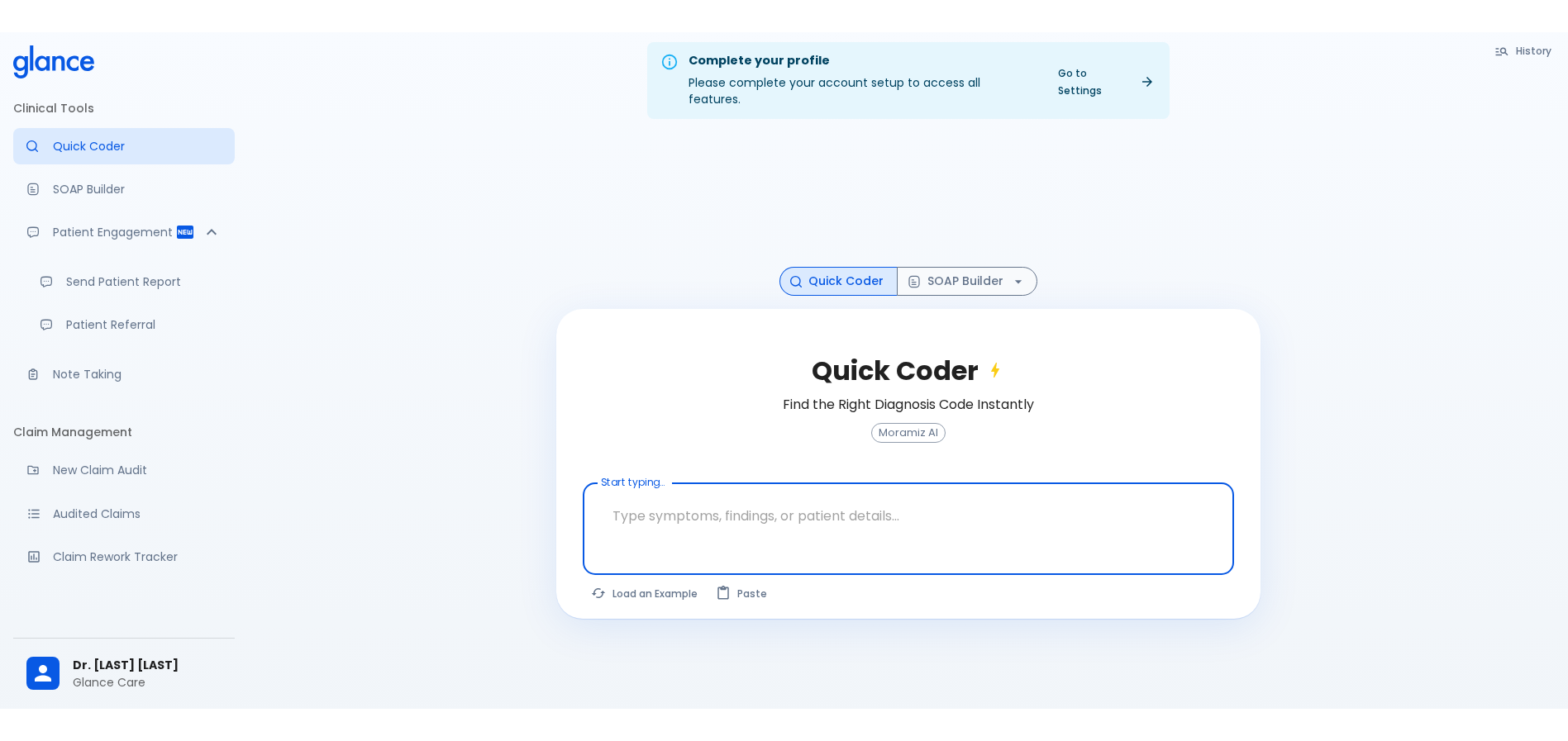 scroll, scrollTop: 0, scrollLeft: 0, axis: both 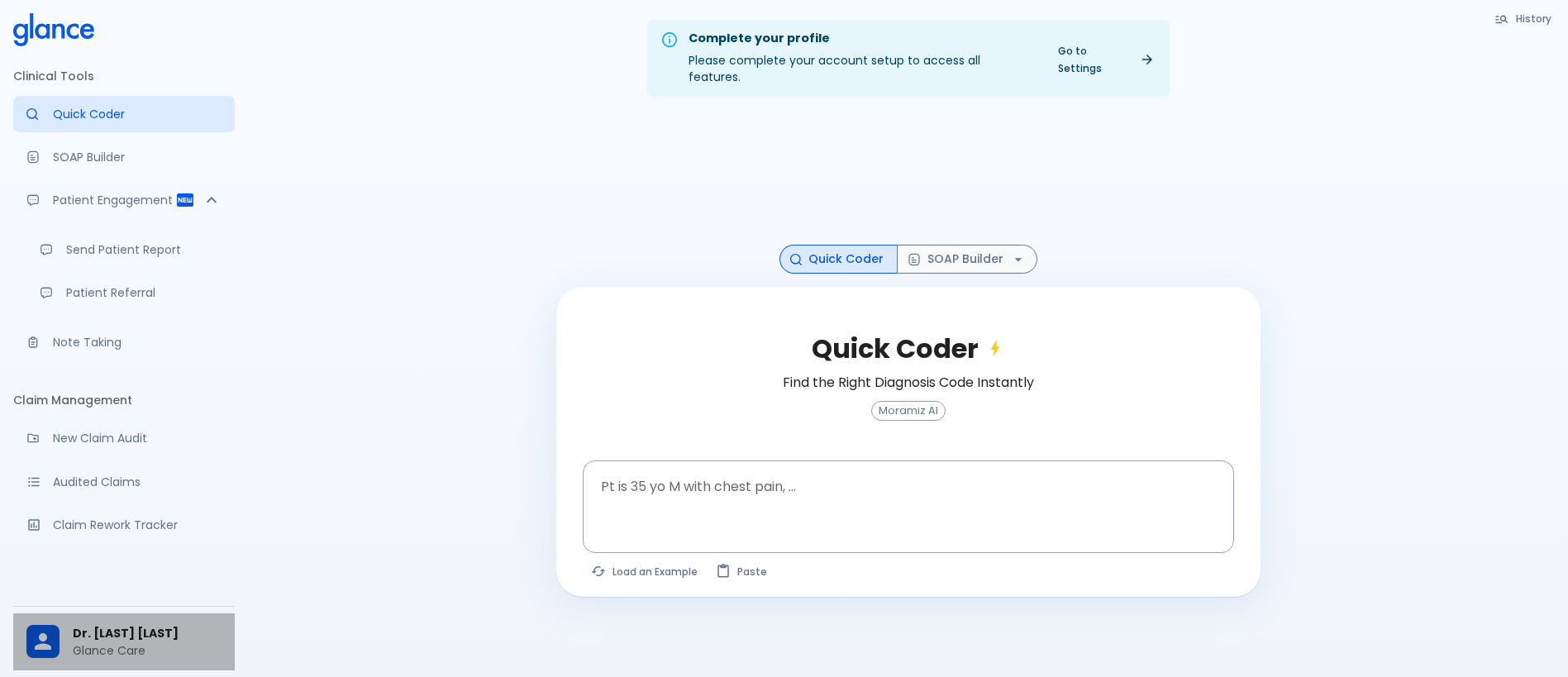 click on "Dr. [LAST] [LAST]" at bounding box center (147, 633) 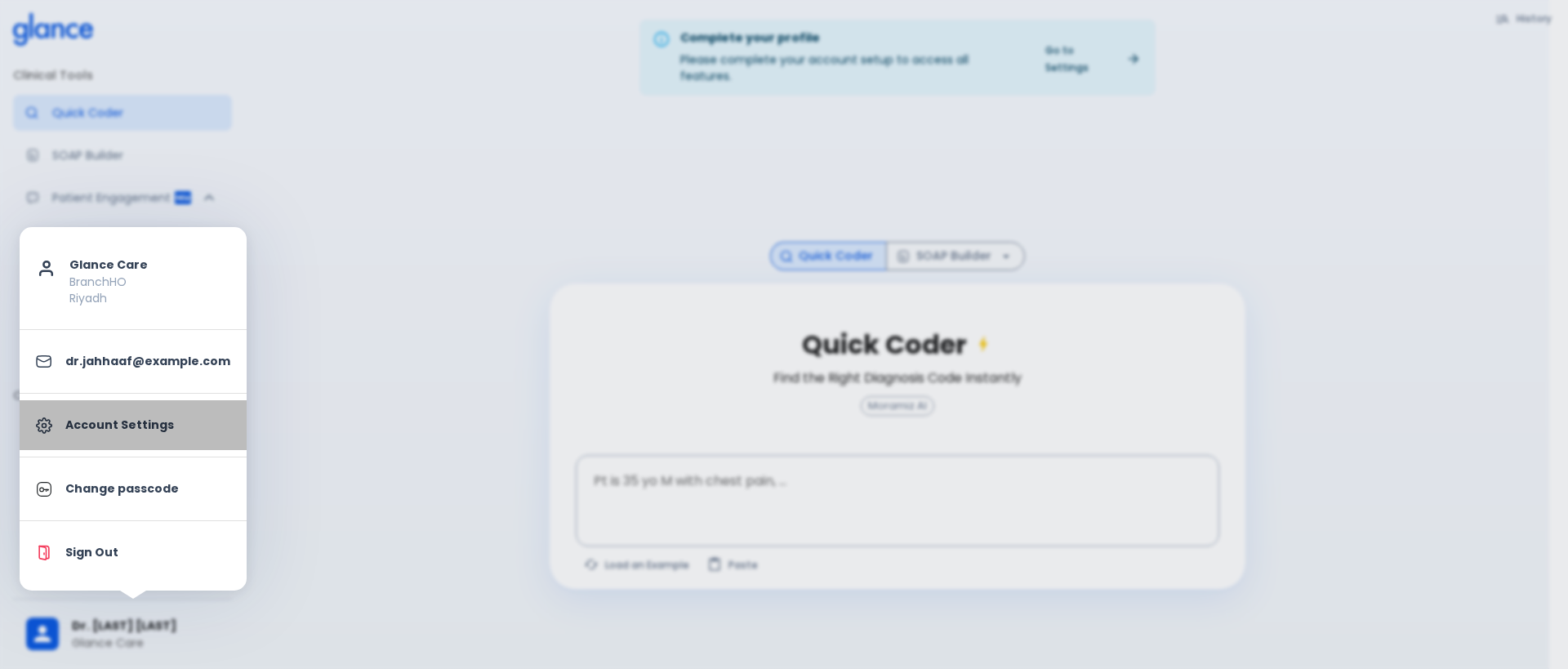 click on "Account Settings" at bounding box center [148, 425] 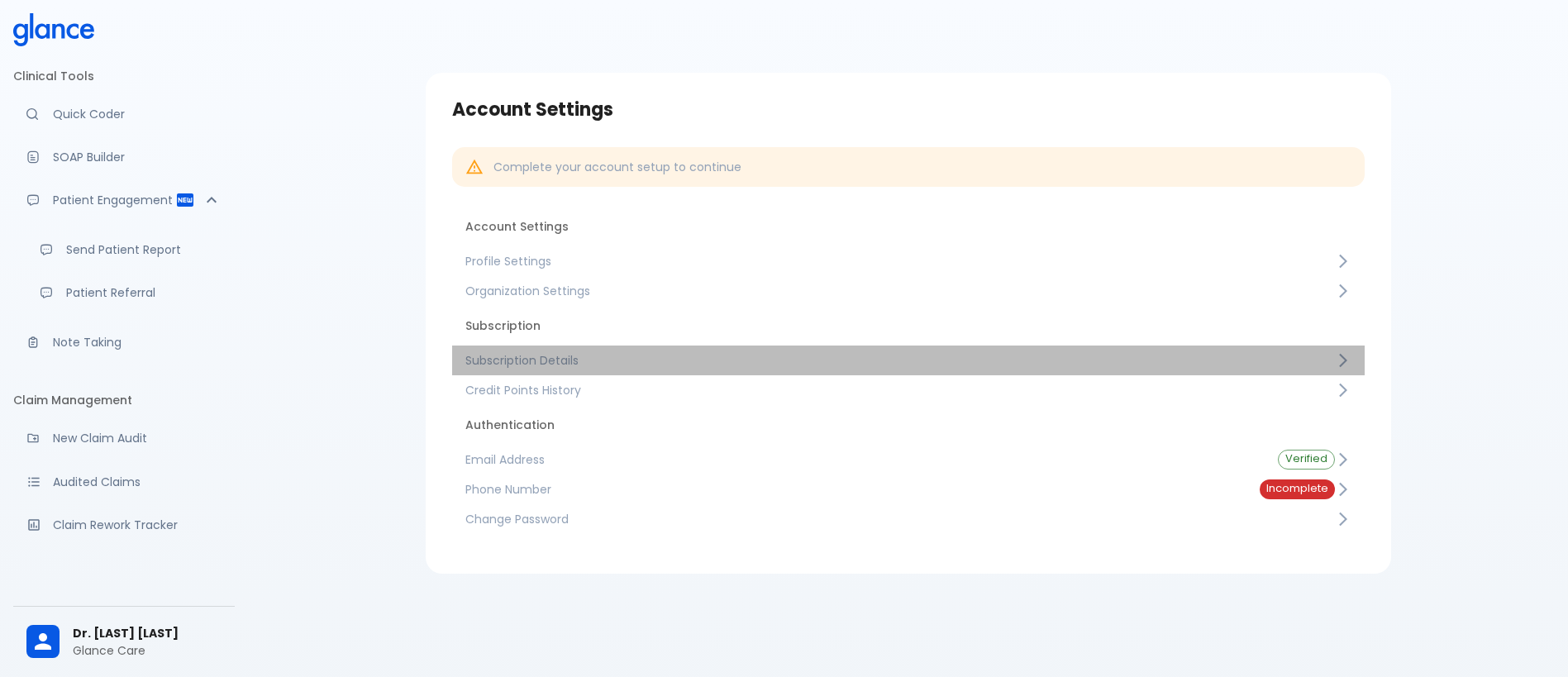 click on "Subscription Details" at bounding box center [908, 360] 